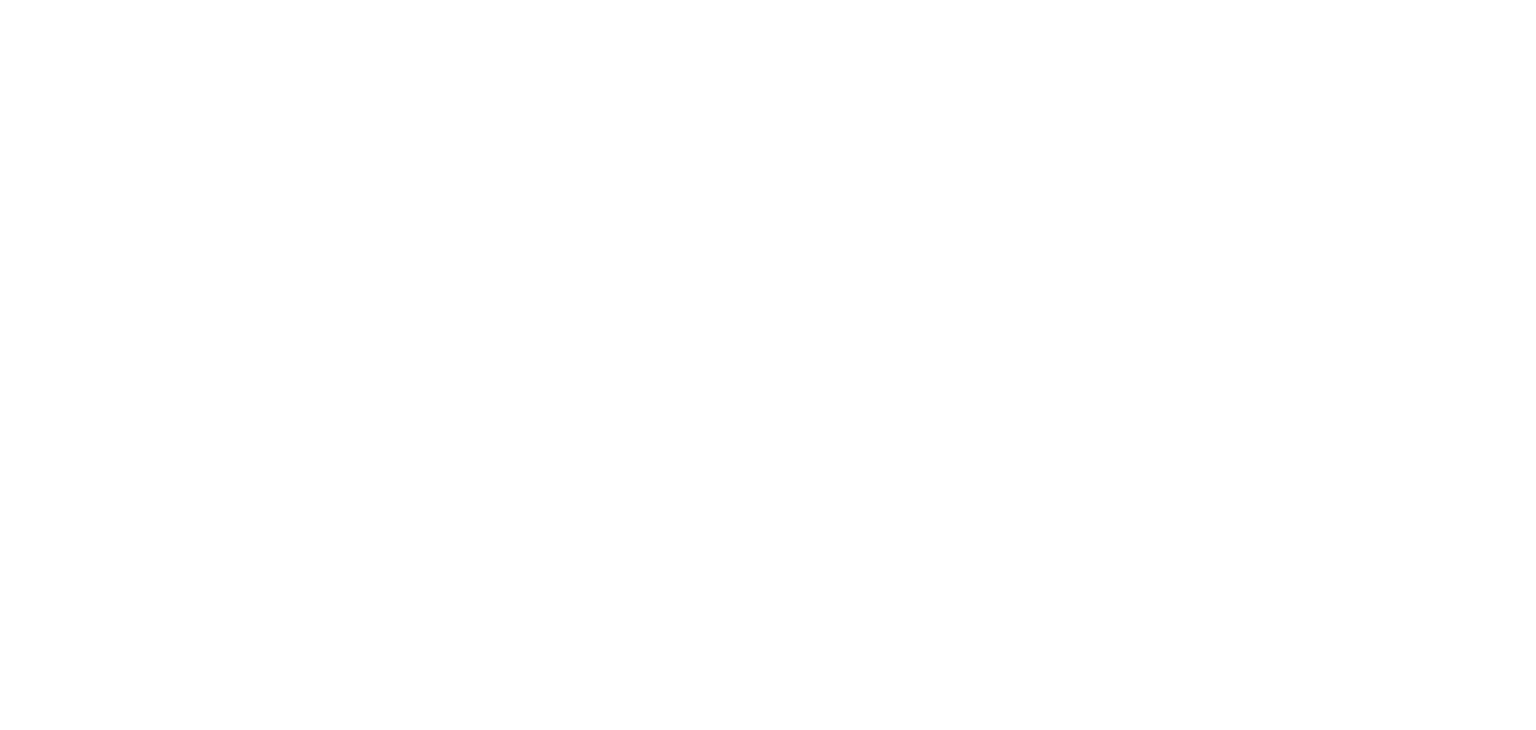 scroll, scrollTop: 0, scrollLeft: 0, axis: both 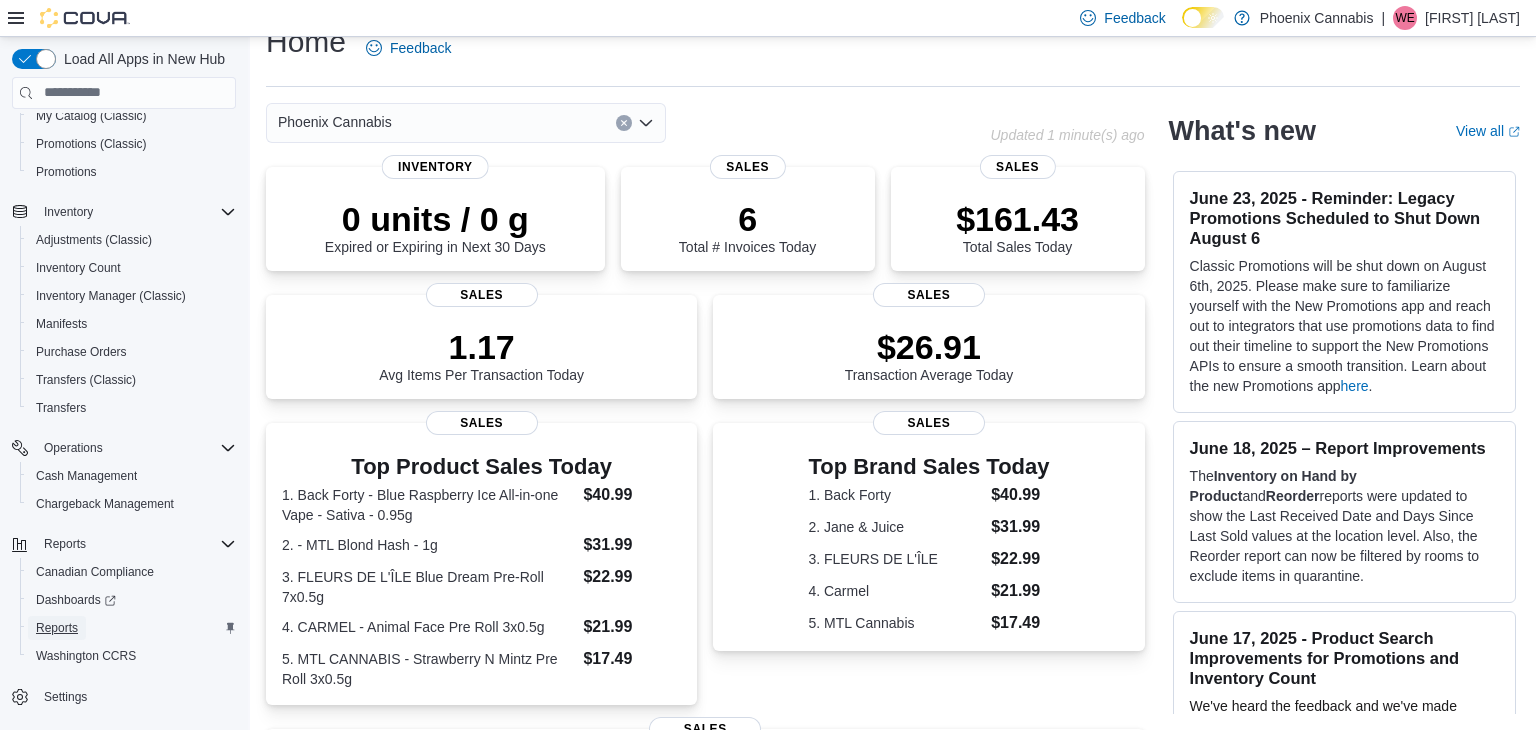click on "Reports" at bounding box center (57, 628) 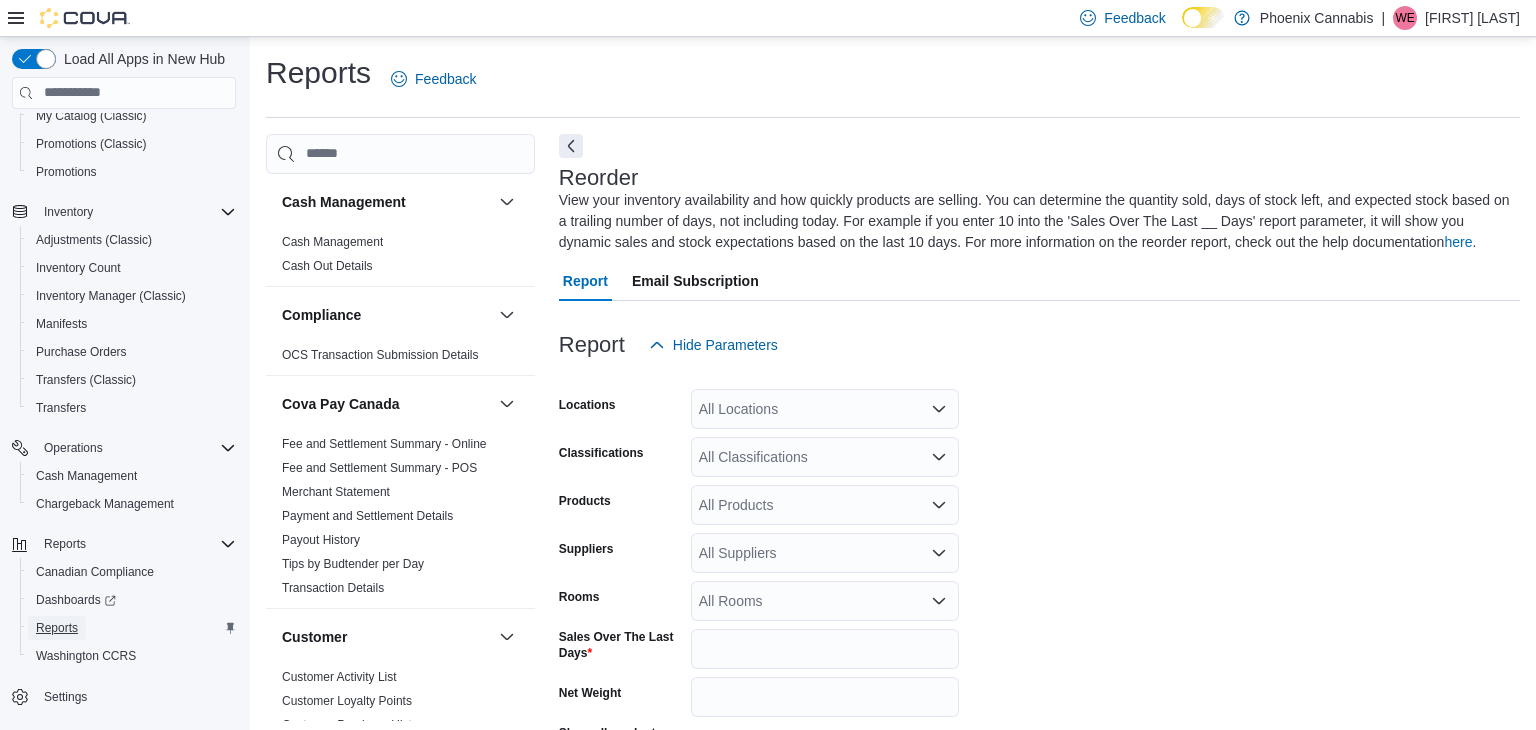 scroll, scrollTop: 88, scrollLeft: 0, axis: vertical 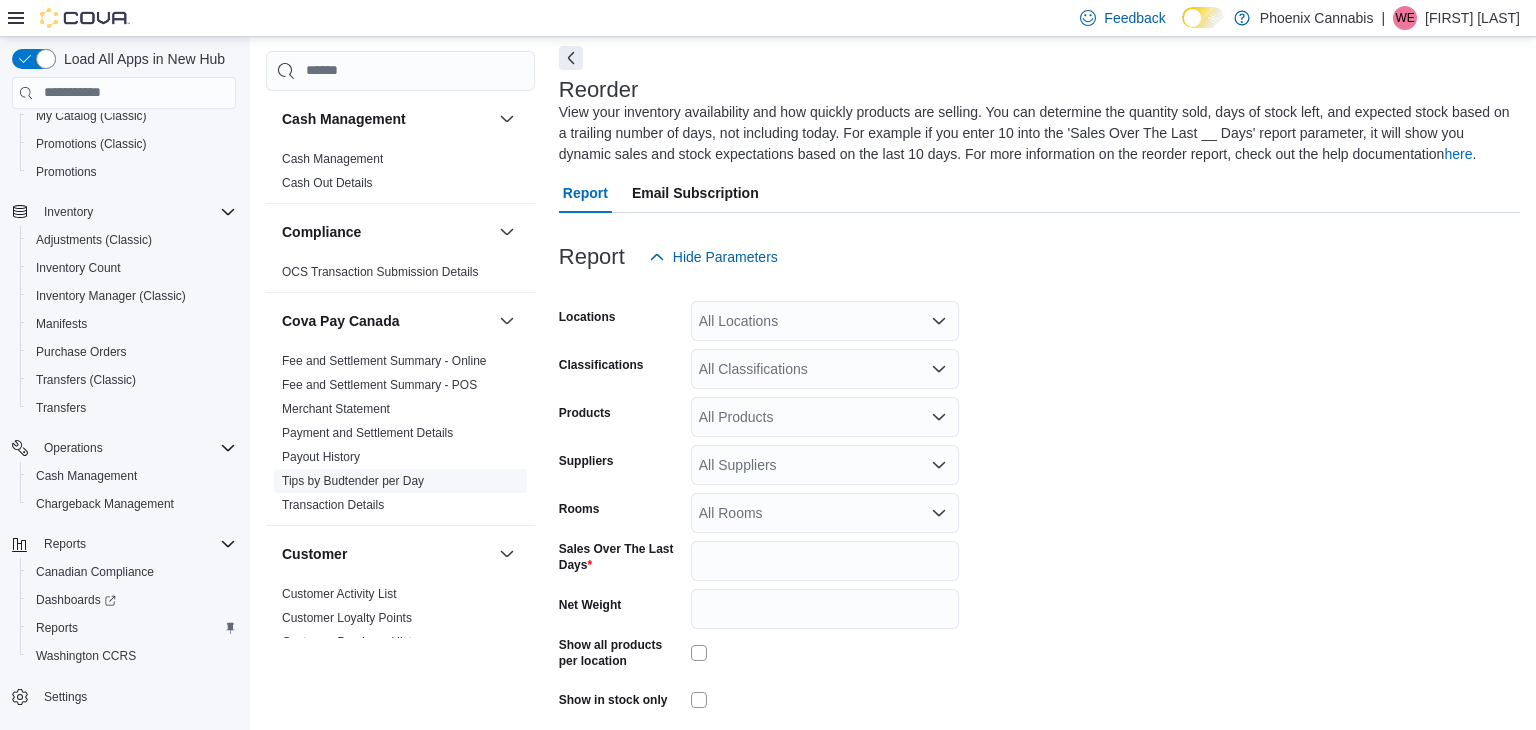 click on "Tips by Budtender per Day" at bounding box center [353, 480] 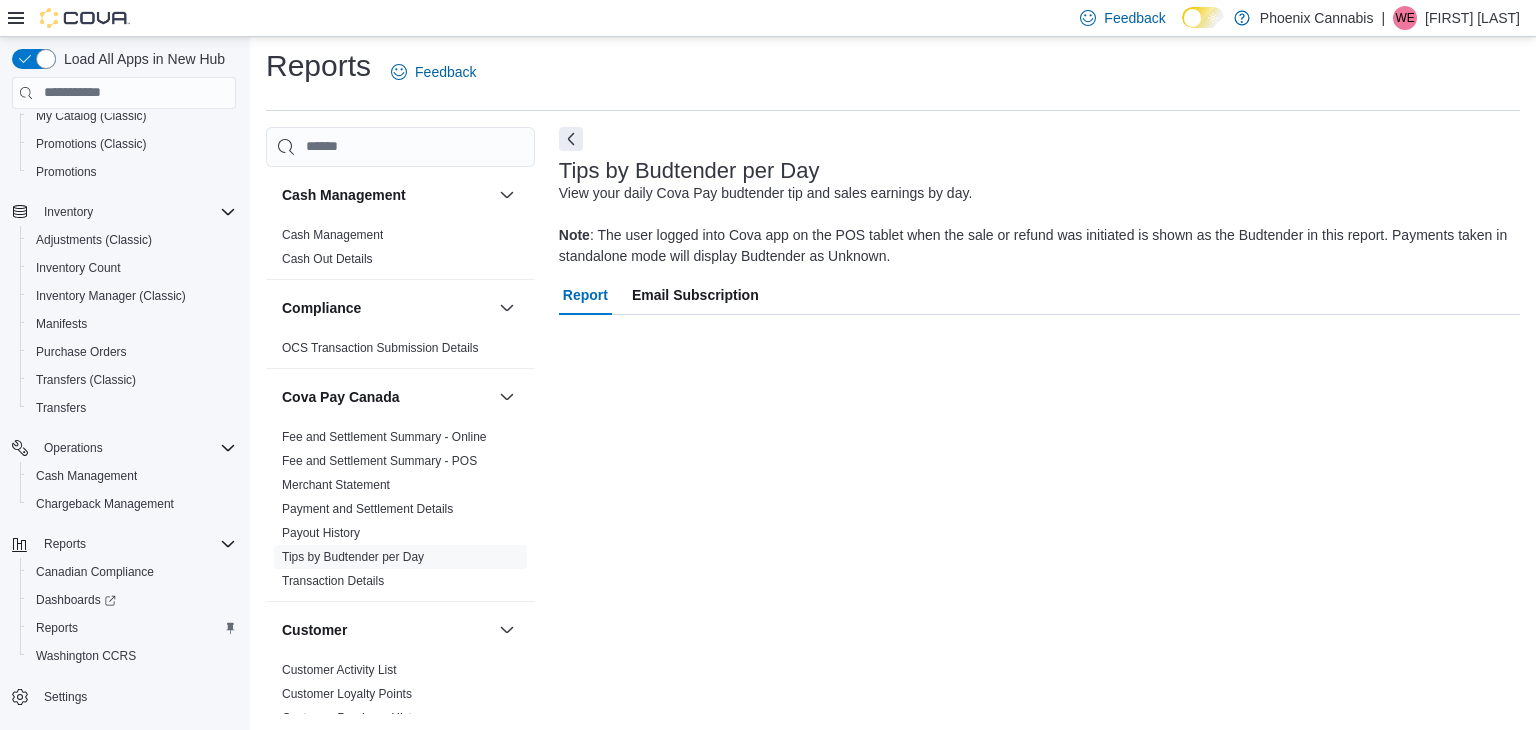 scroll, scrollTop: 7, scrollLeft: 0, axis: vertical 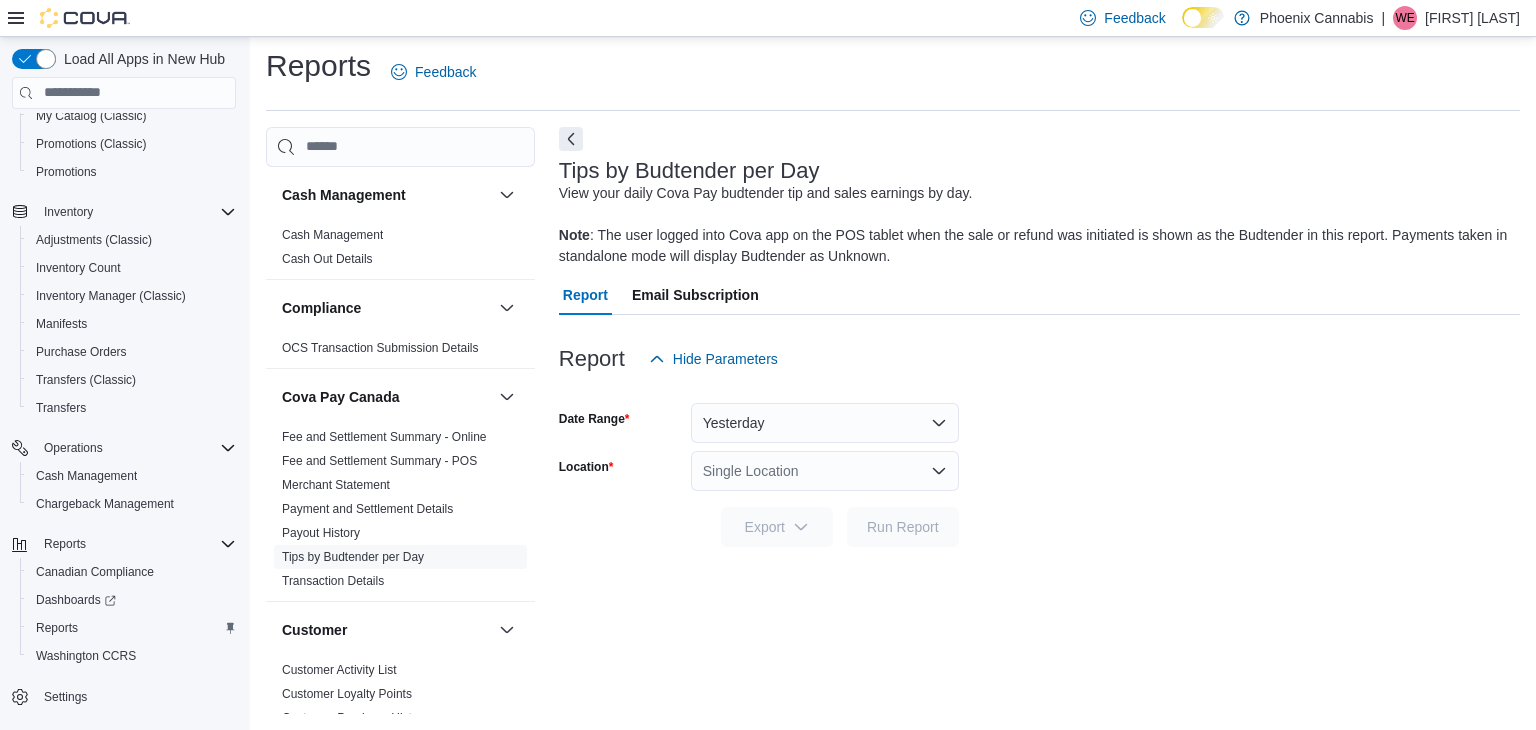 click on "Single Location" at bounding box center (825, 471) 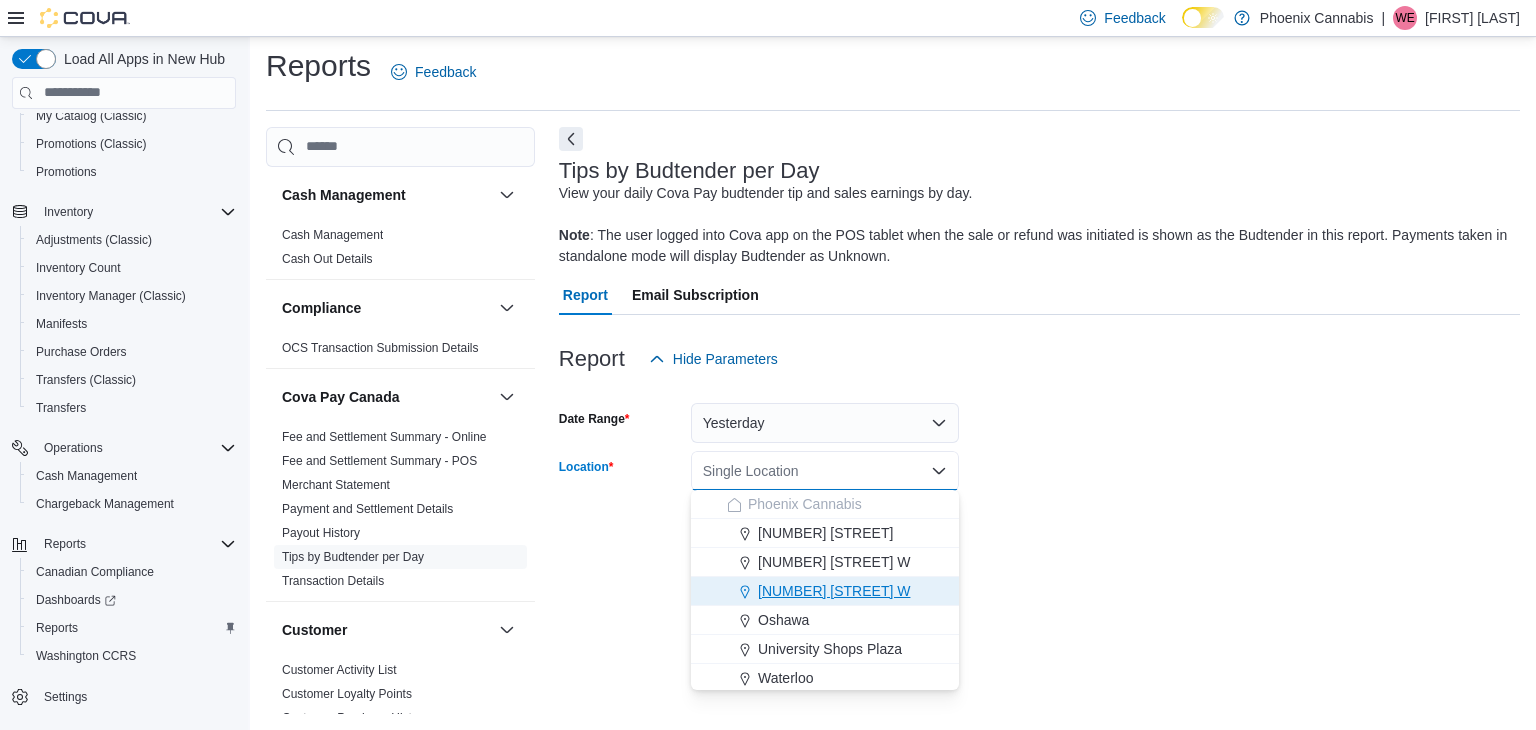 click on "[NUMBER] [STREET]" at bounding box center (834, 591) 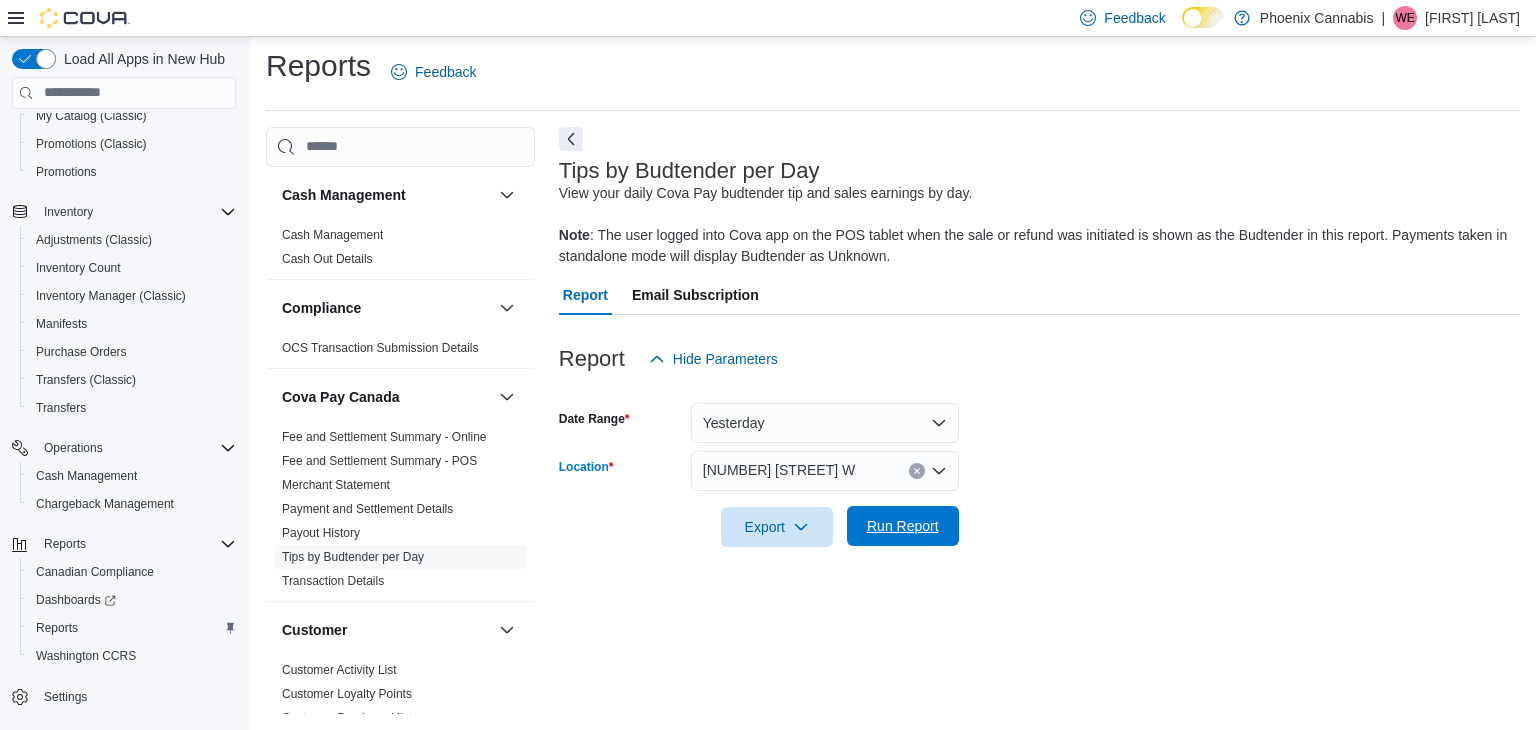 click on "Run Report" at bounding box center (903, 526) 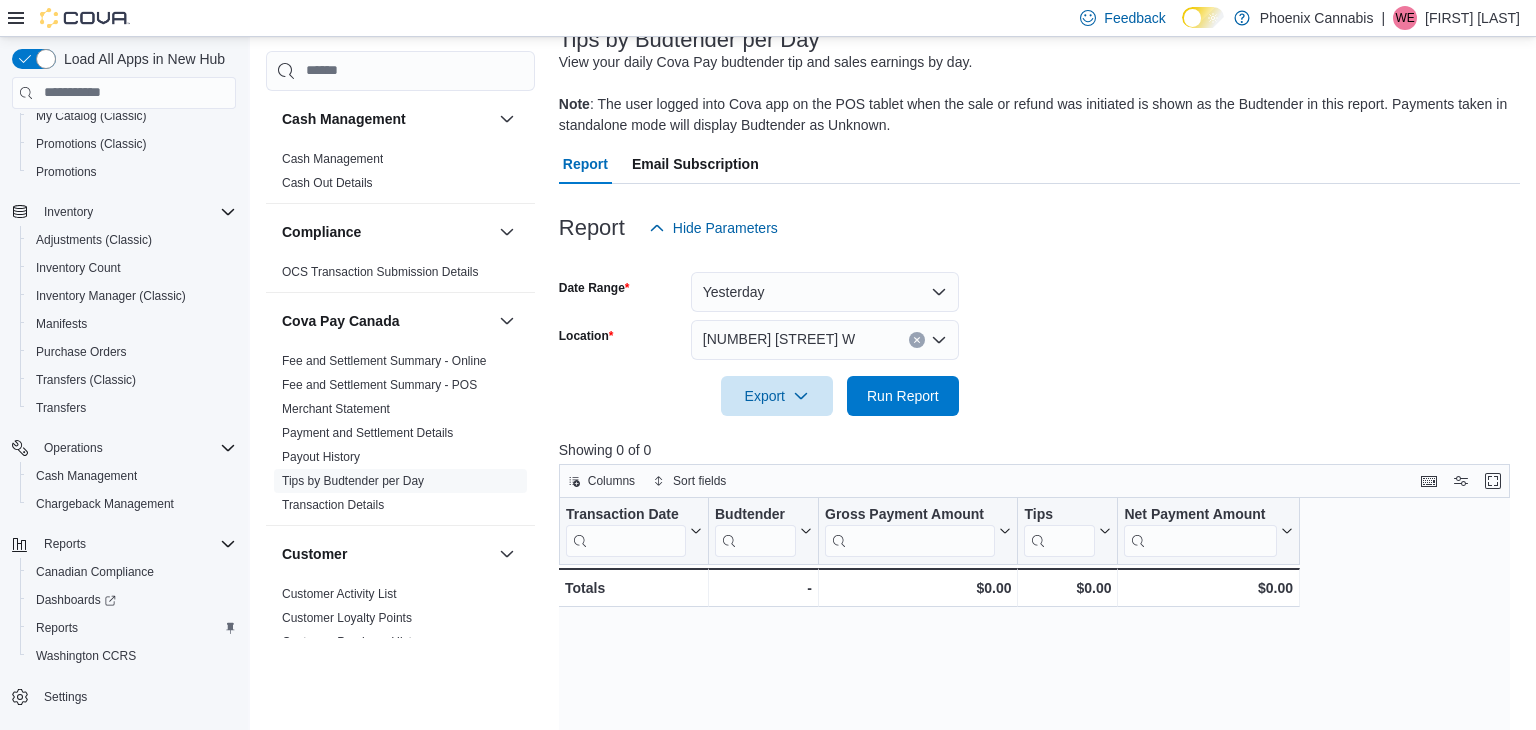 scroll, scrollTop: 141, scrollLeft: 0, axis: vertical 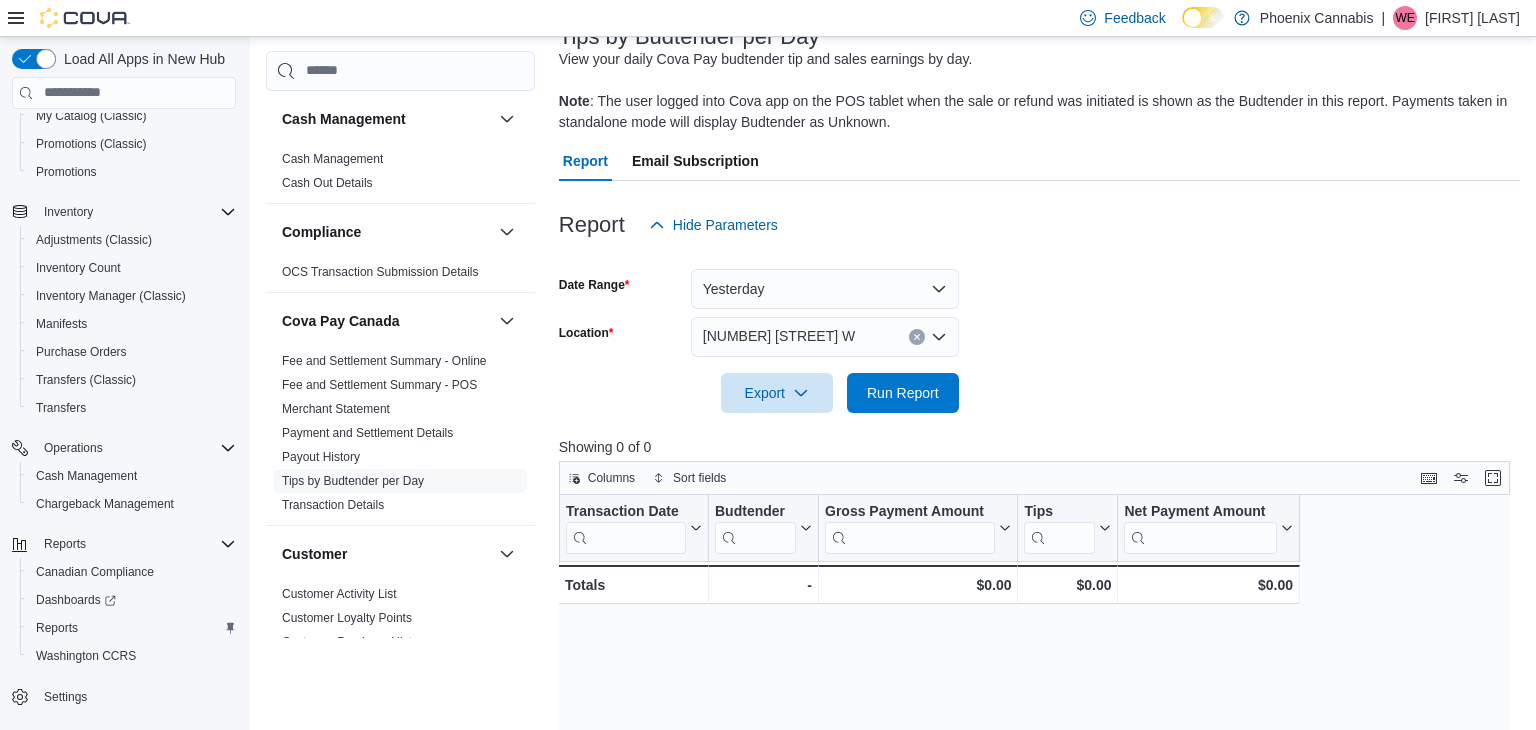 click at bounding box center [917, 337] 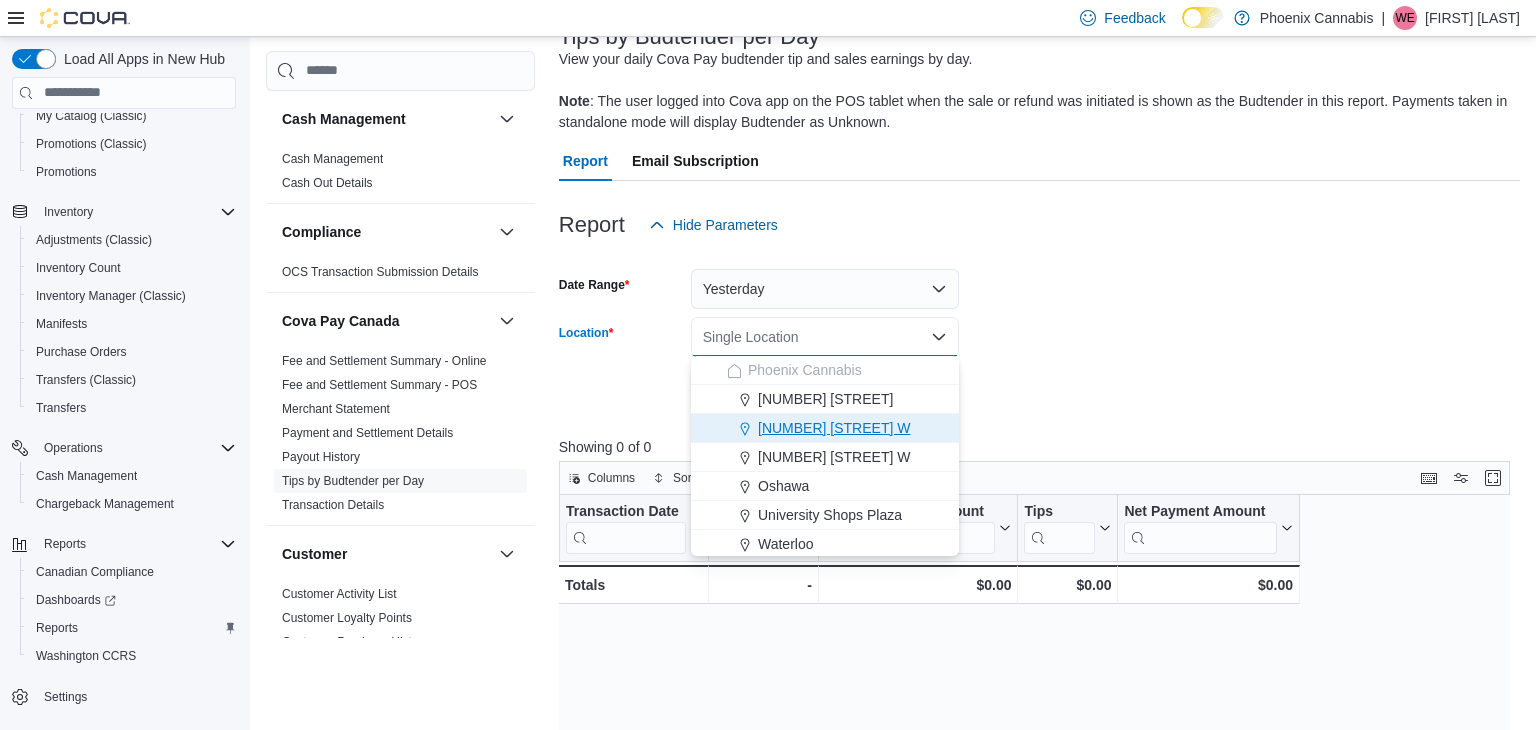 click on "[NUMBER] [STREET]" at bounding box center (834, 428) 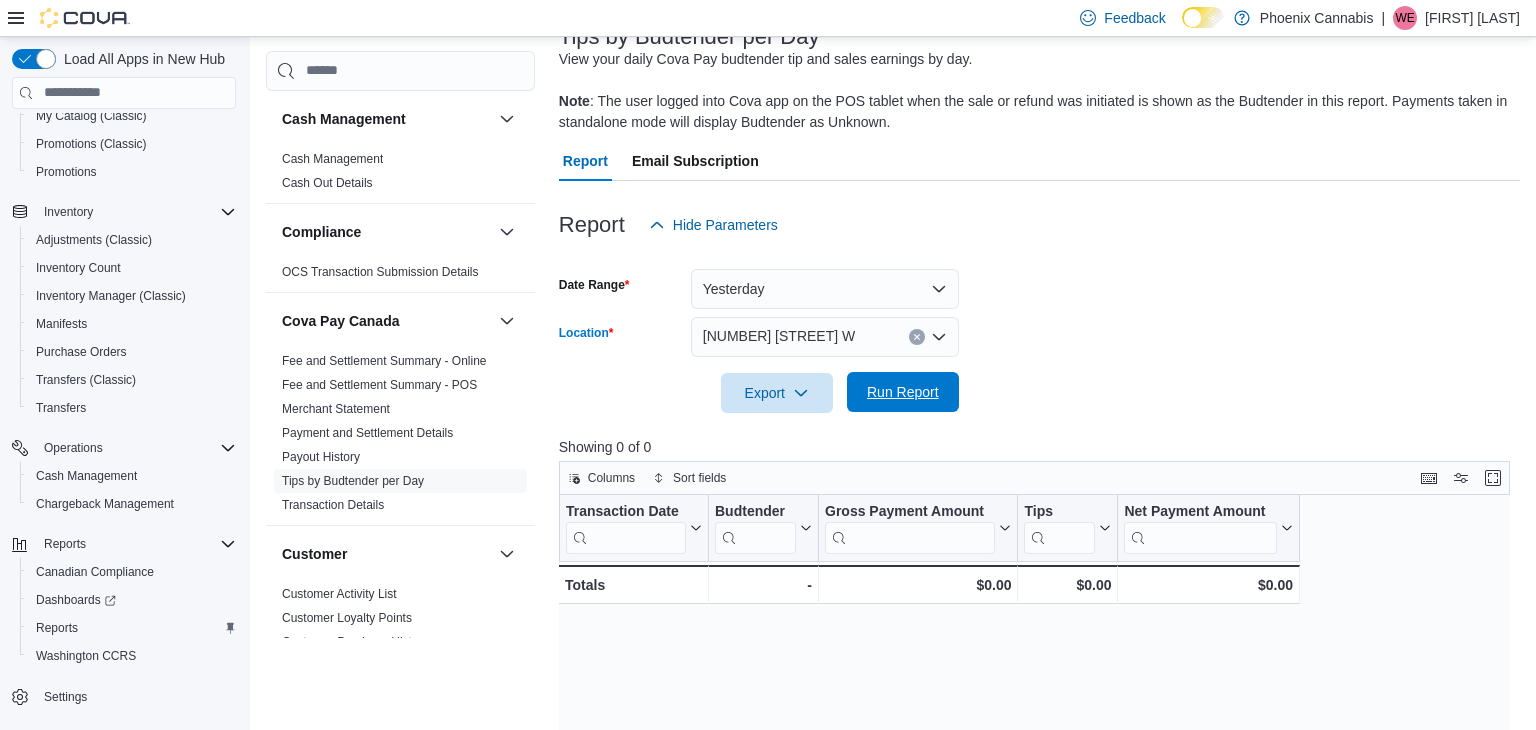 click on "Run Report" at bounding box center [903, 392] 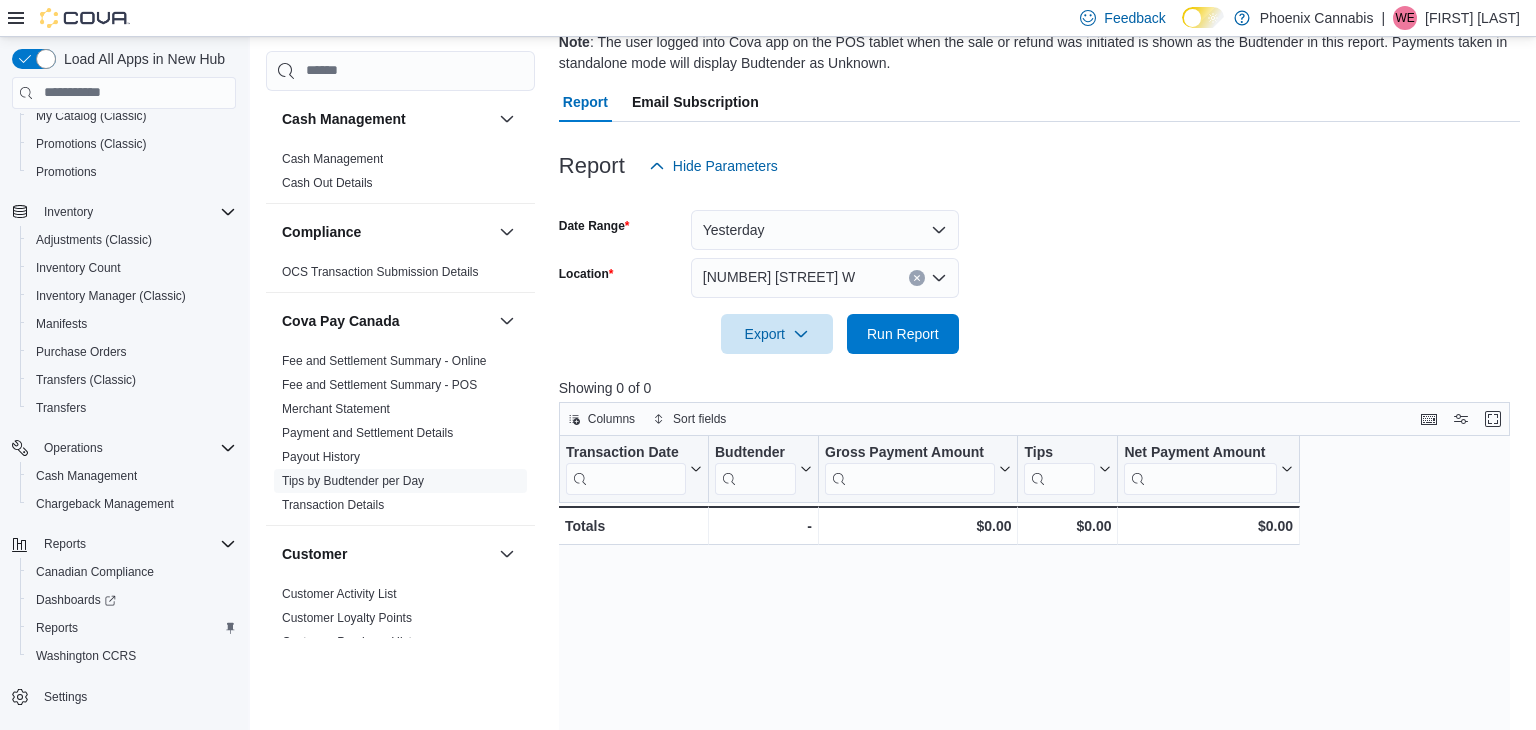 scroll, scrollTop: 219, scrollLeft: 0, axis: vertical 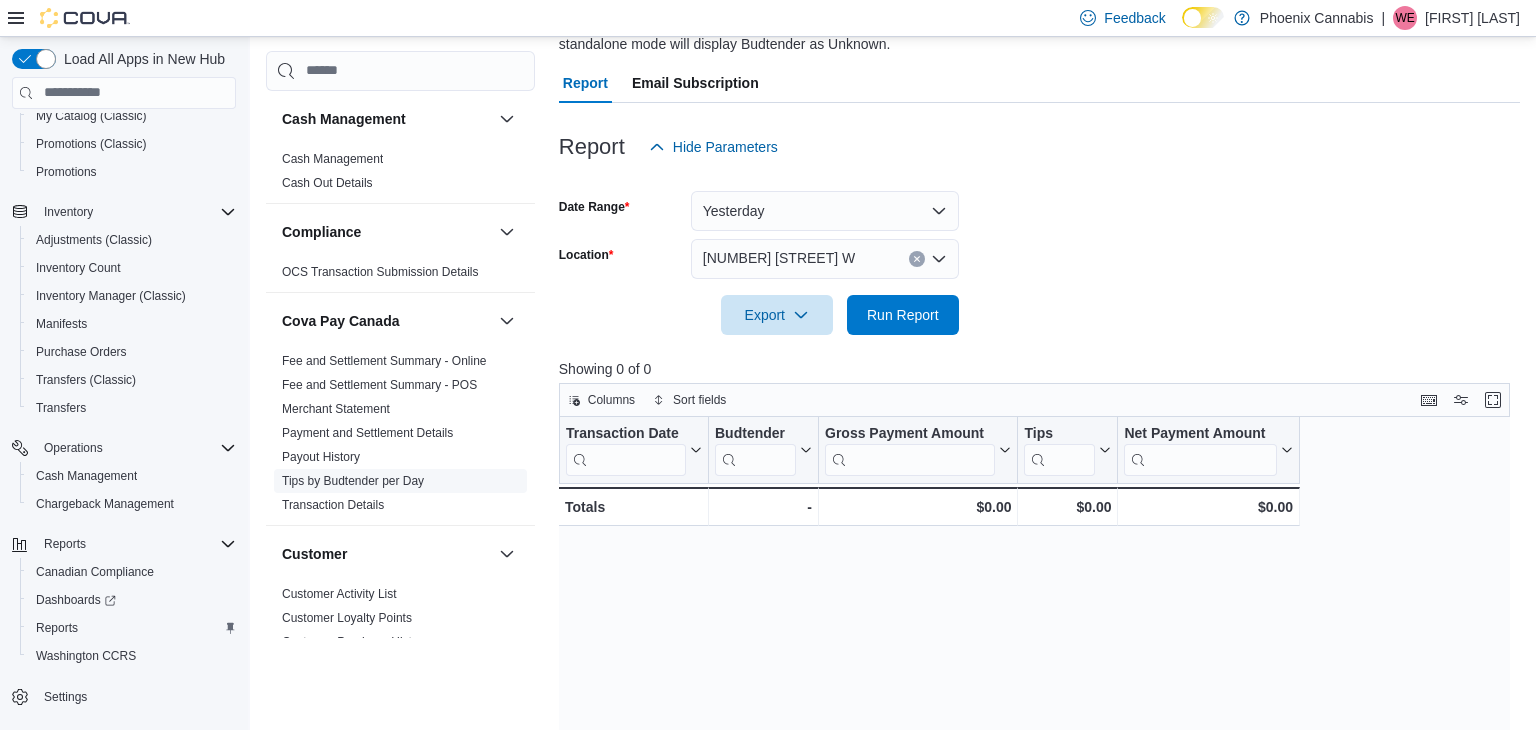 click on "Tips by Budtender per Day" at bounding box center [353, 480] 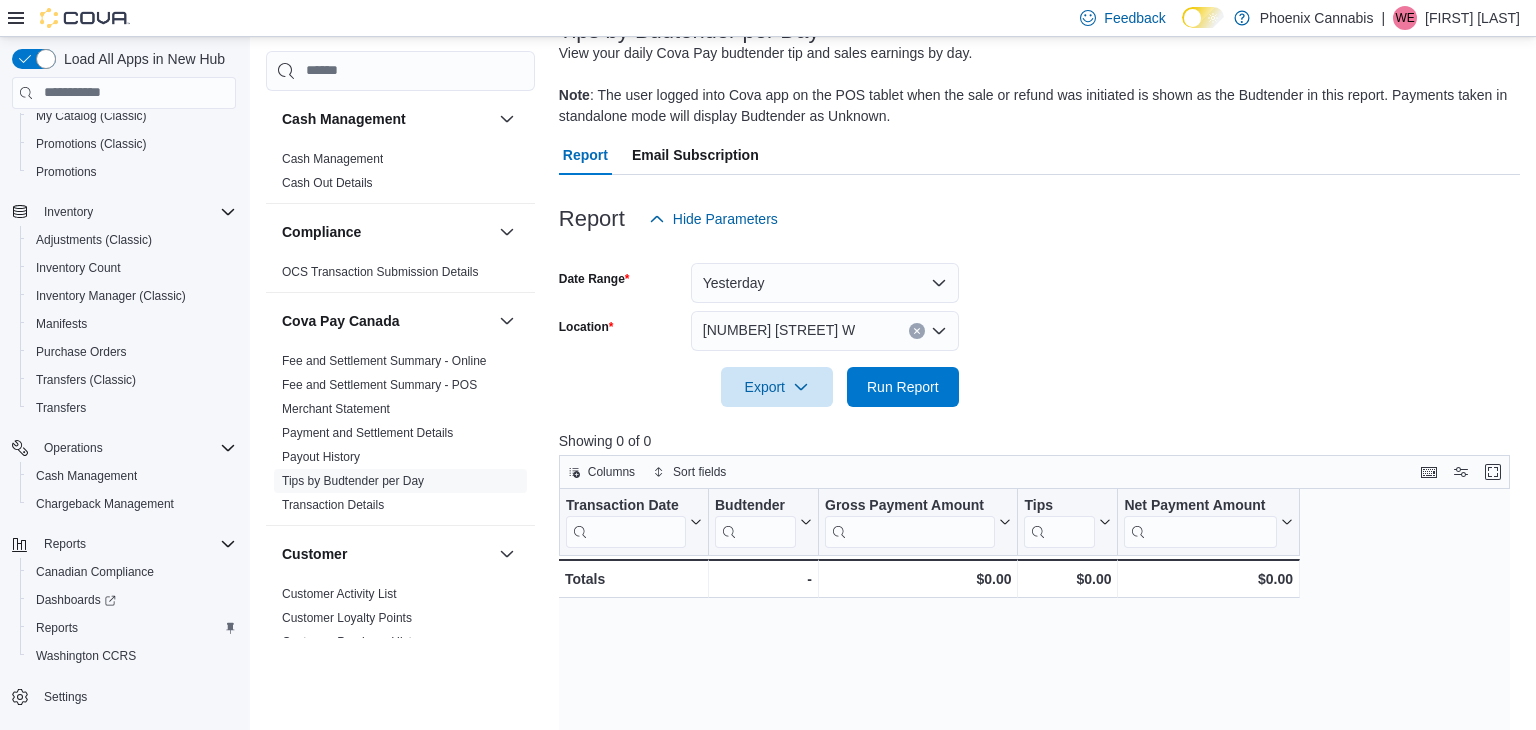 scroll, scrollTop: 115, scrollLeft: 0, axis: vertical 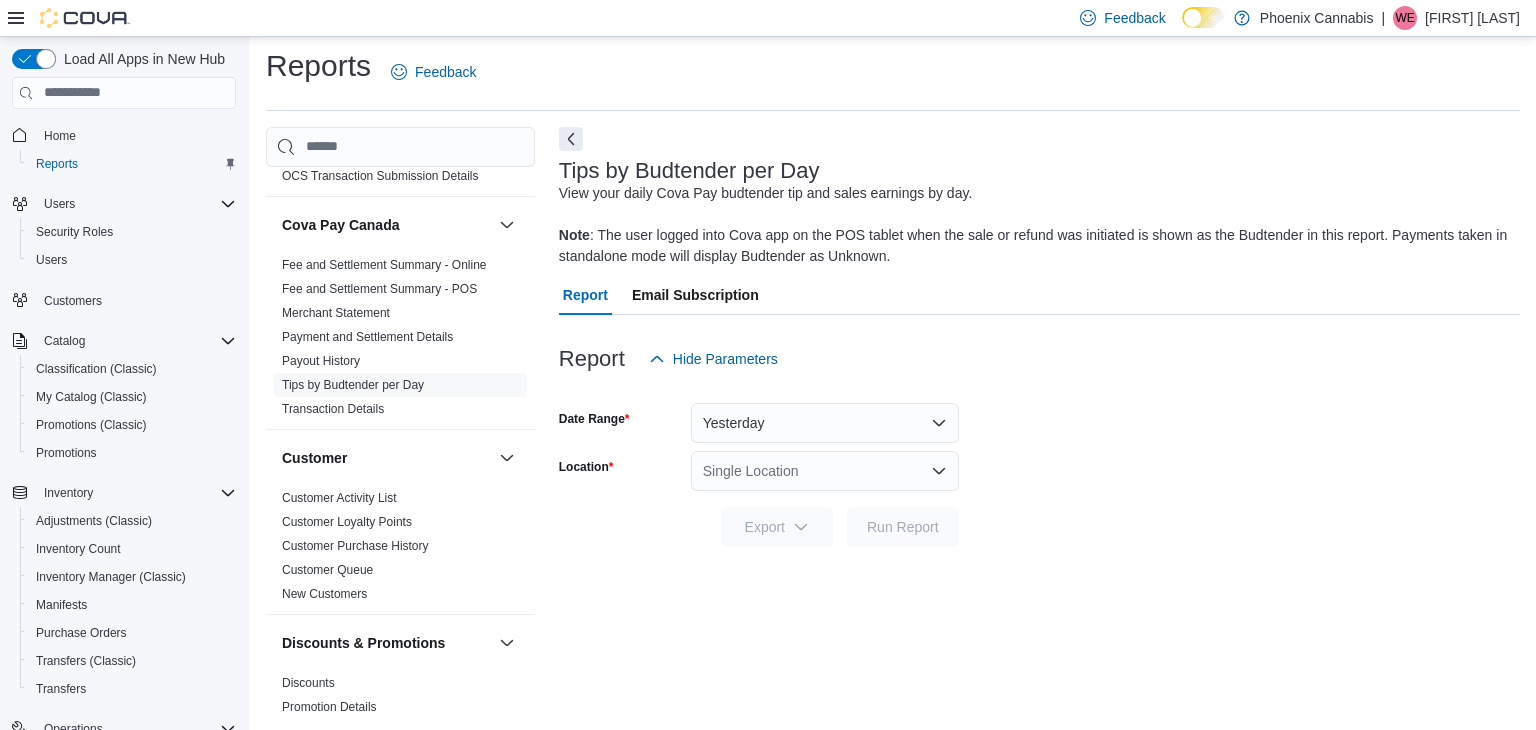 click on "Single Location" at bounding box center [825, 471] 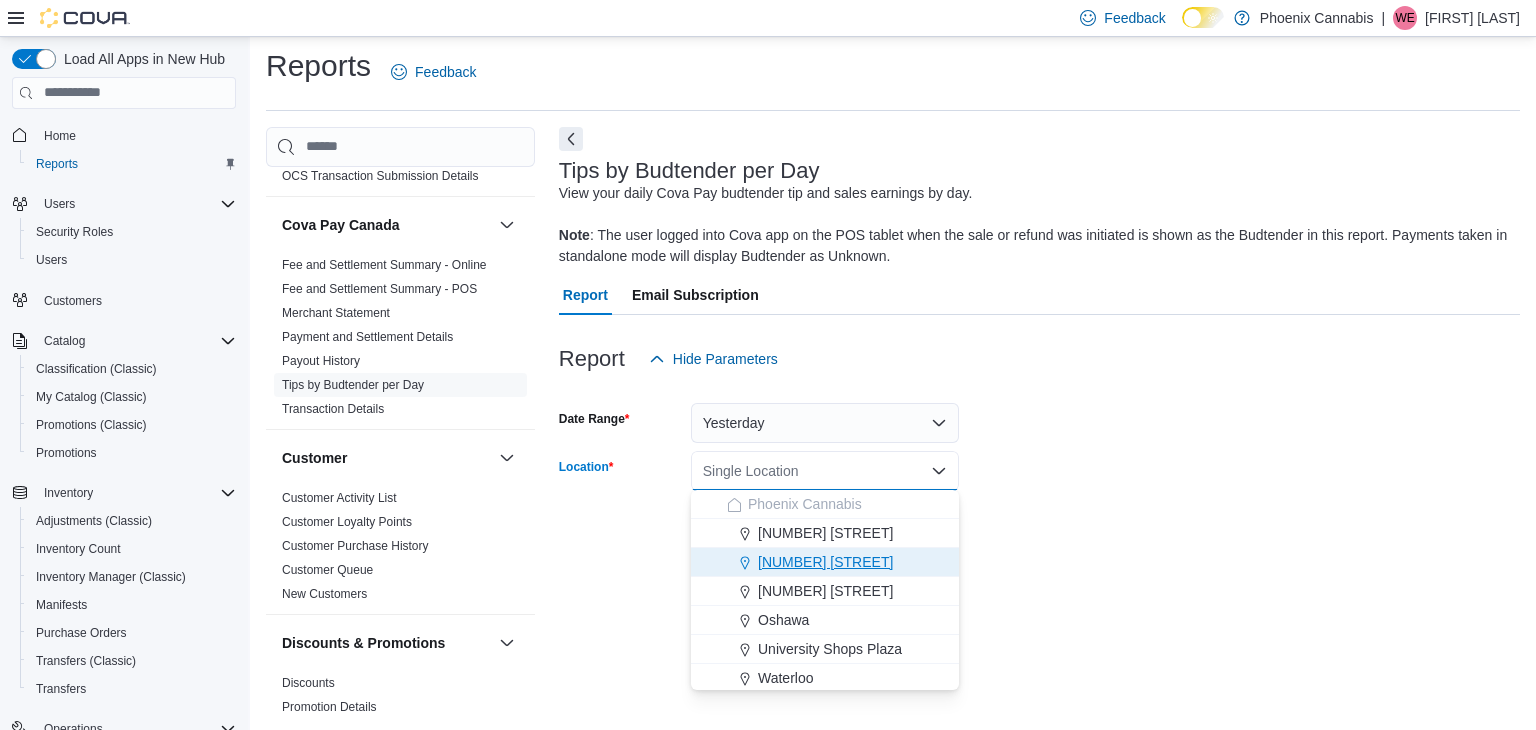 click on "[NUMBER] [STREET]" at bounding box center (825, 562) 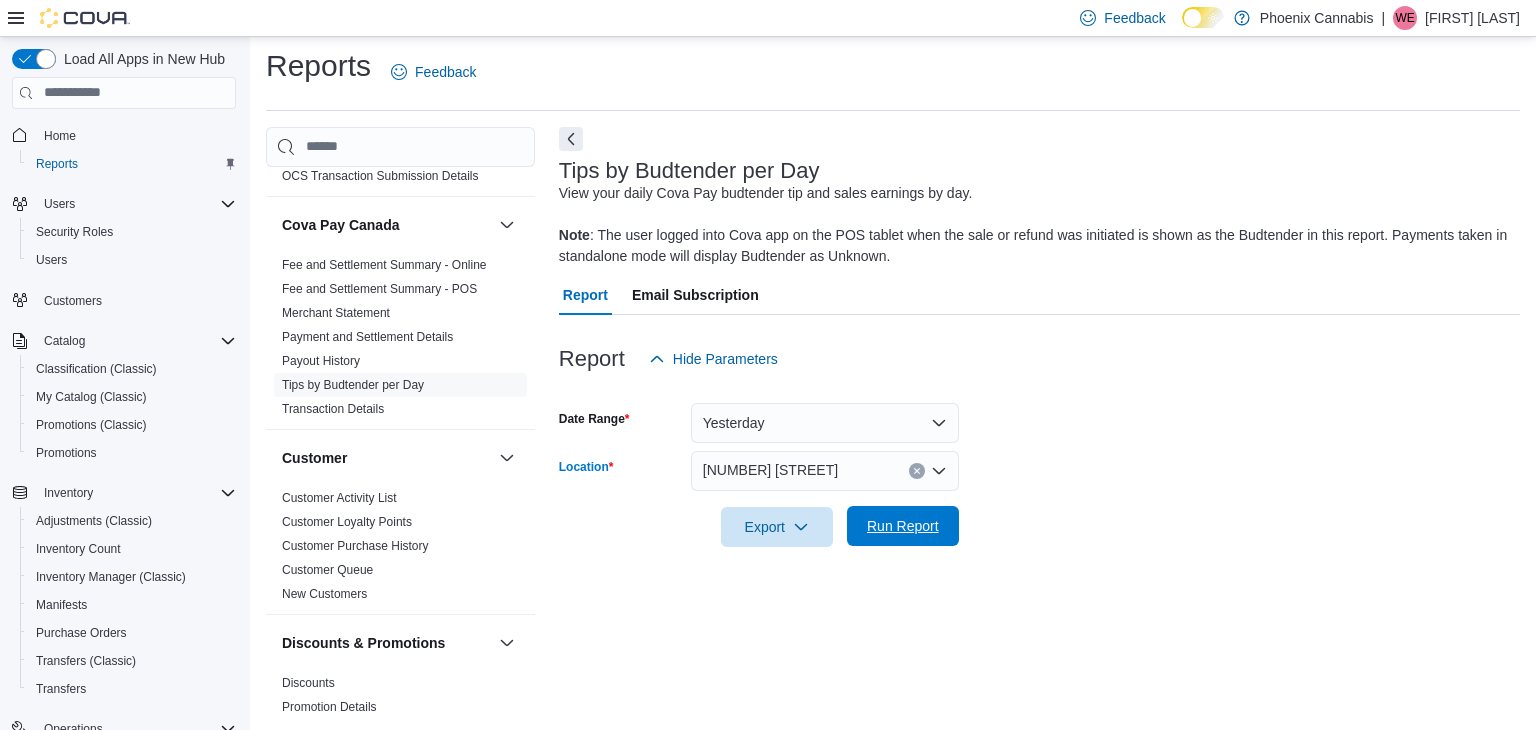 click on "Run Report" at bounding box center (903, 526) 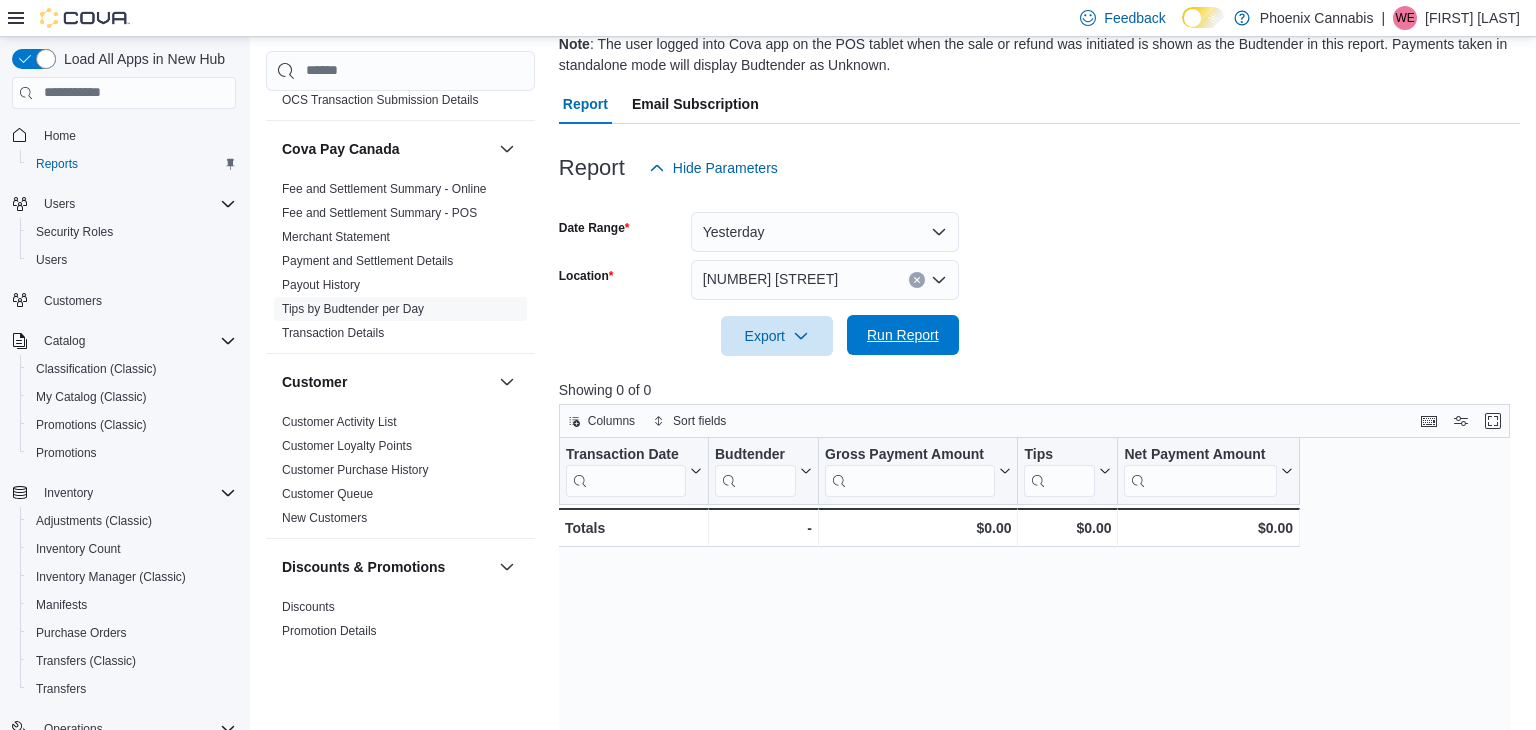 scroll, scrollTop: 200, scrollLeft: 0, axis: vertical 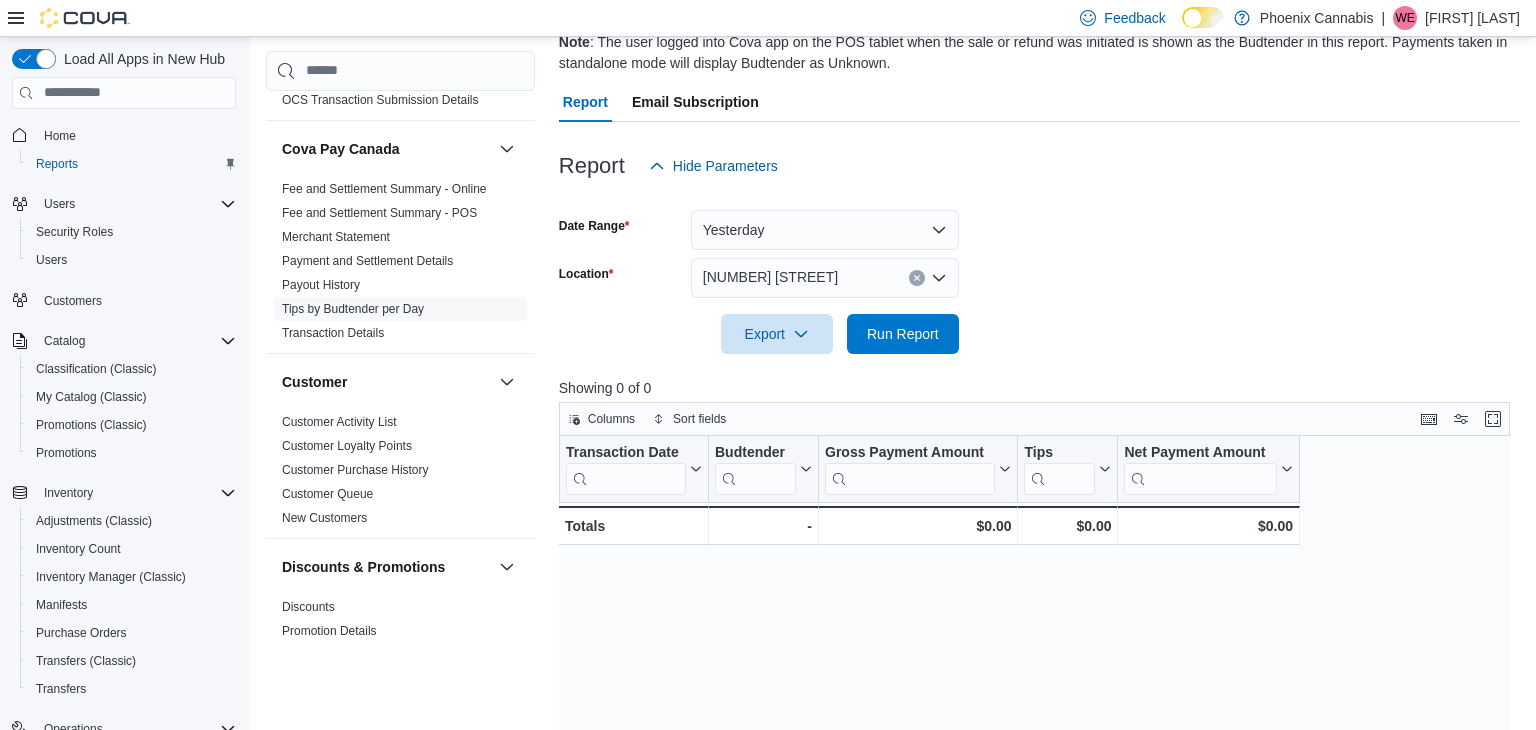 click on "[NUMBER] [STREET]" at bounding box center [825, 278] 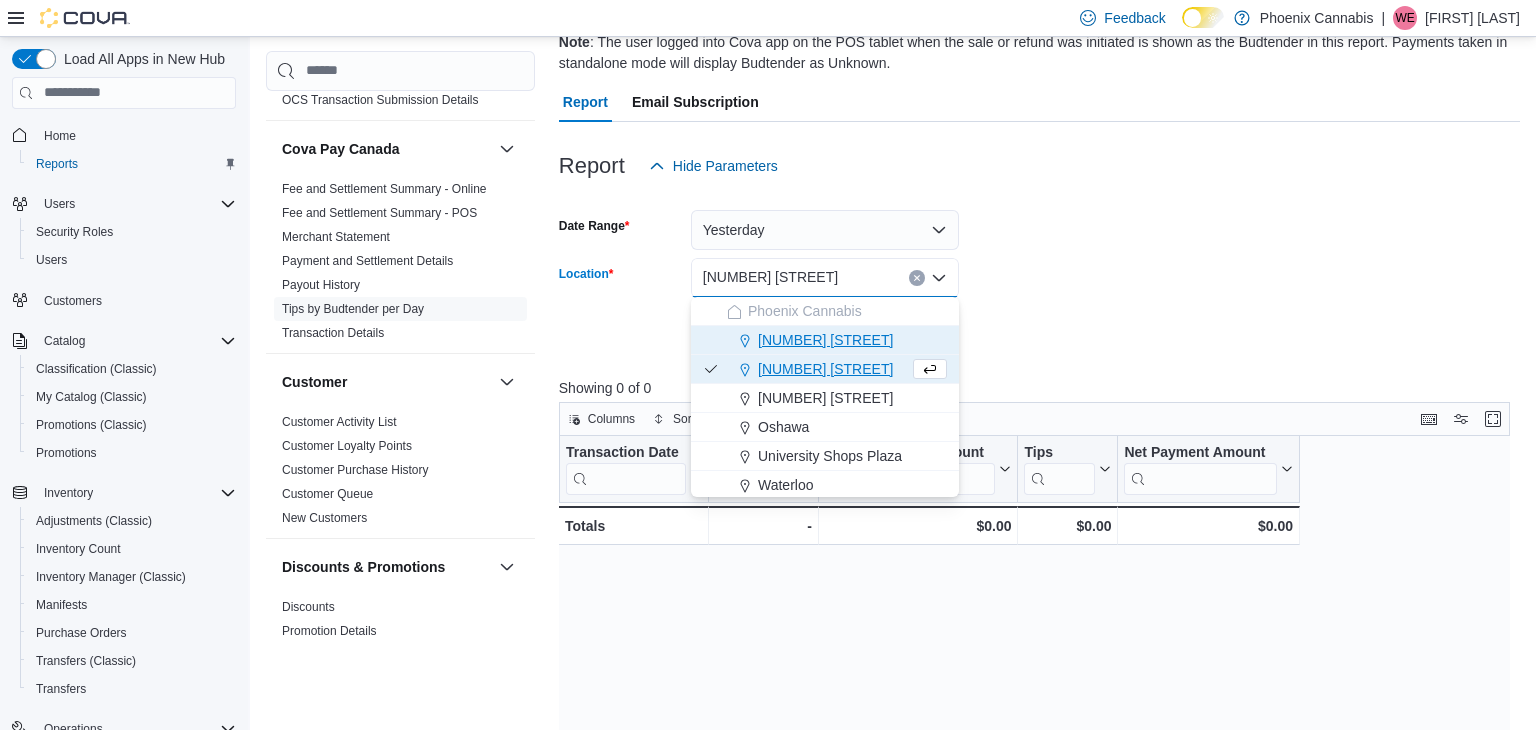 click on "[NUMBER] [STREET]" at bounding box center [825, 340] 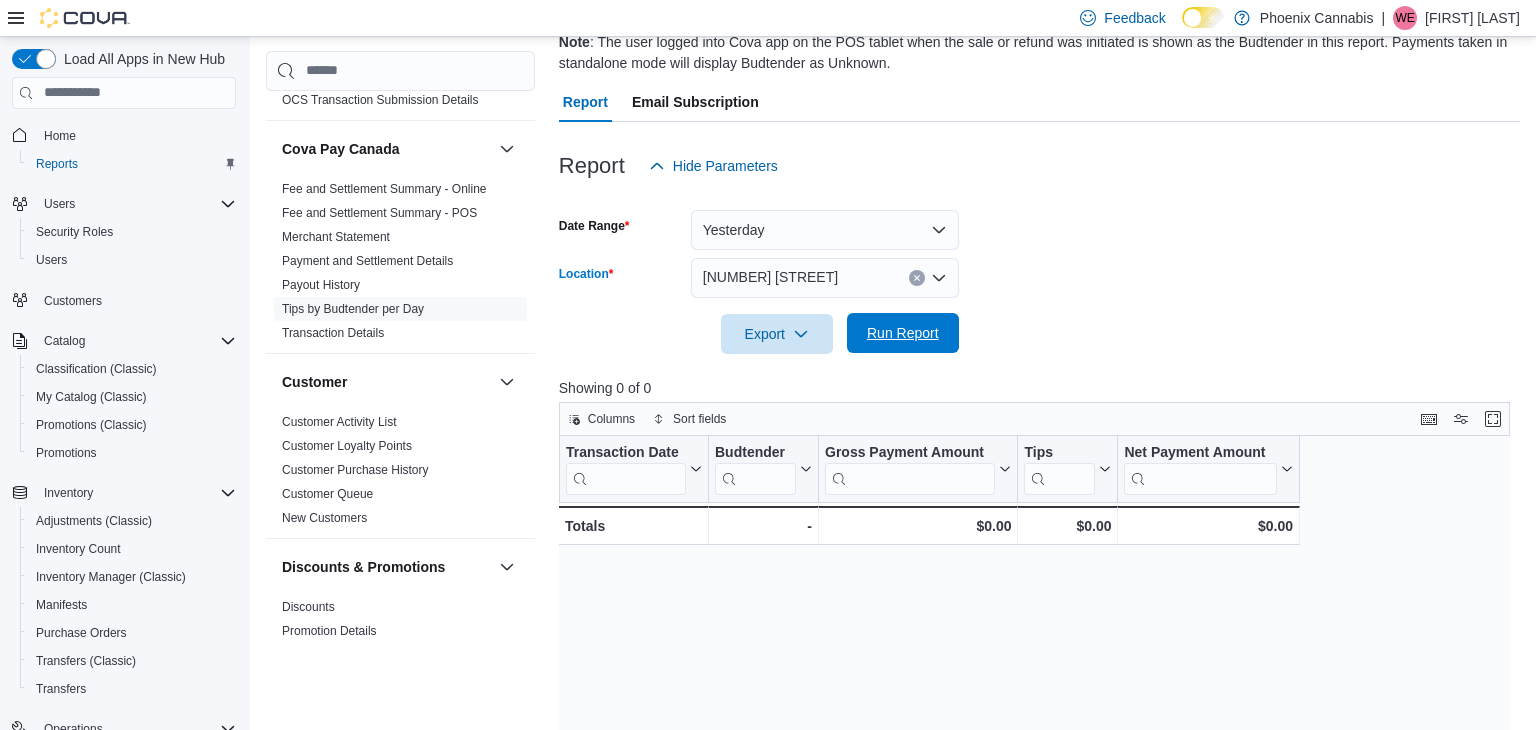 click on "Run Report" at bounding box center [903, 333] 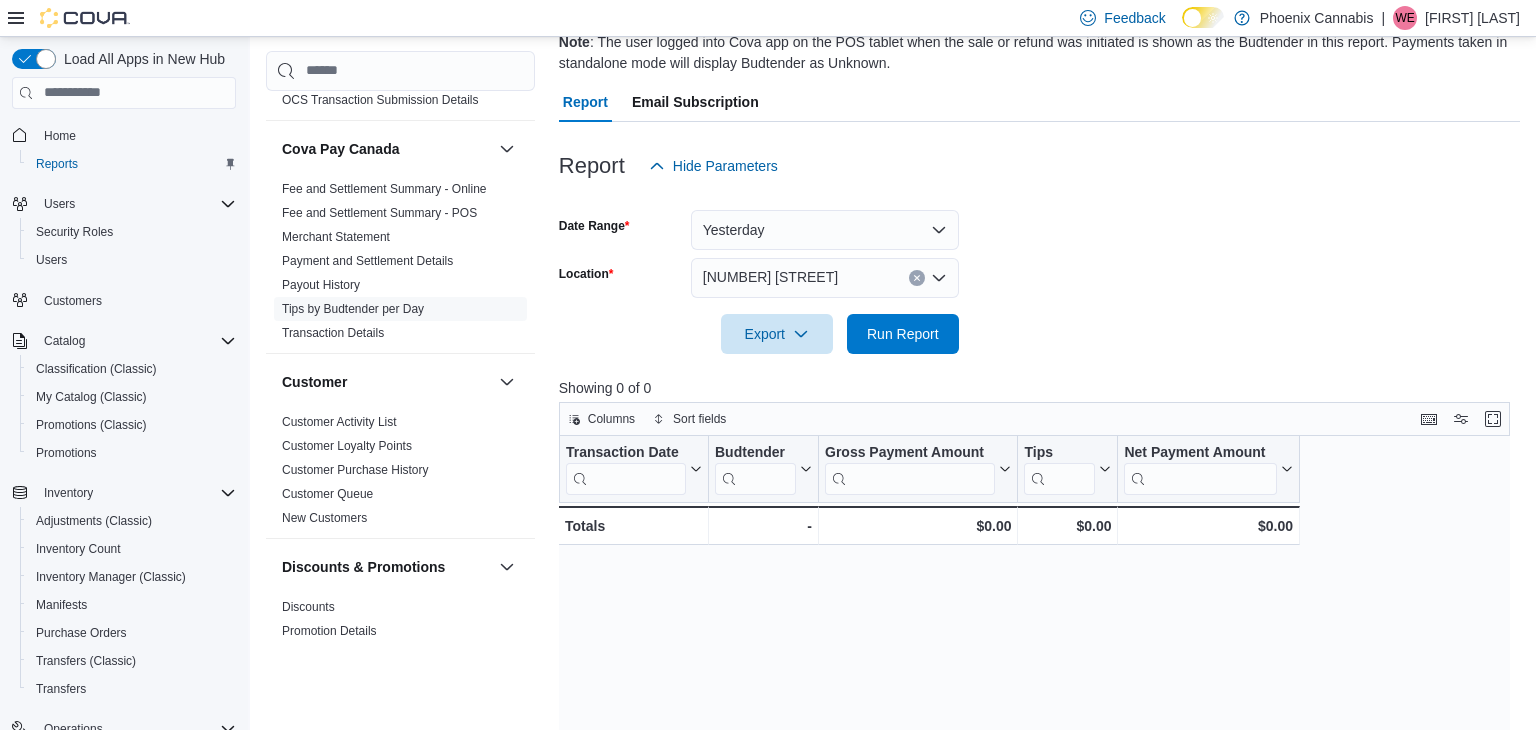 click at bounding box center [917, 278] 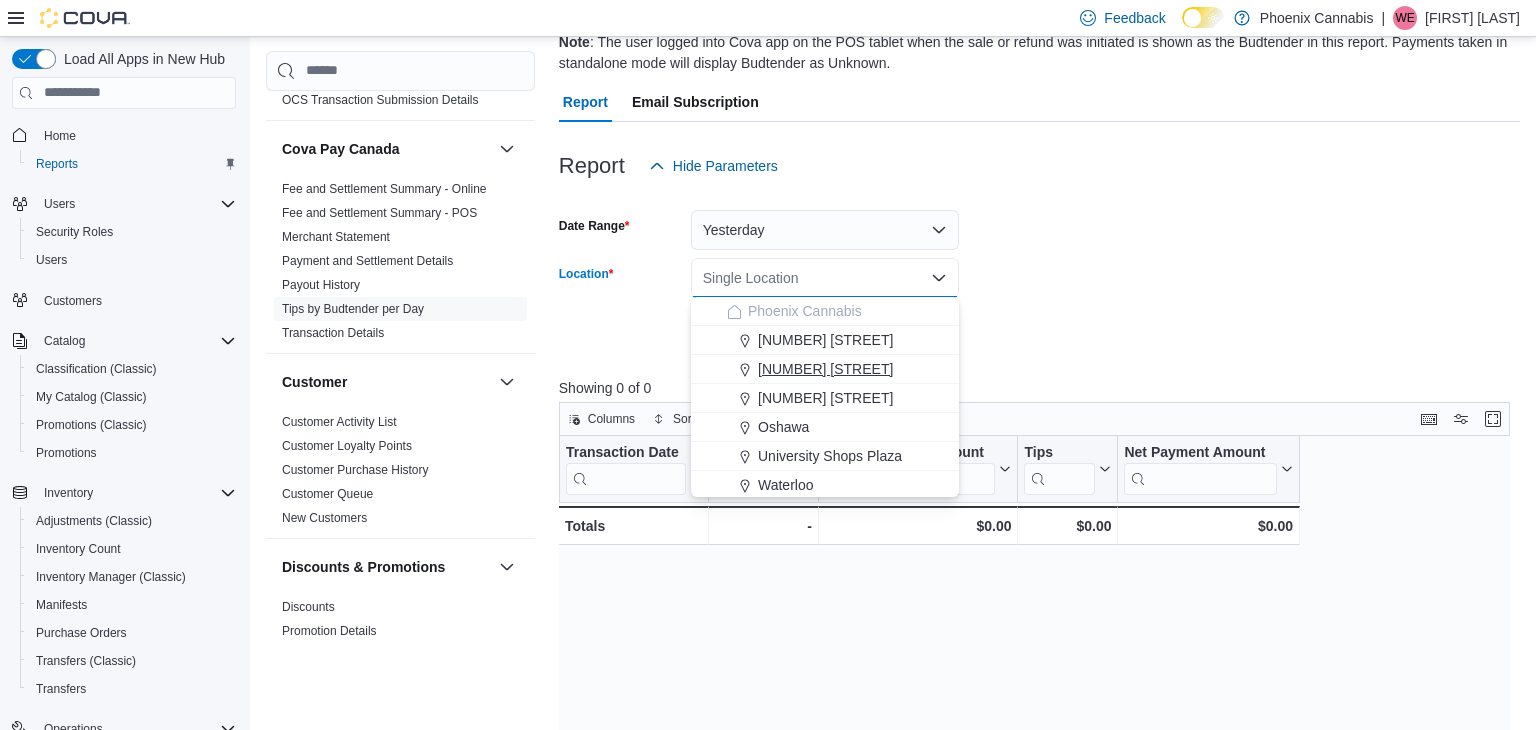 click on "[NUMBER] [STREET]" at bounding box center (825, 369) 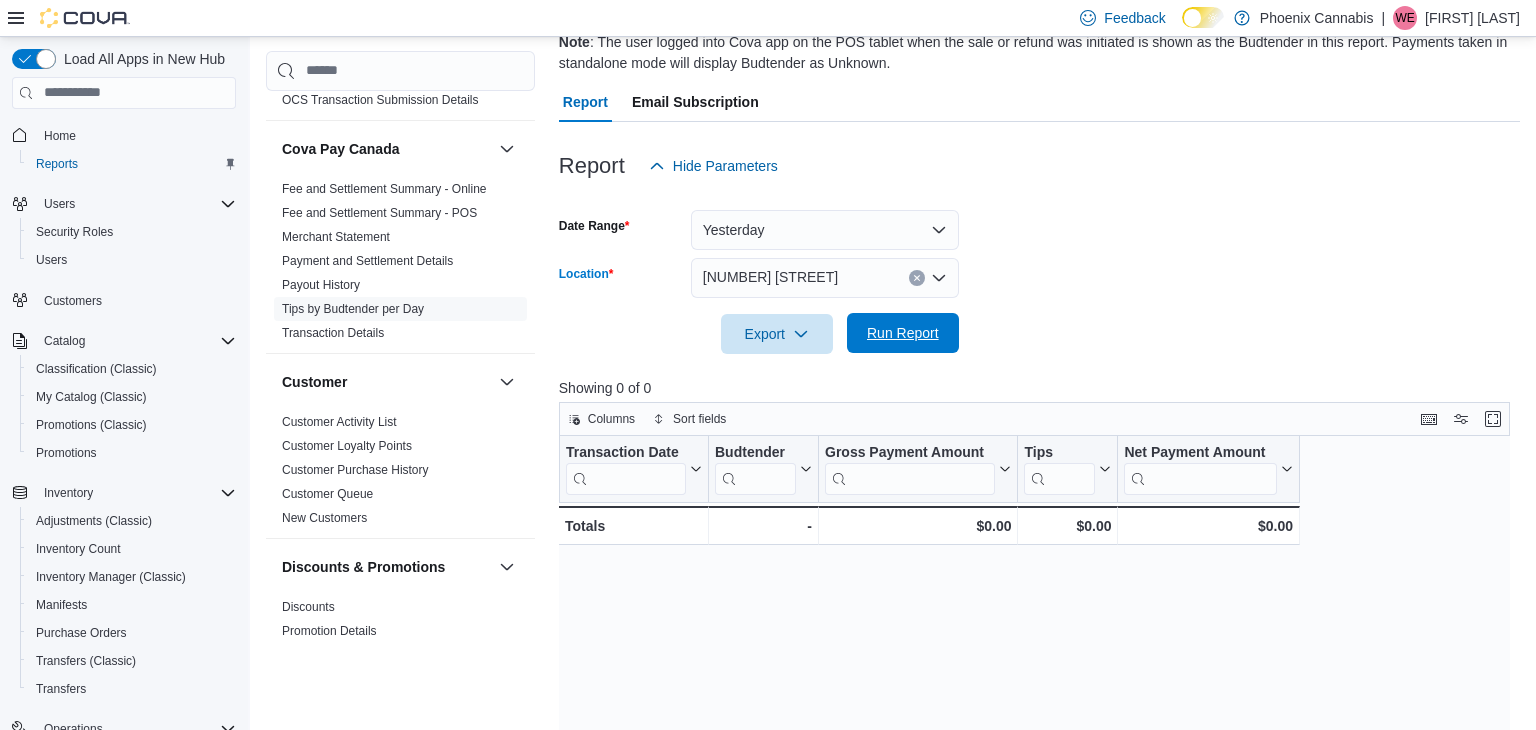 click on "Run Report" at bounding box center (903, 333) 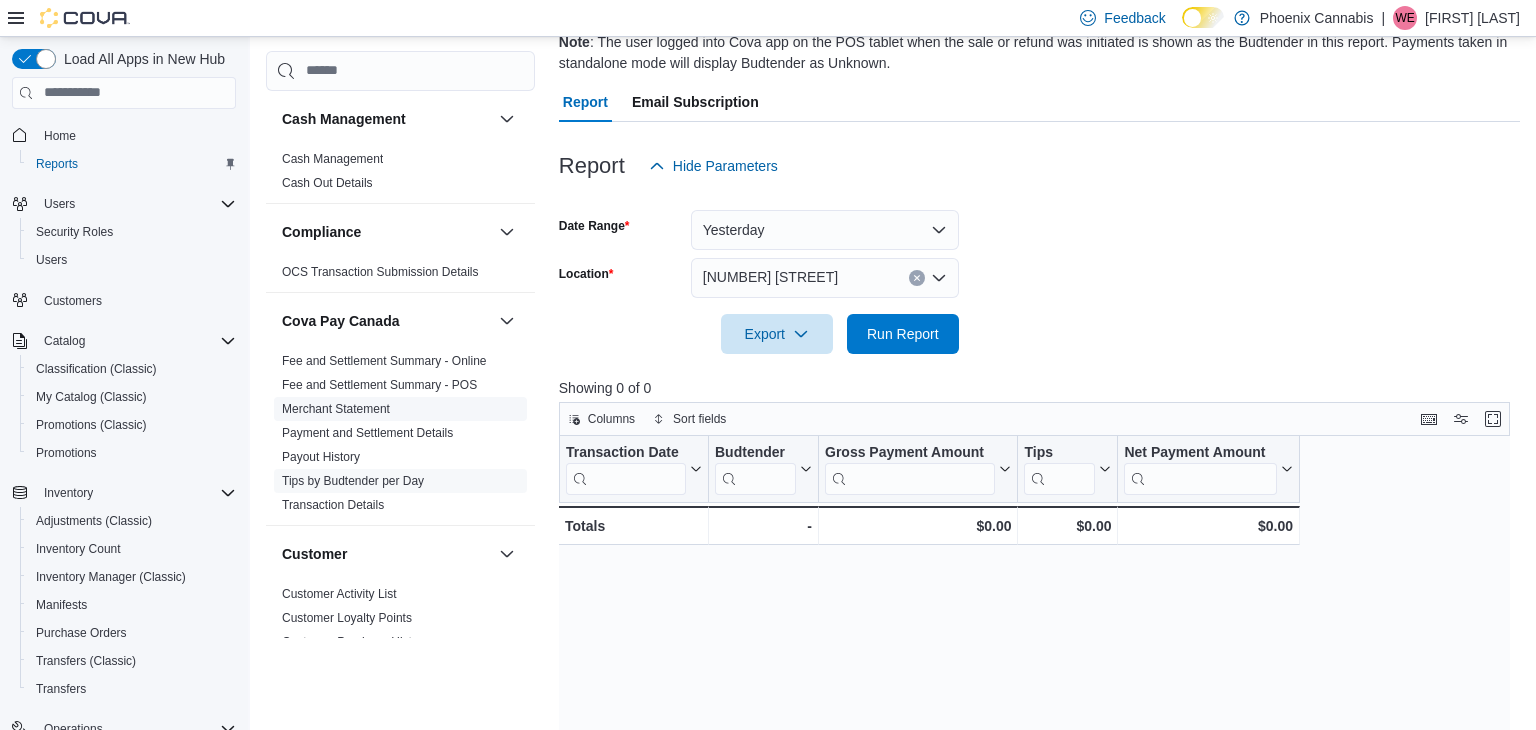 scroll, scrollTop: 1611, scrollLeft: 0, axis: vertical 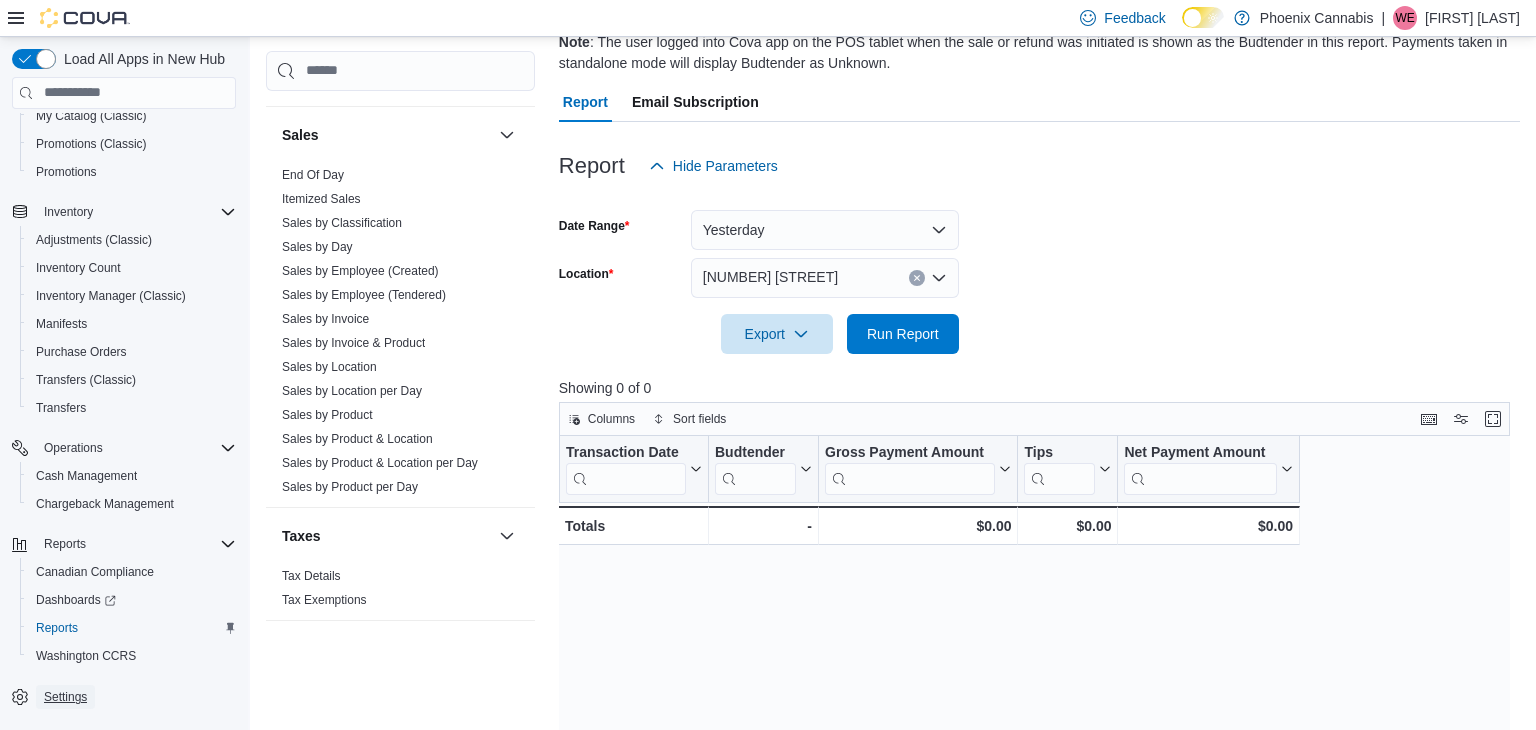 click on "Settings" at bounding box center (65, 697) 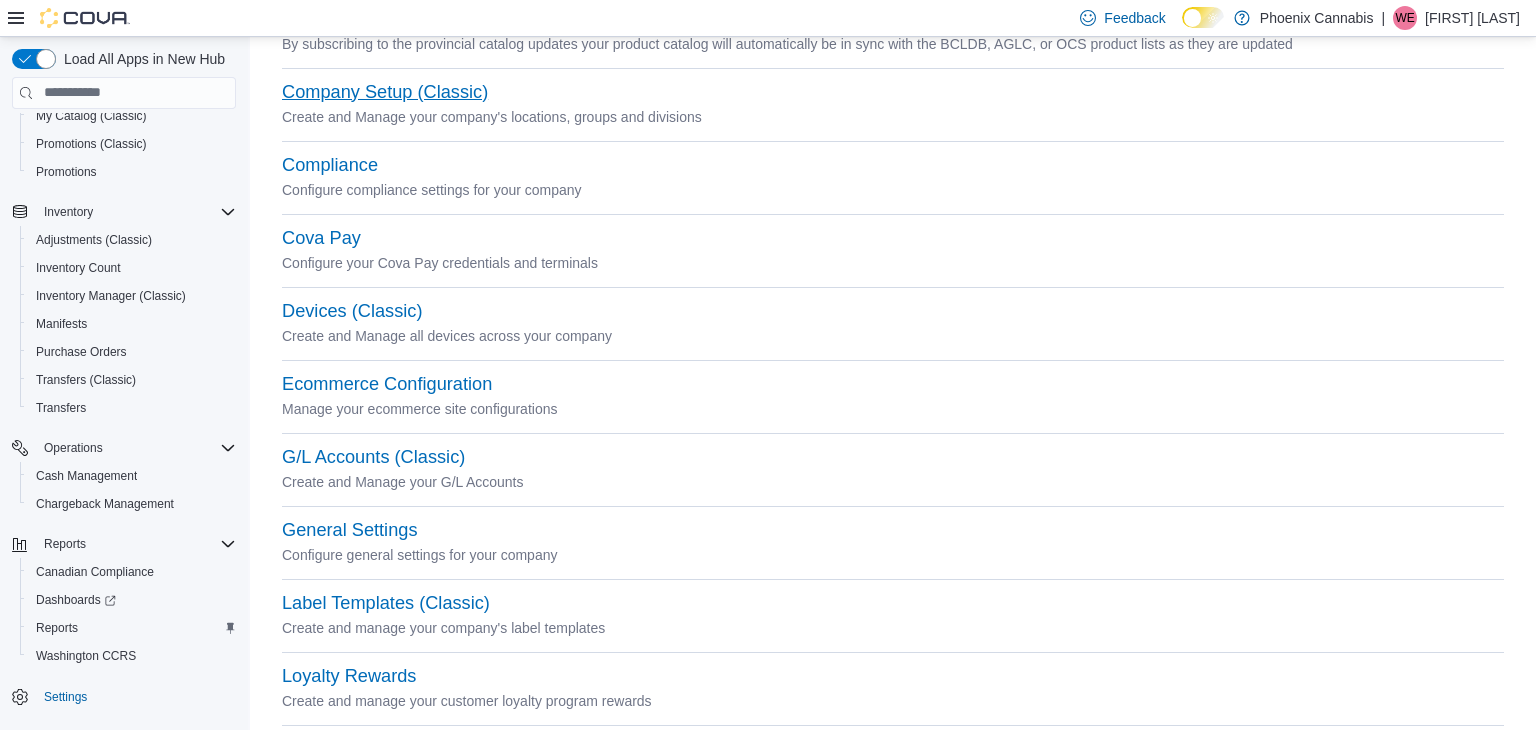 scroll, scrollTop: 206, scrollLeft: 0, axis: vertical 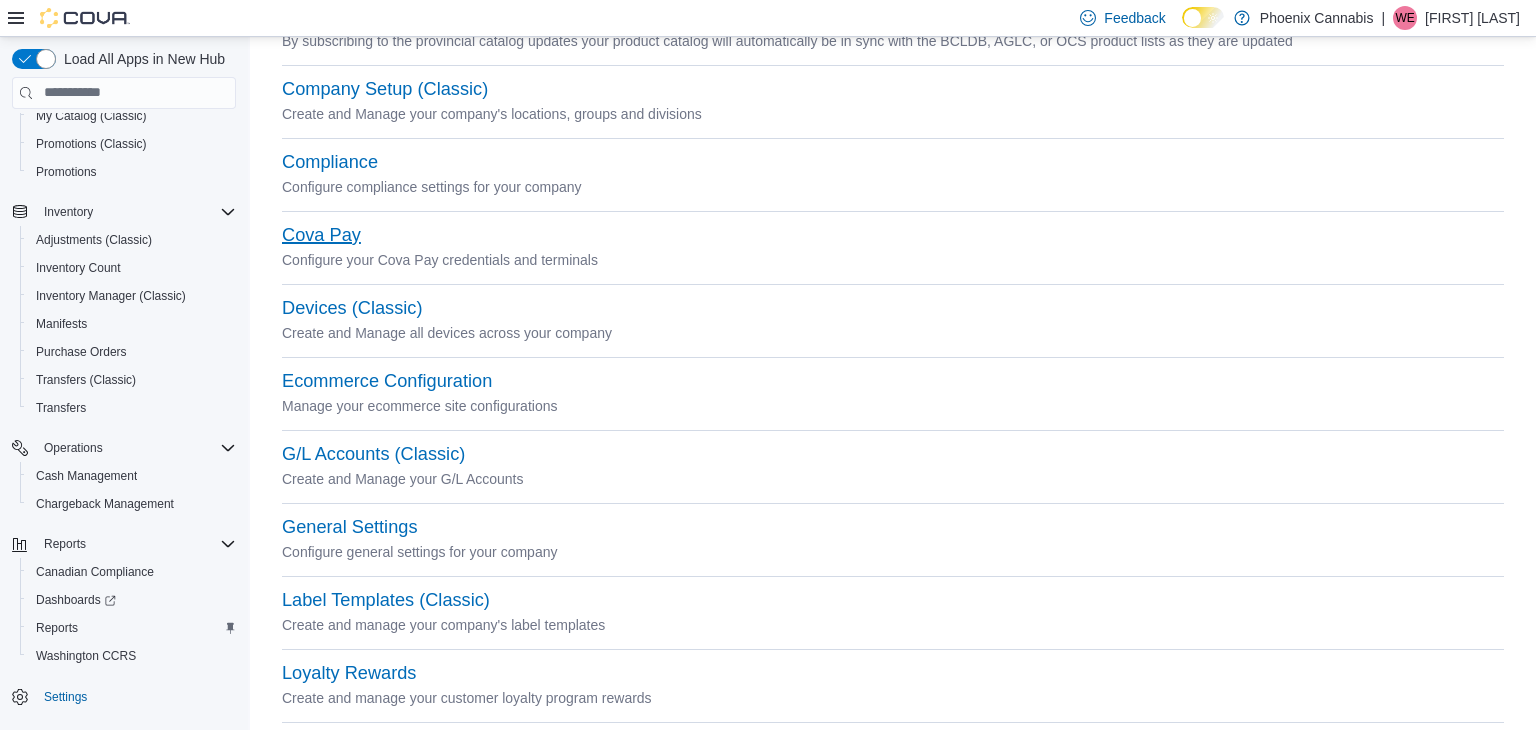 click on "Cova Pay" at bounding box center (321, 235) 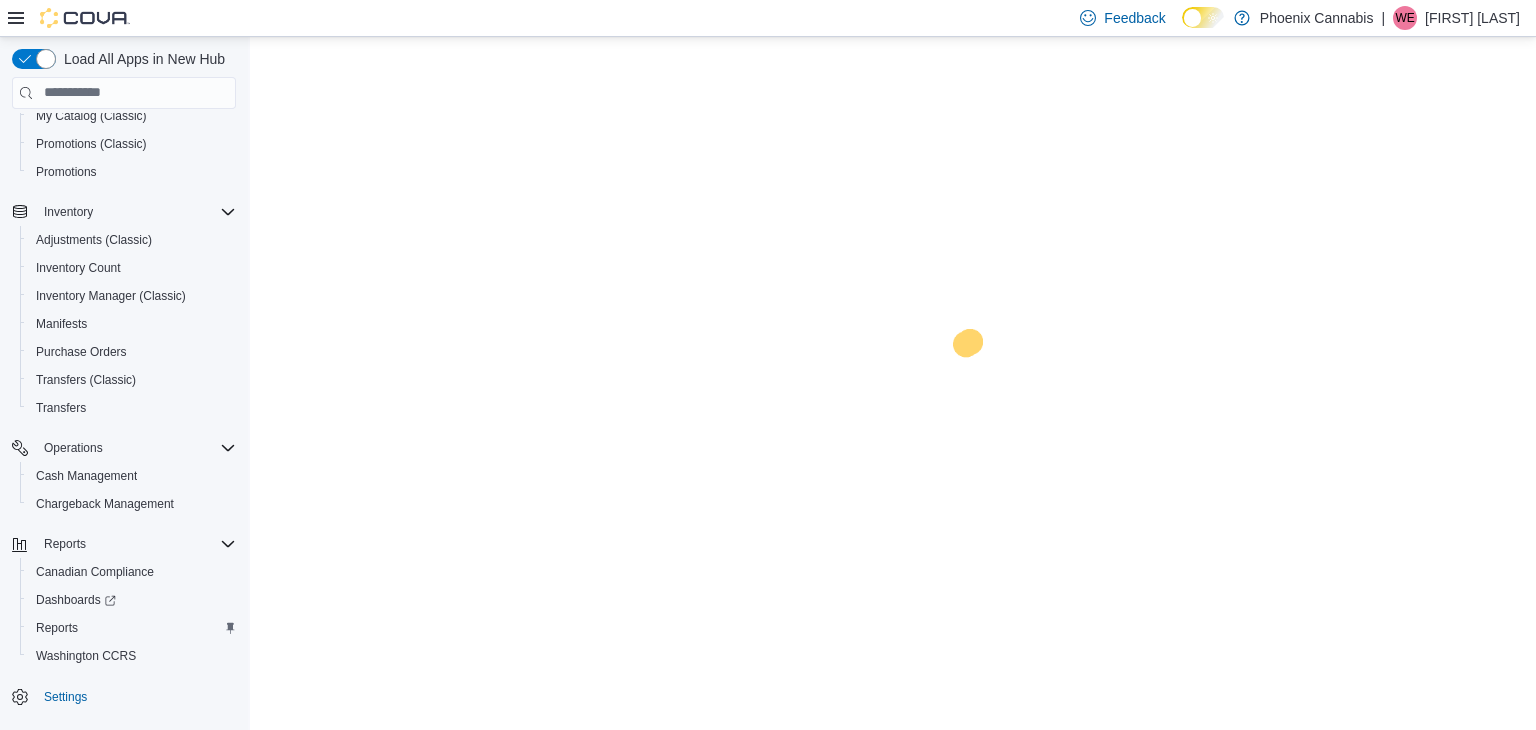 scroll, scrollTop: 0, scrollLeft: 0, axis: both 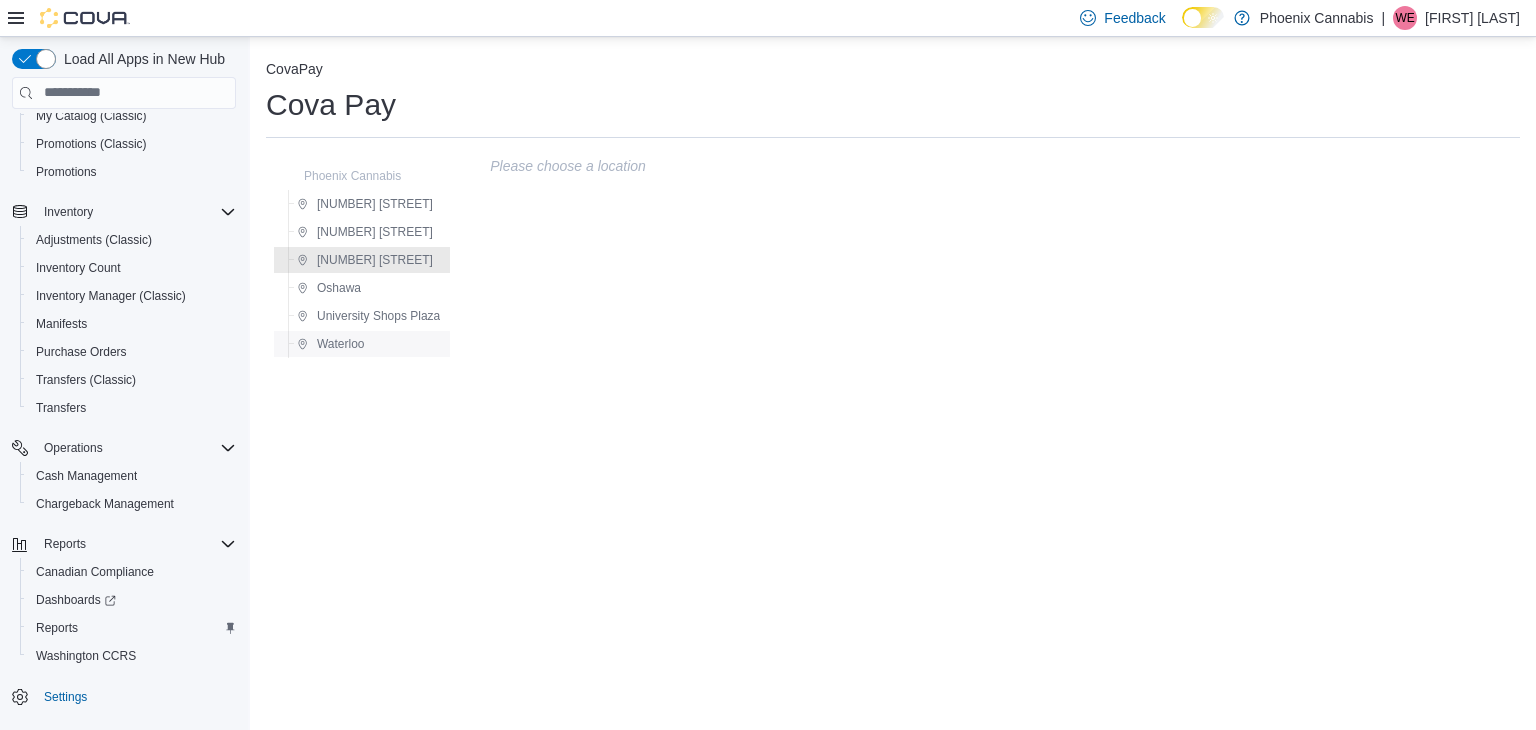 click on "Waterloo" at bounding box center [341, 344] 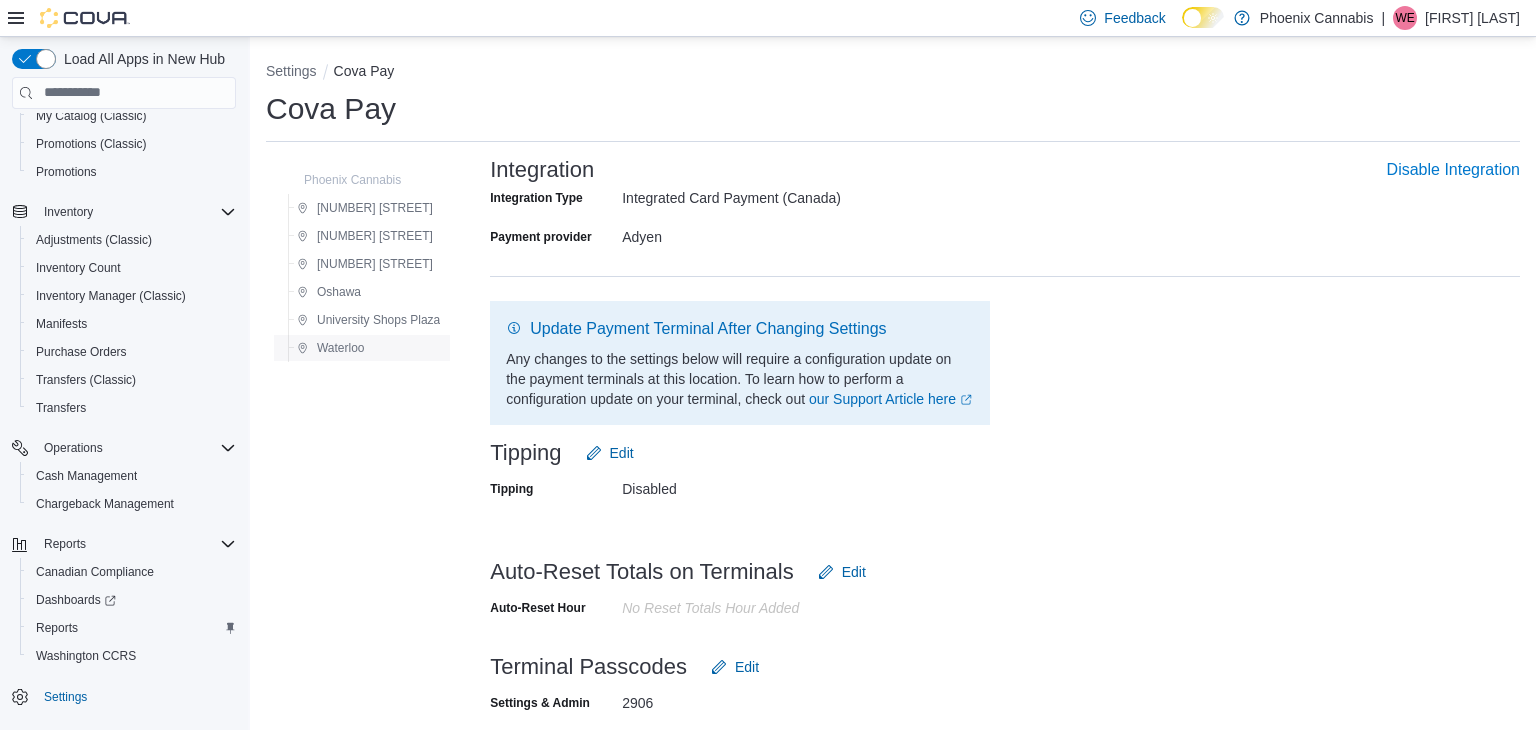 scroll, scrollTop: 81, scrollLeft: 0, axis: vertical 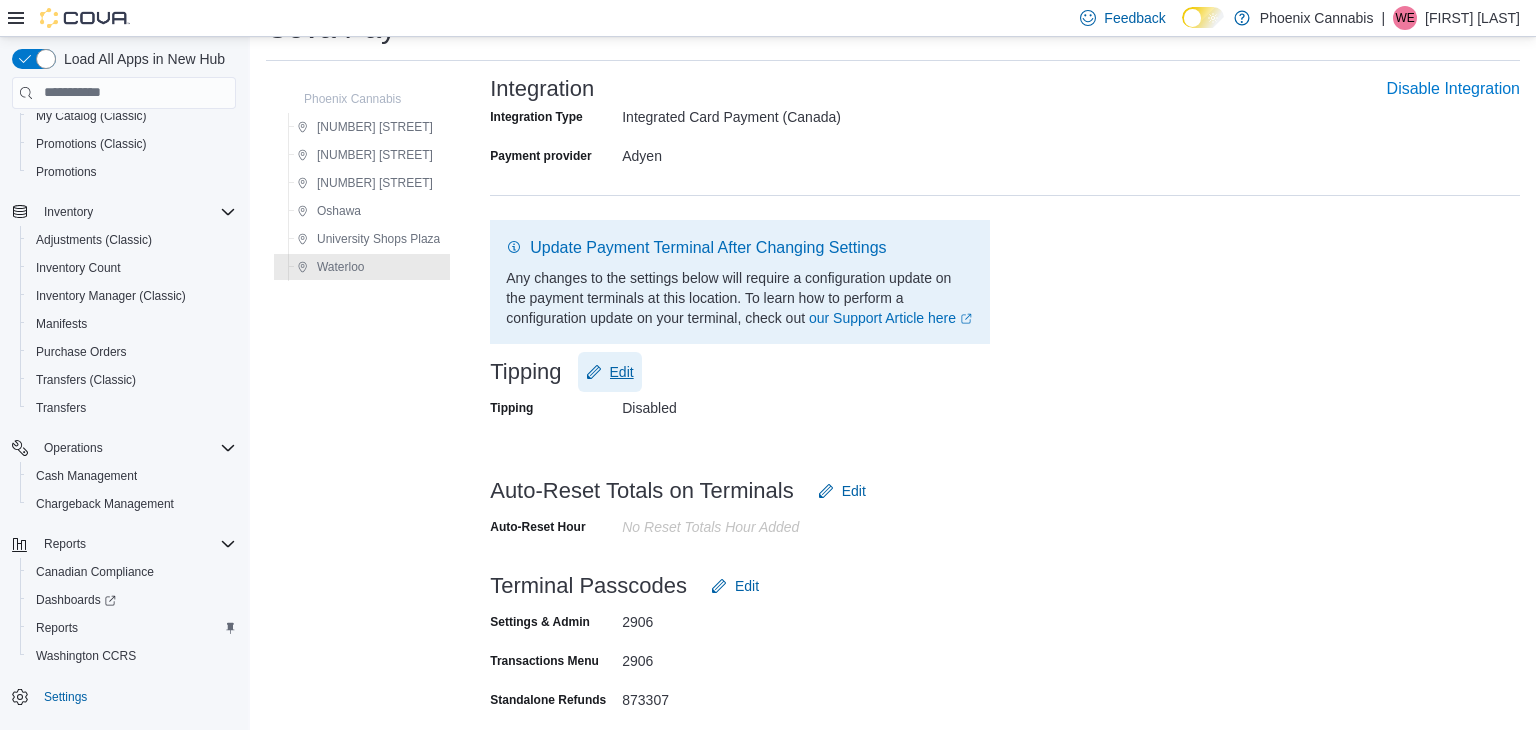 click on "Edit" at bounding box center [622, 372] 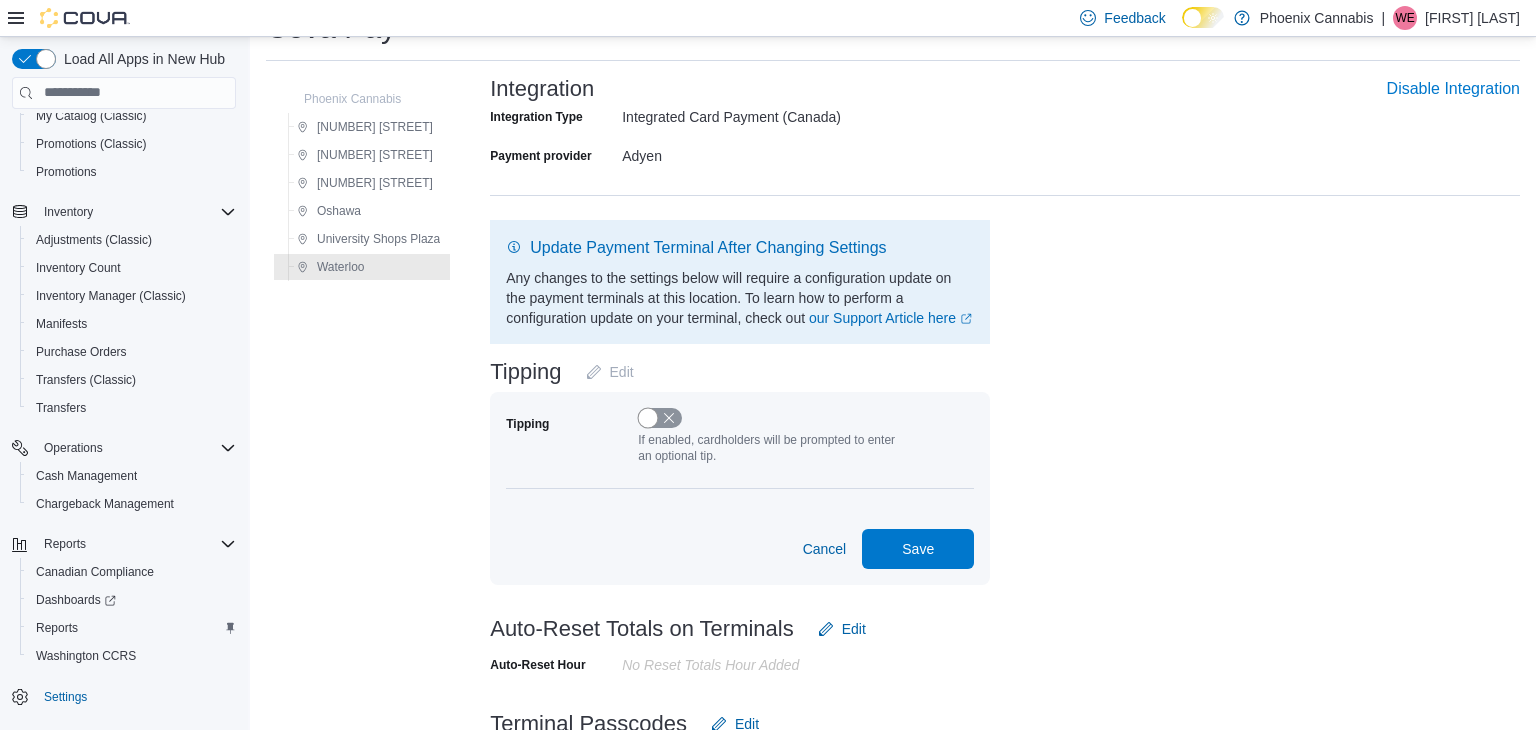 click on "Tipping" at bounding box center (660, 418) 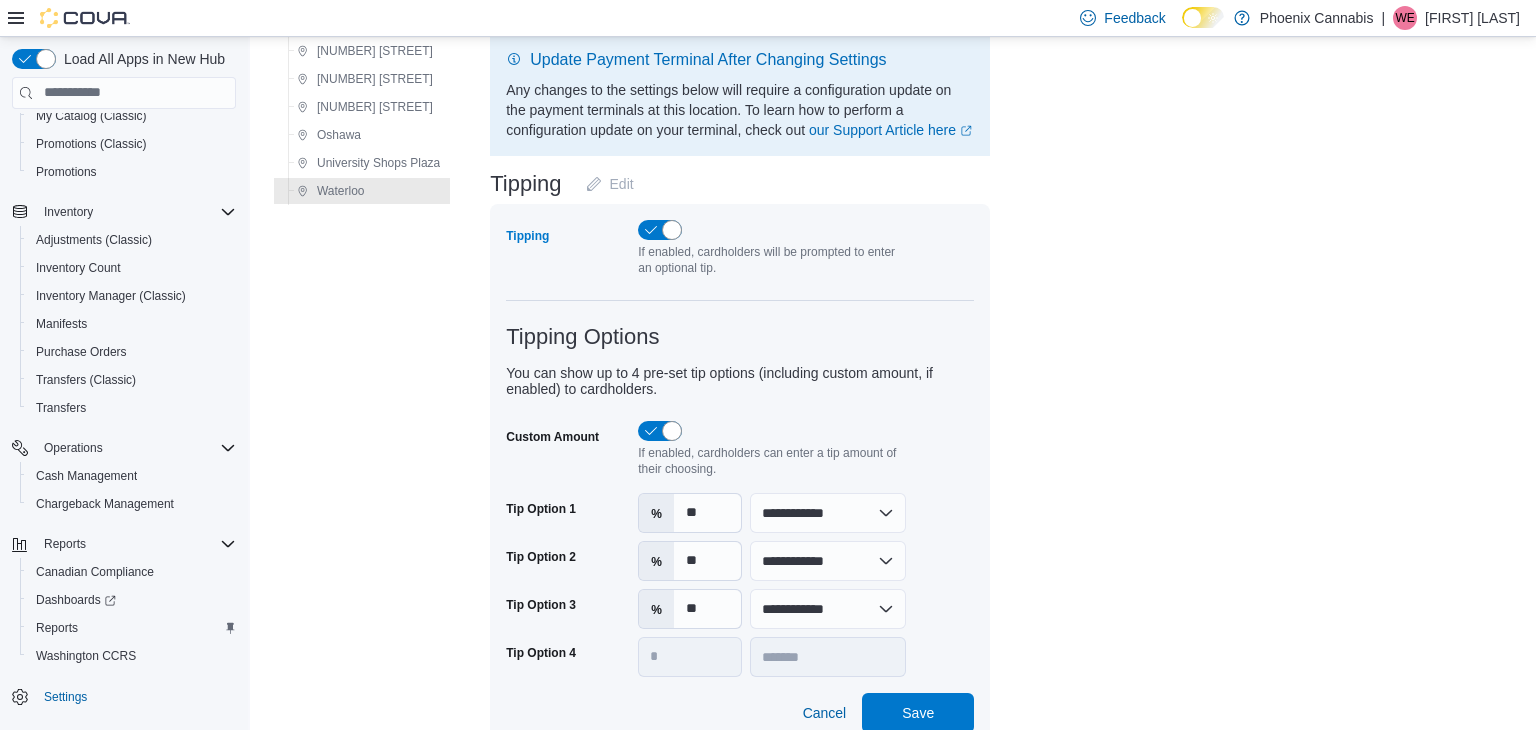 scroll, scrollTop: 292, scrollLeft: 0, axis: vertical 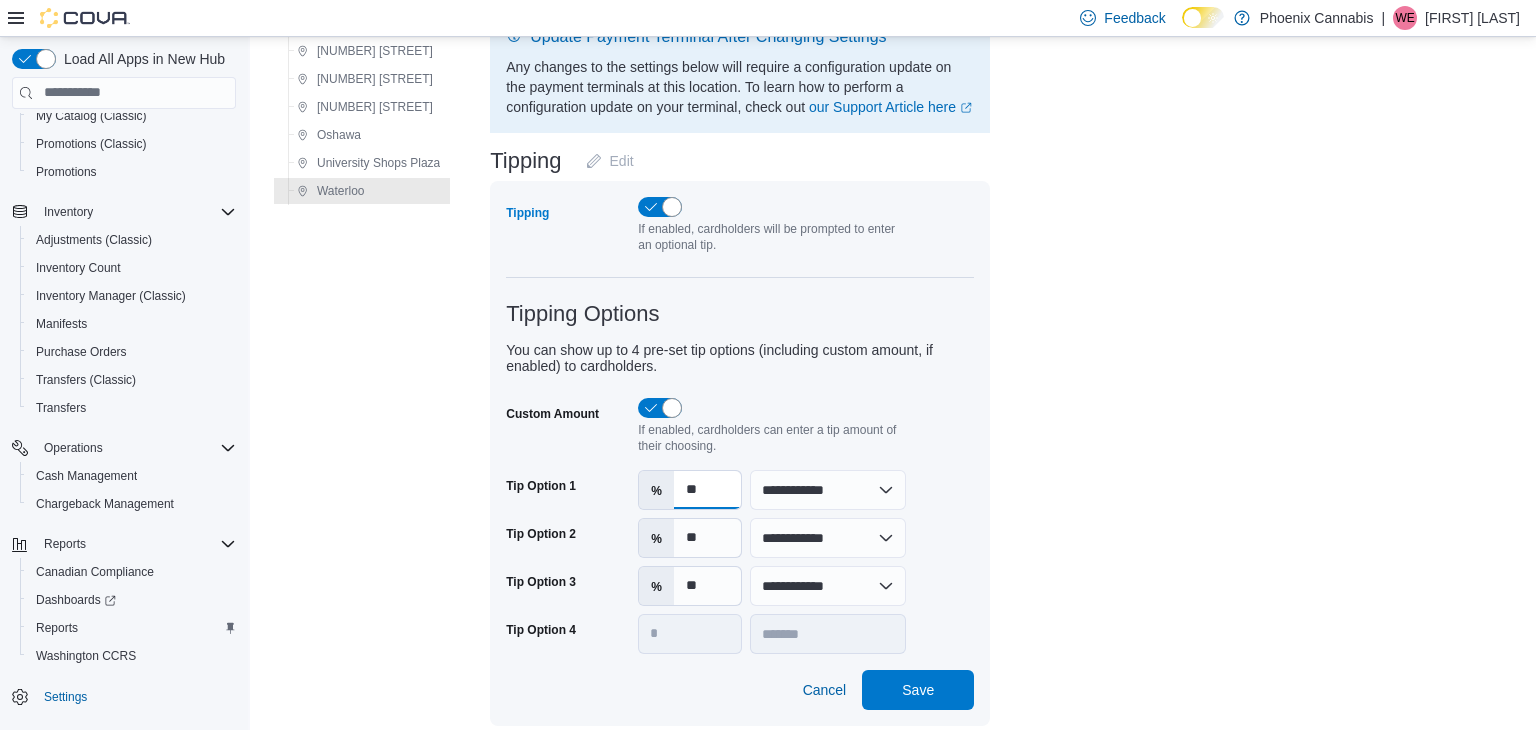 click on "**" at bounding box center (707, 490) 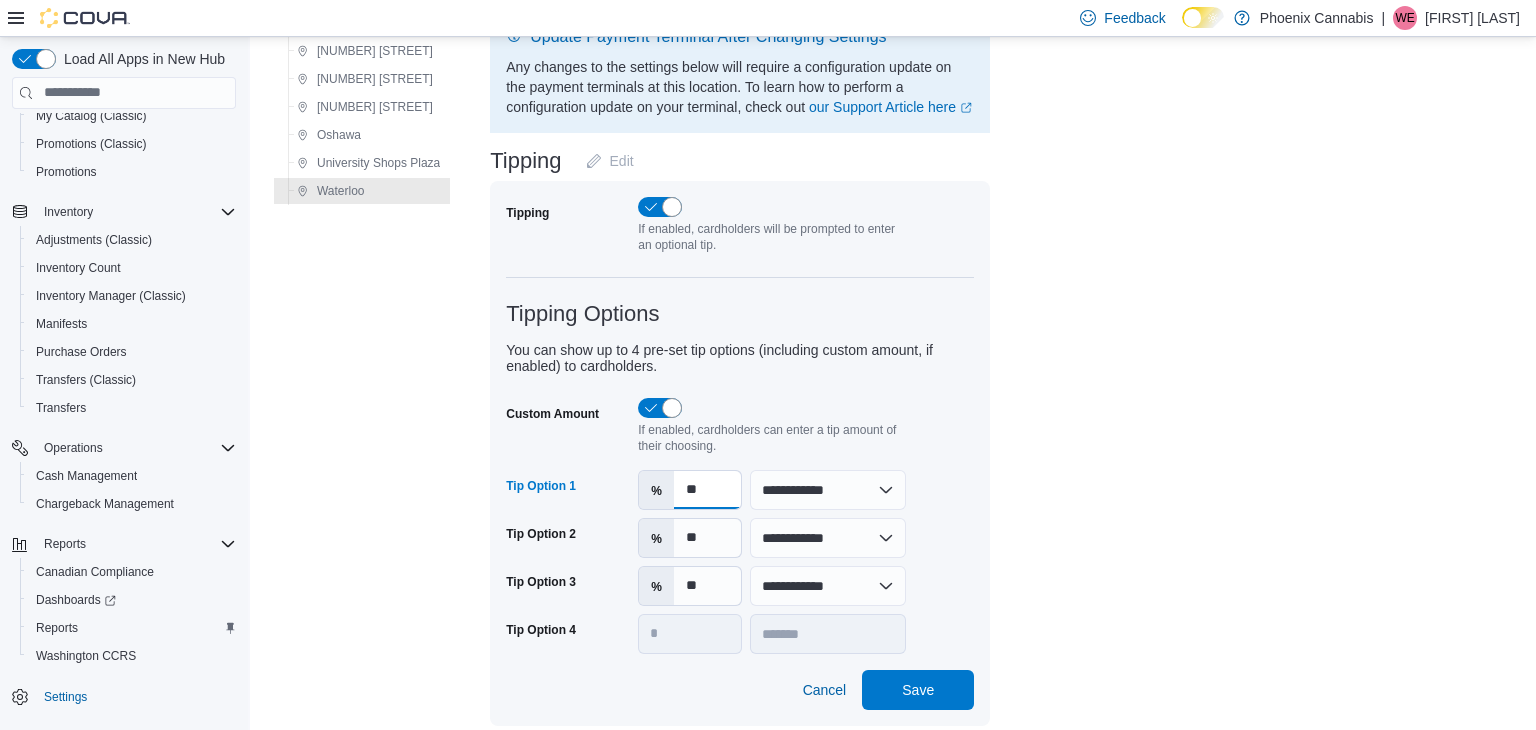 type on "*" 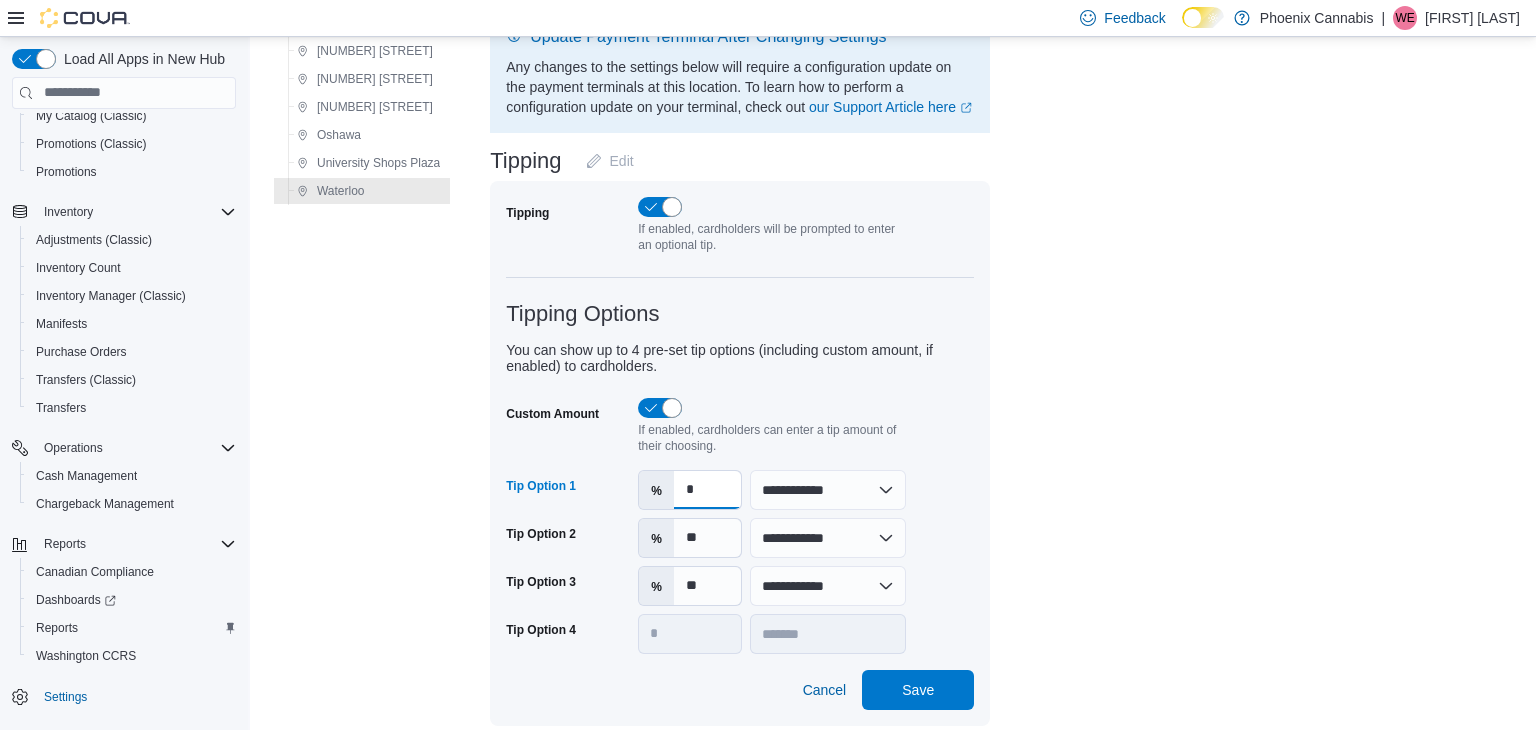 type on "*" 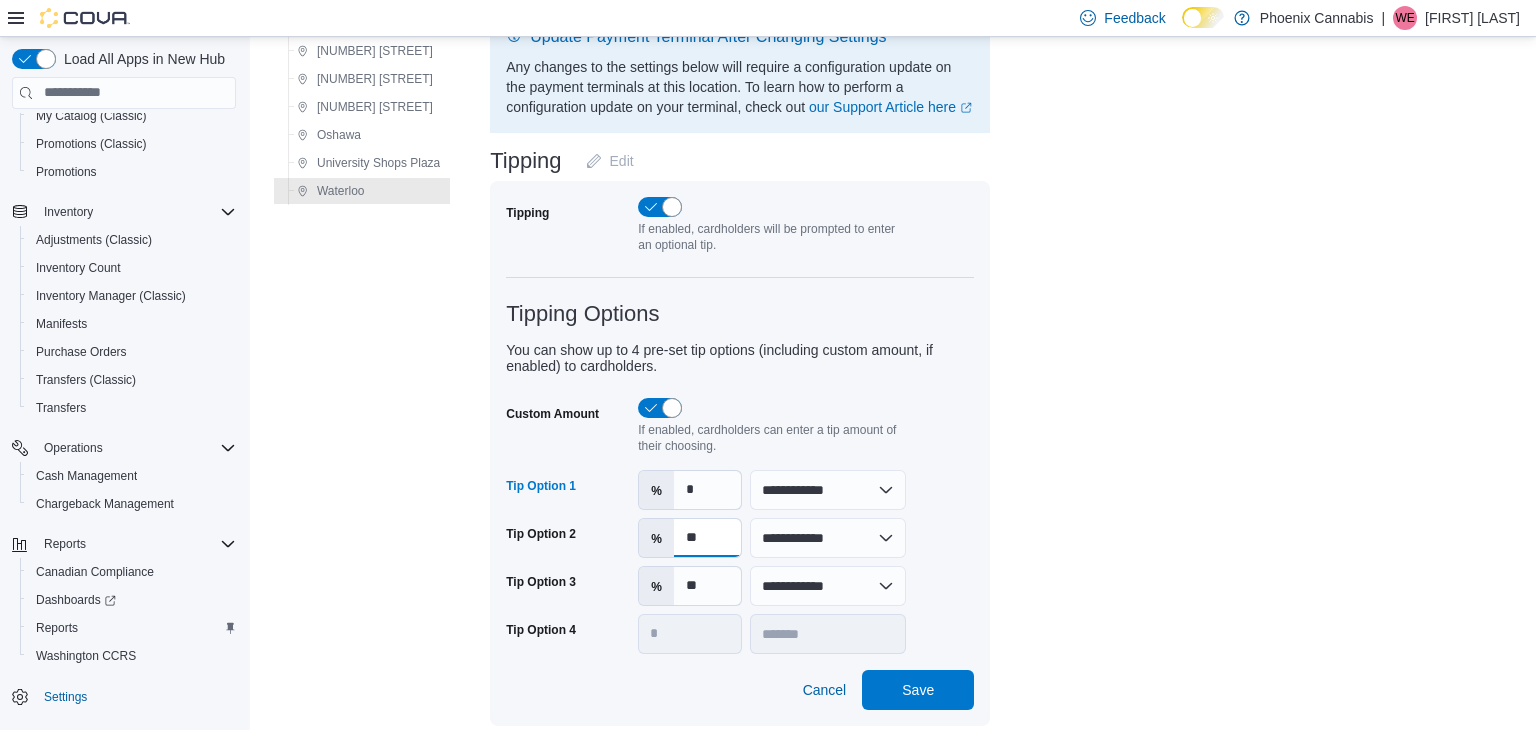 click on "**" at bounding box center [707, 538] 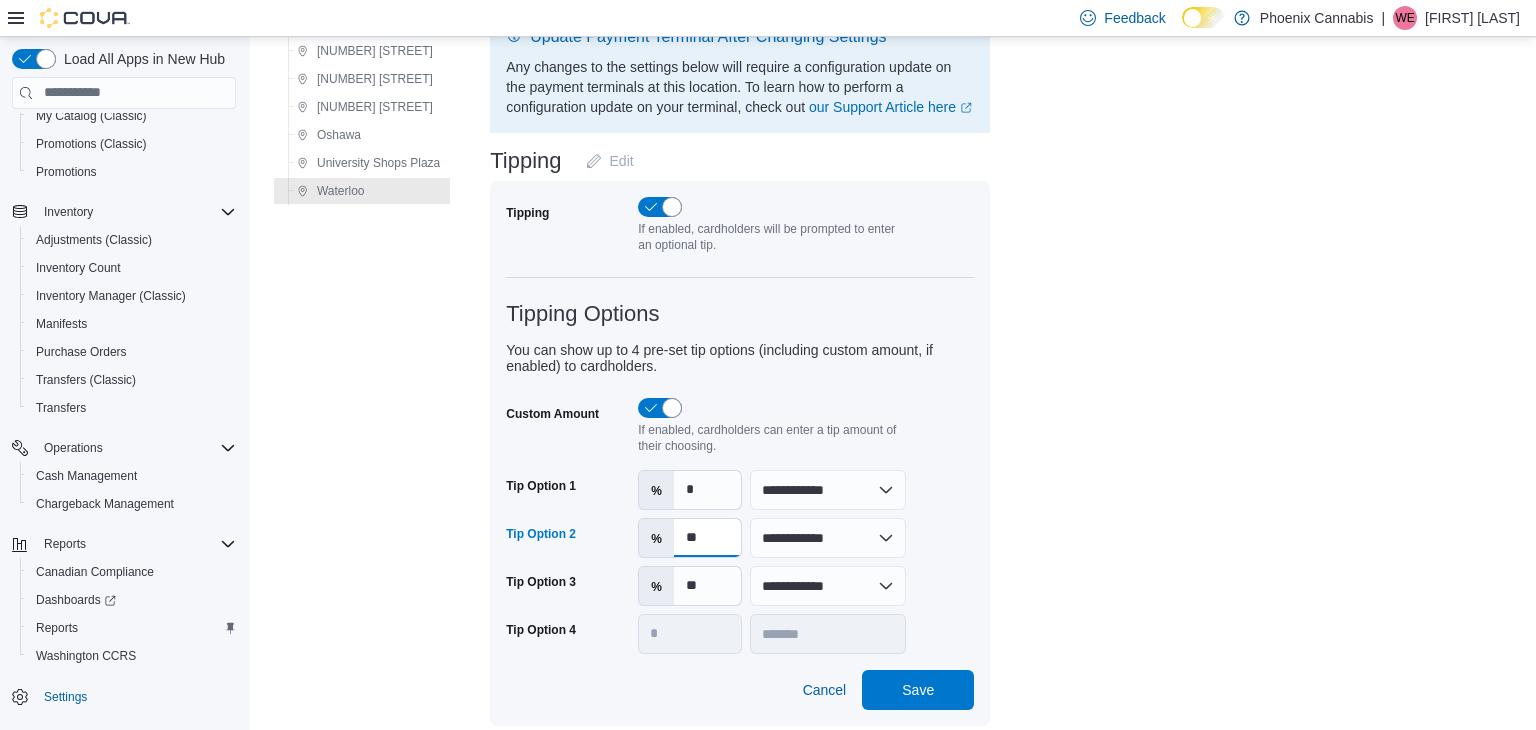 type on "**" 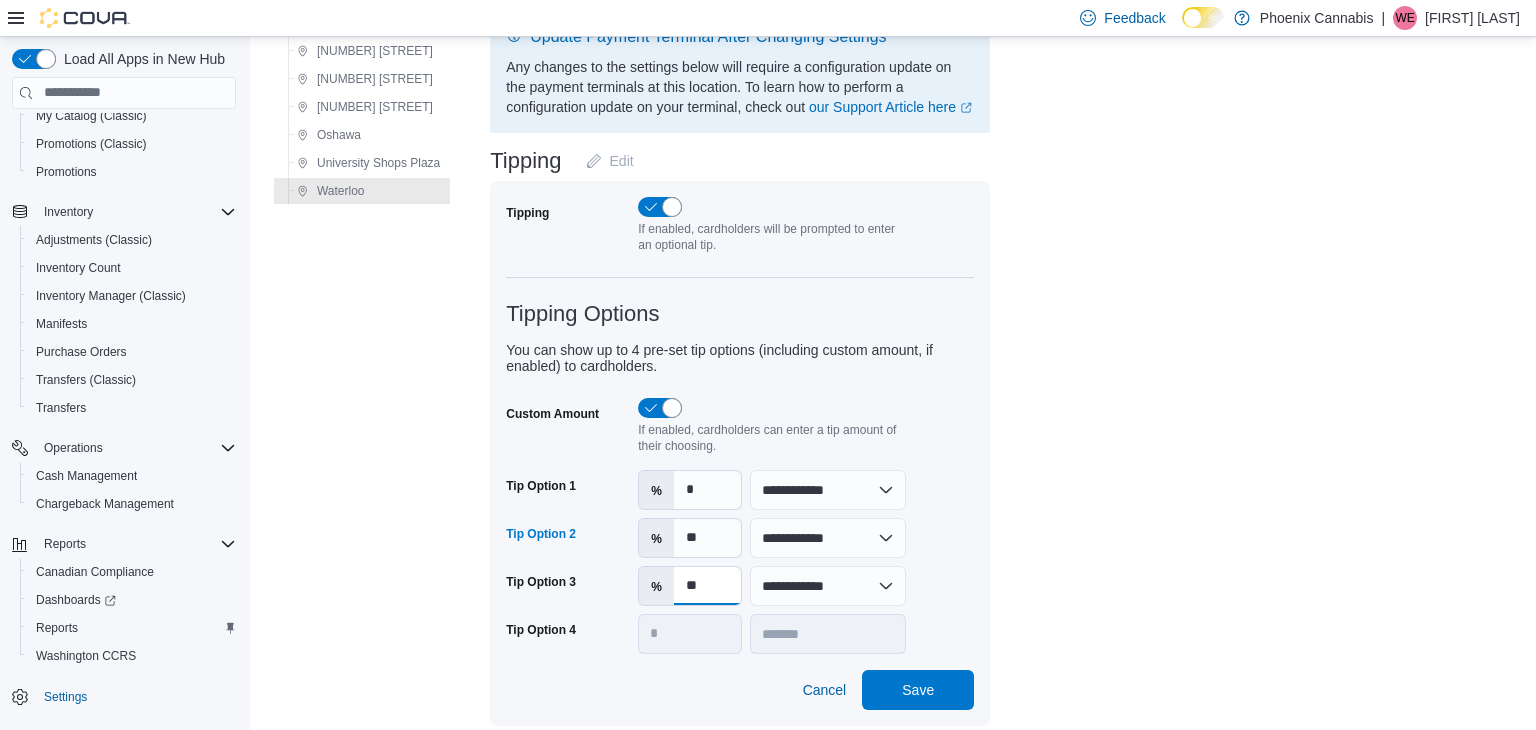 click on "**" at bounding box center [707, 586] 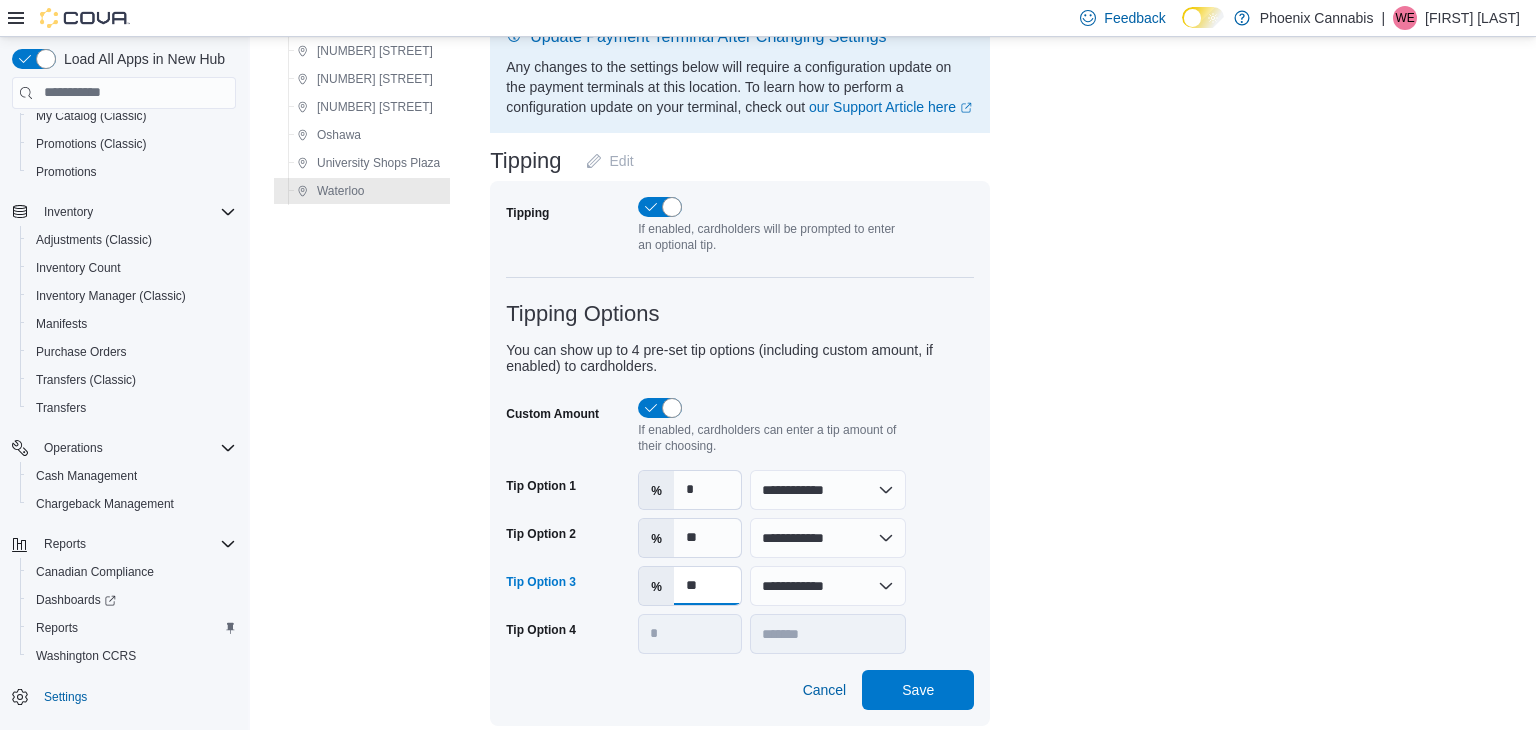 type on "*" 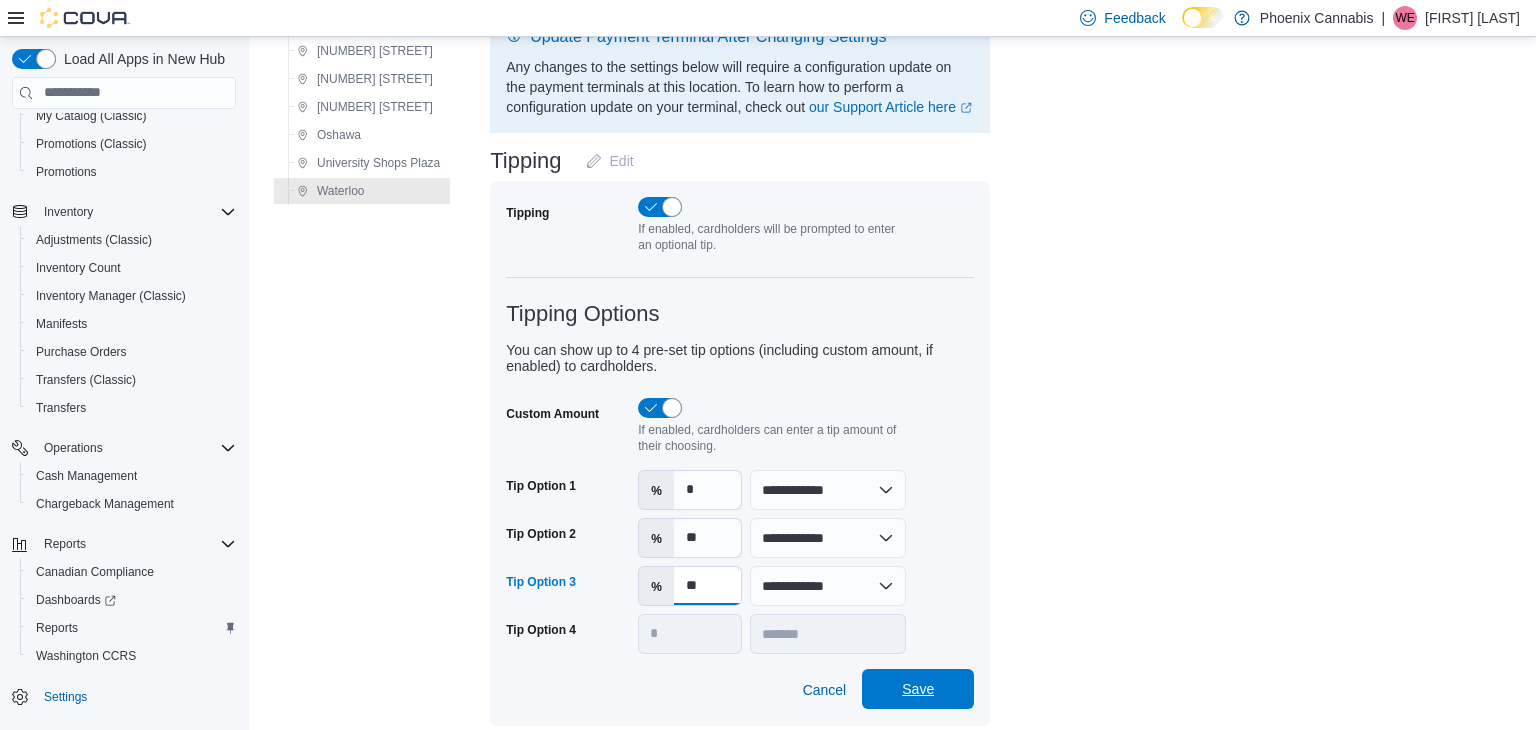 type on "**" 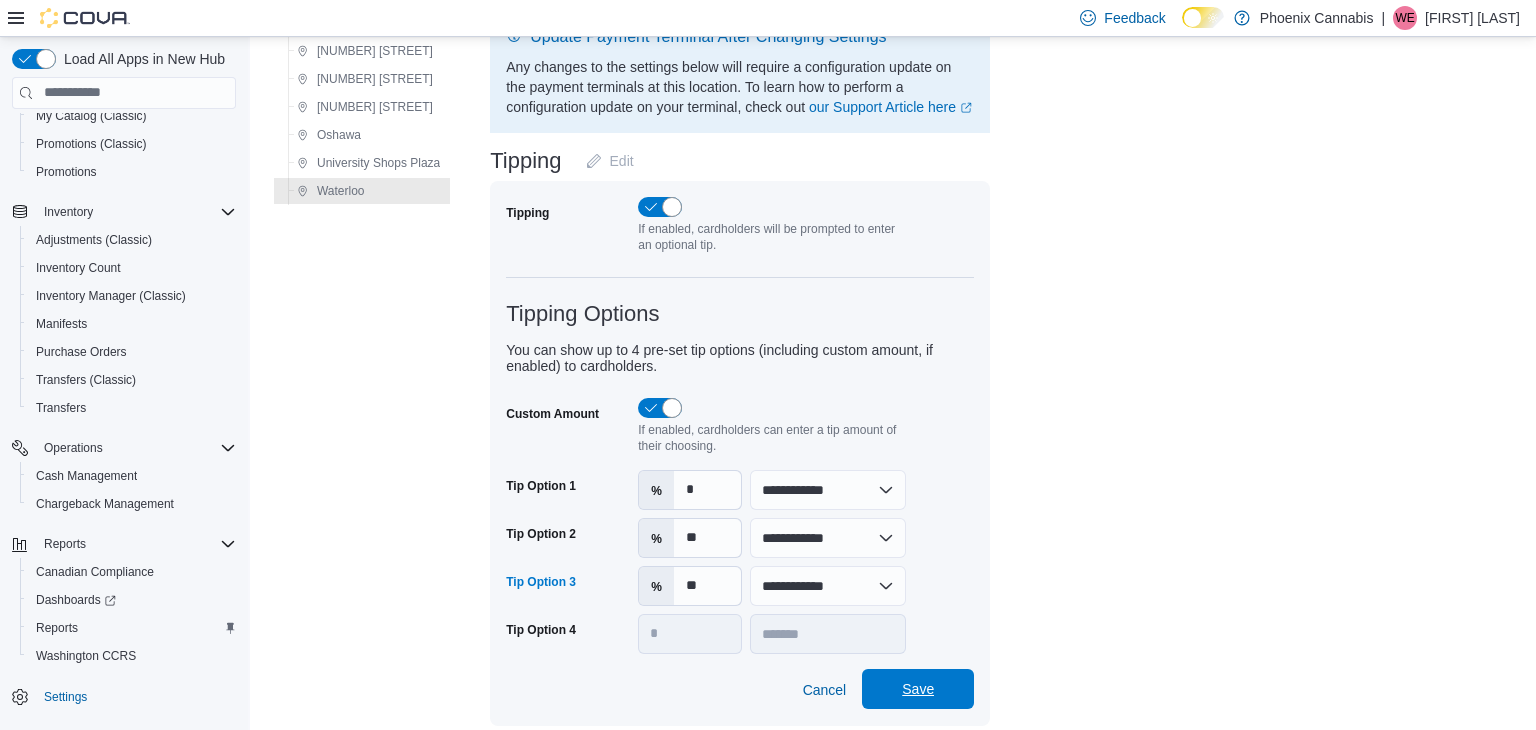click on "Save" at bounding box center (918, 689) 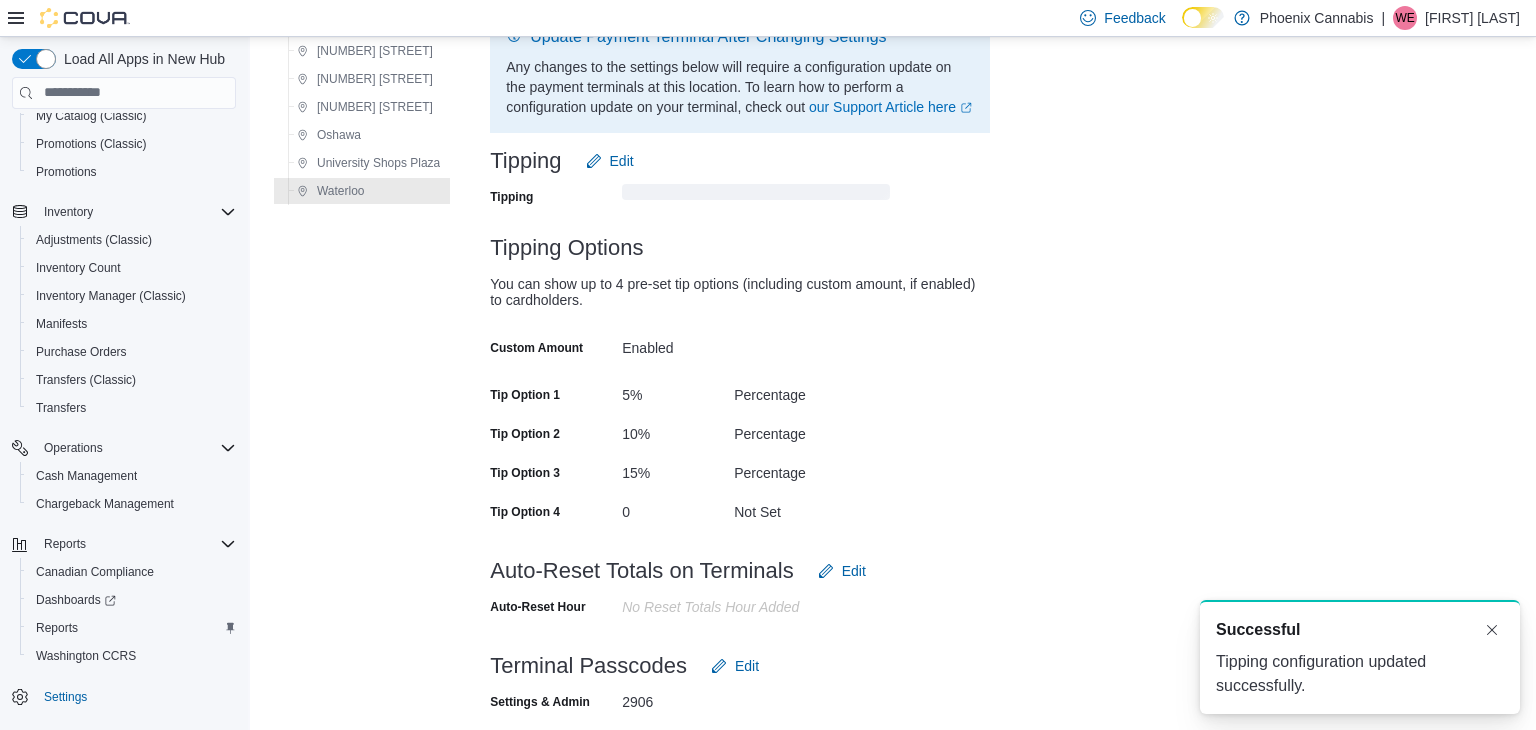 scroll, scrollTop: 0, scrollLeft: 0, axis: both 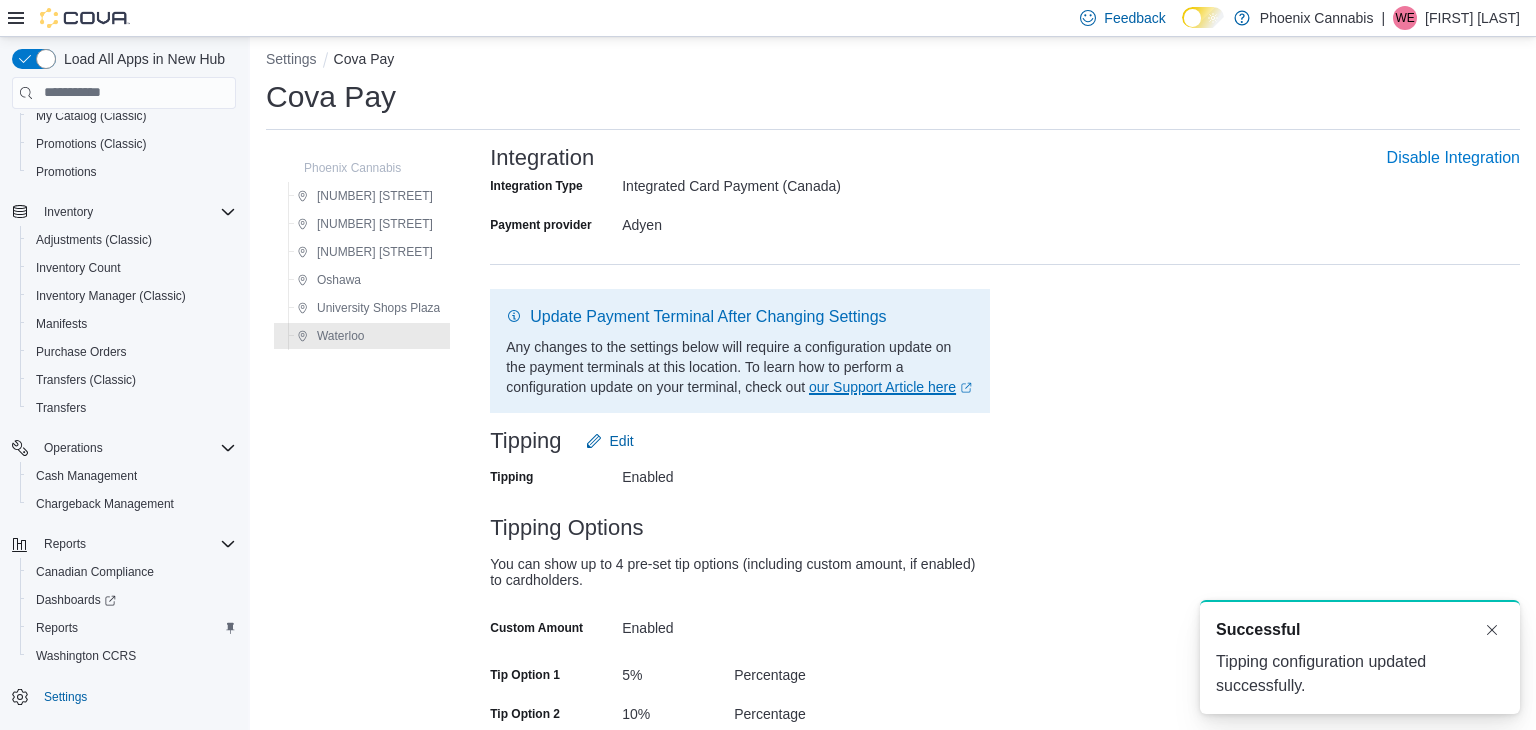 click on "our Support Article here (opens in a new tab or window)" at bounding box center [890, 387] 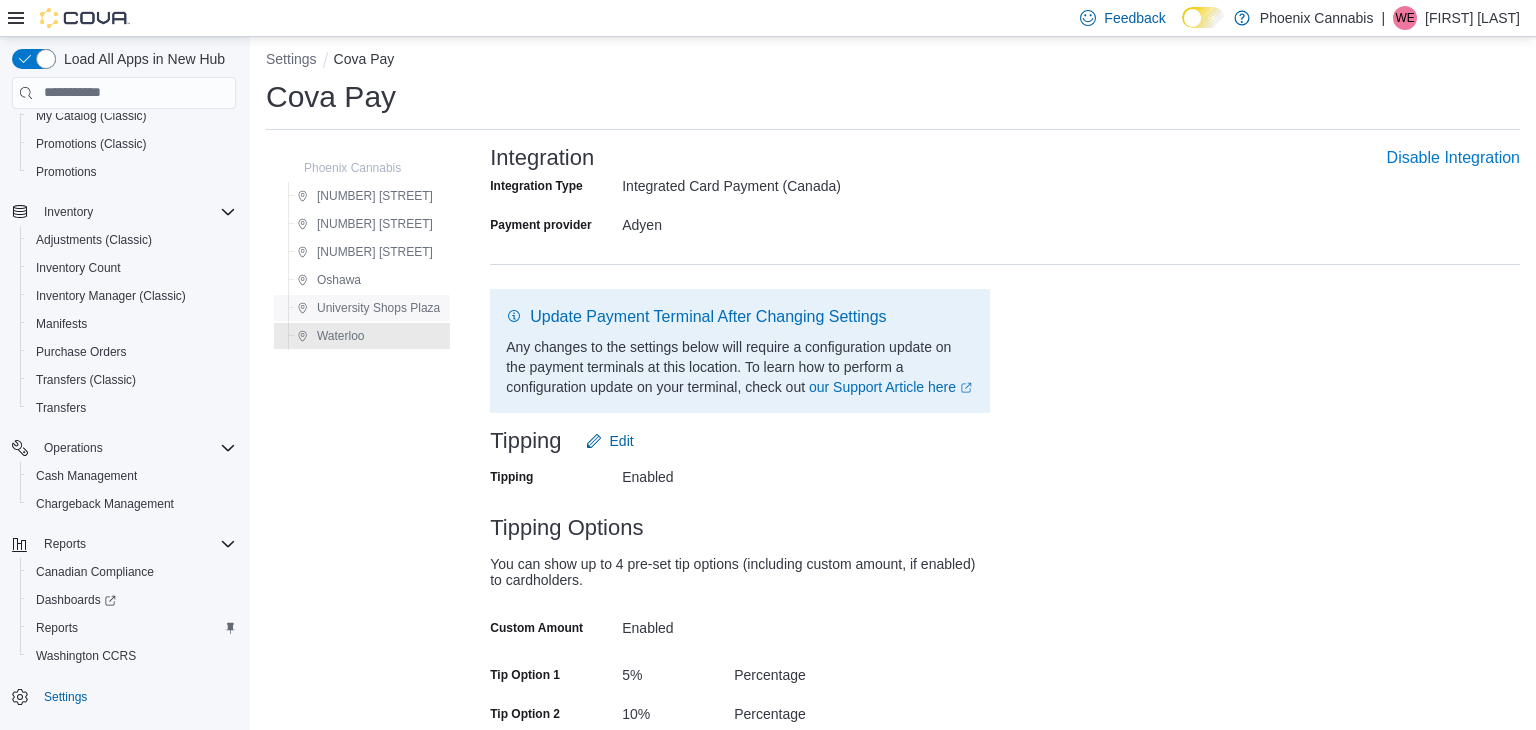 click on "University Shops Plaza" at bounding box center [378, 308] 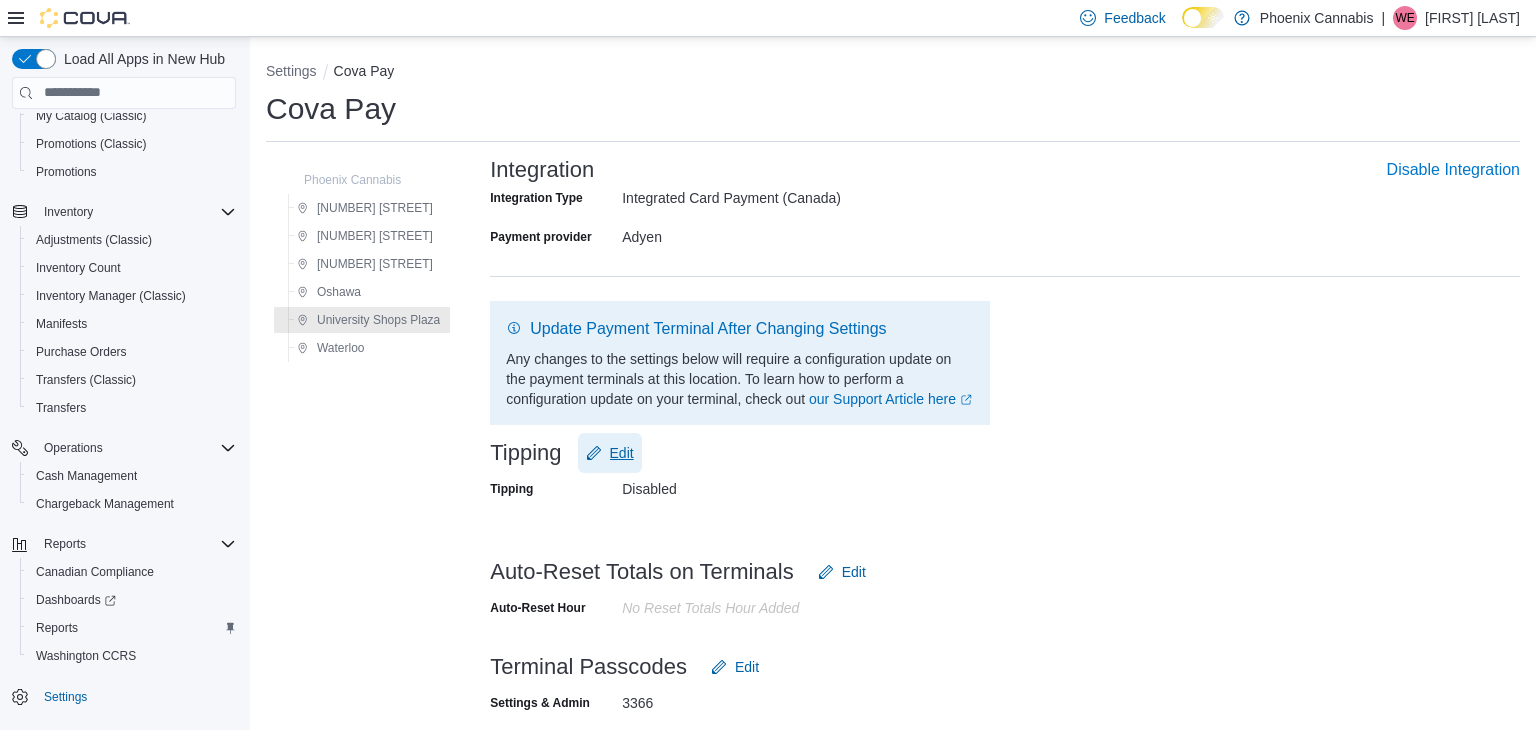 click on "Edit" at bounding box center [622, 453] 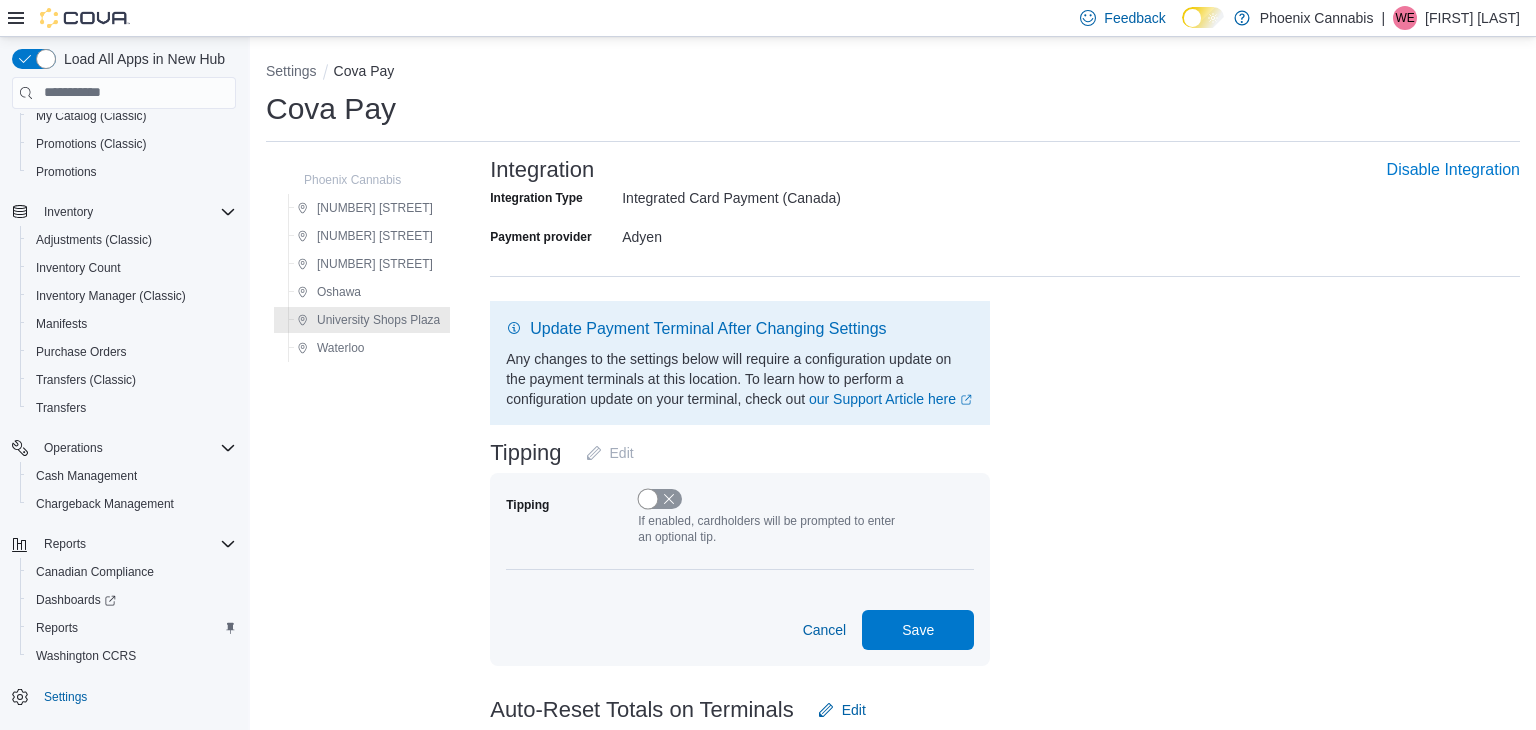 click on "Tipping" at bounding box center (660, 499) 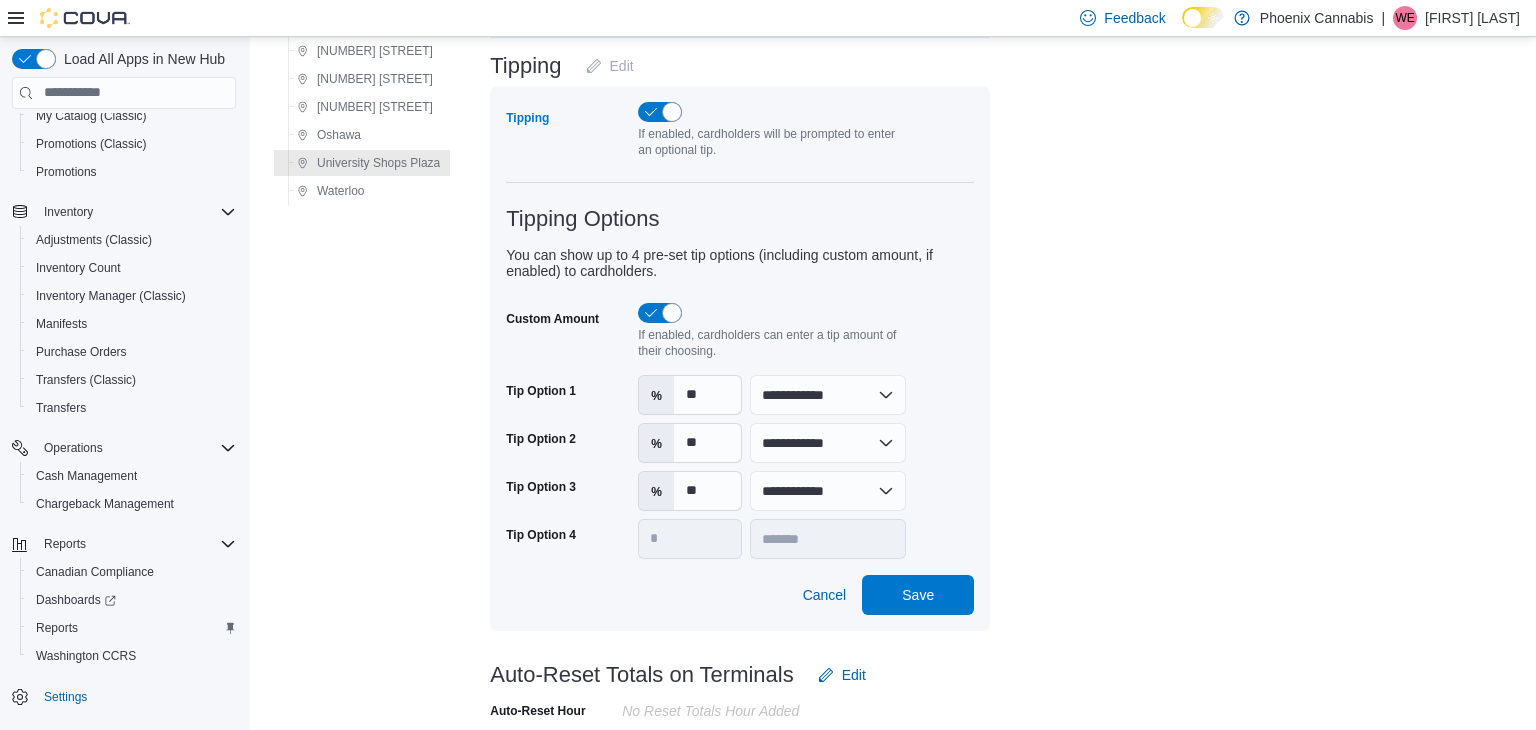 scroll, scrollTop: 398, scrollLeft: 0, axis: vertical 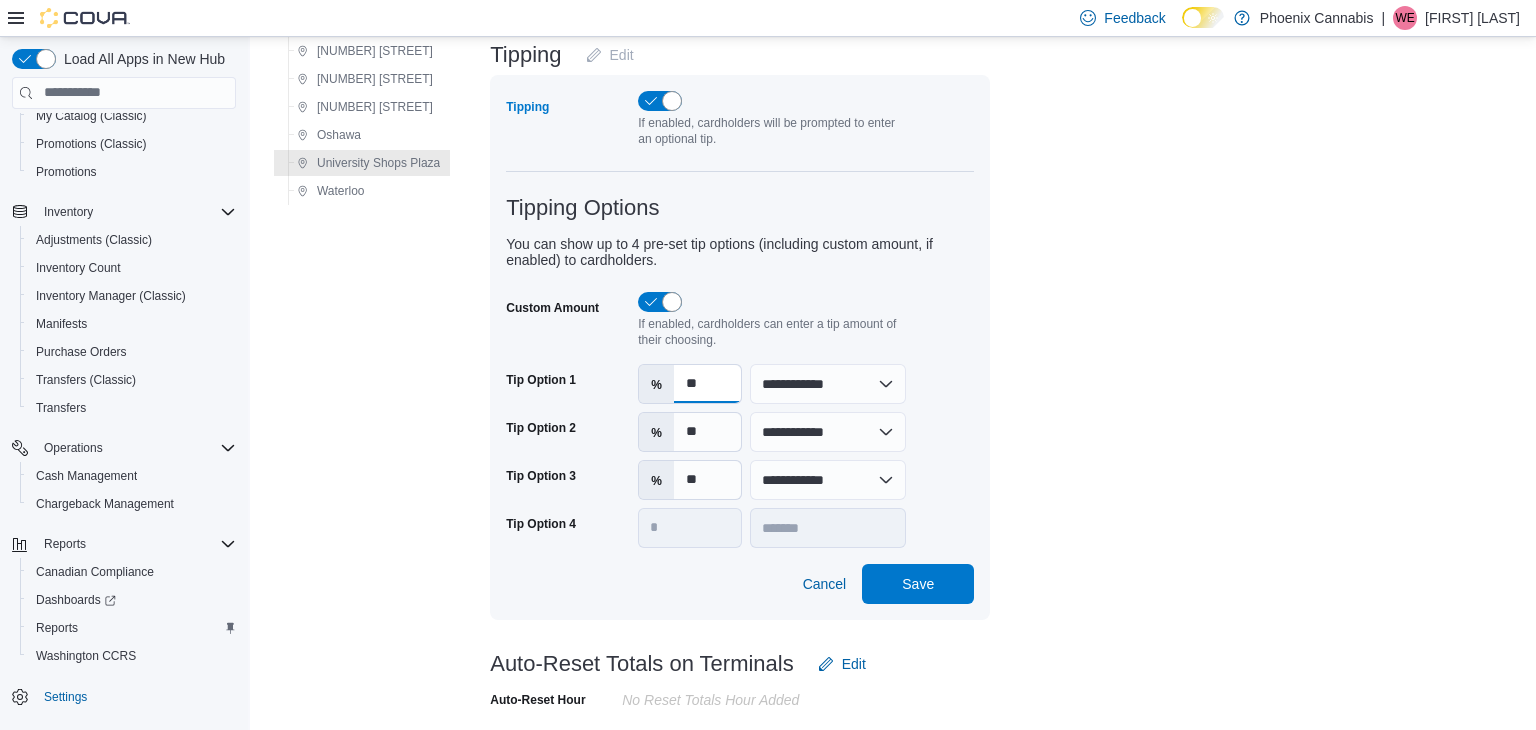 click on "**" at bounding box center (707, 384) 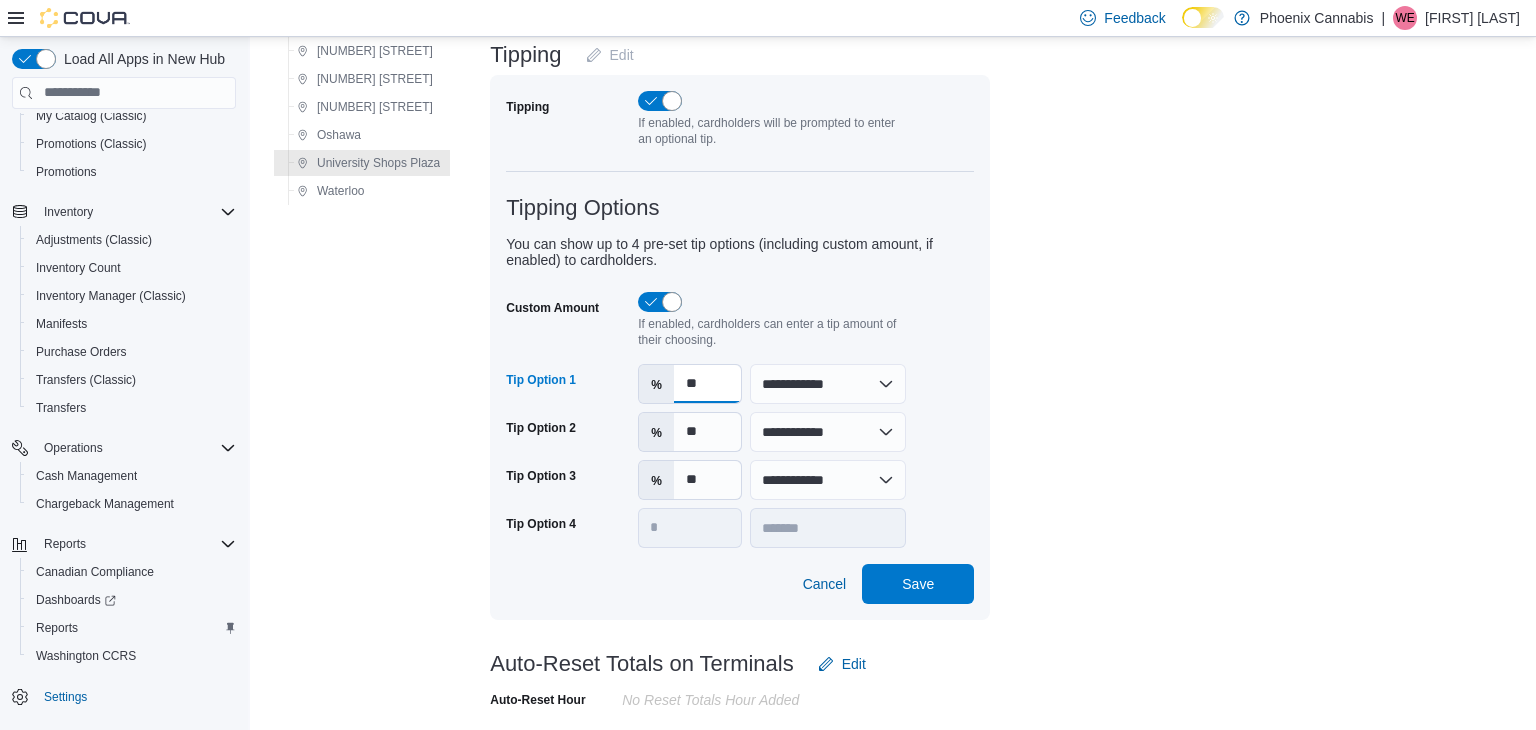 type on "*" 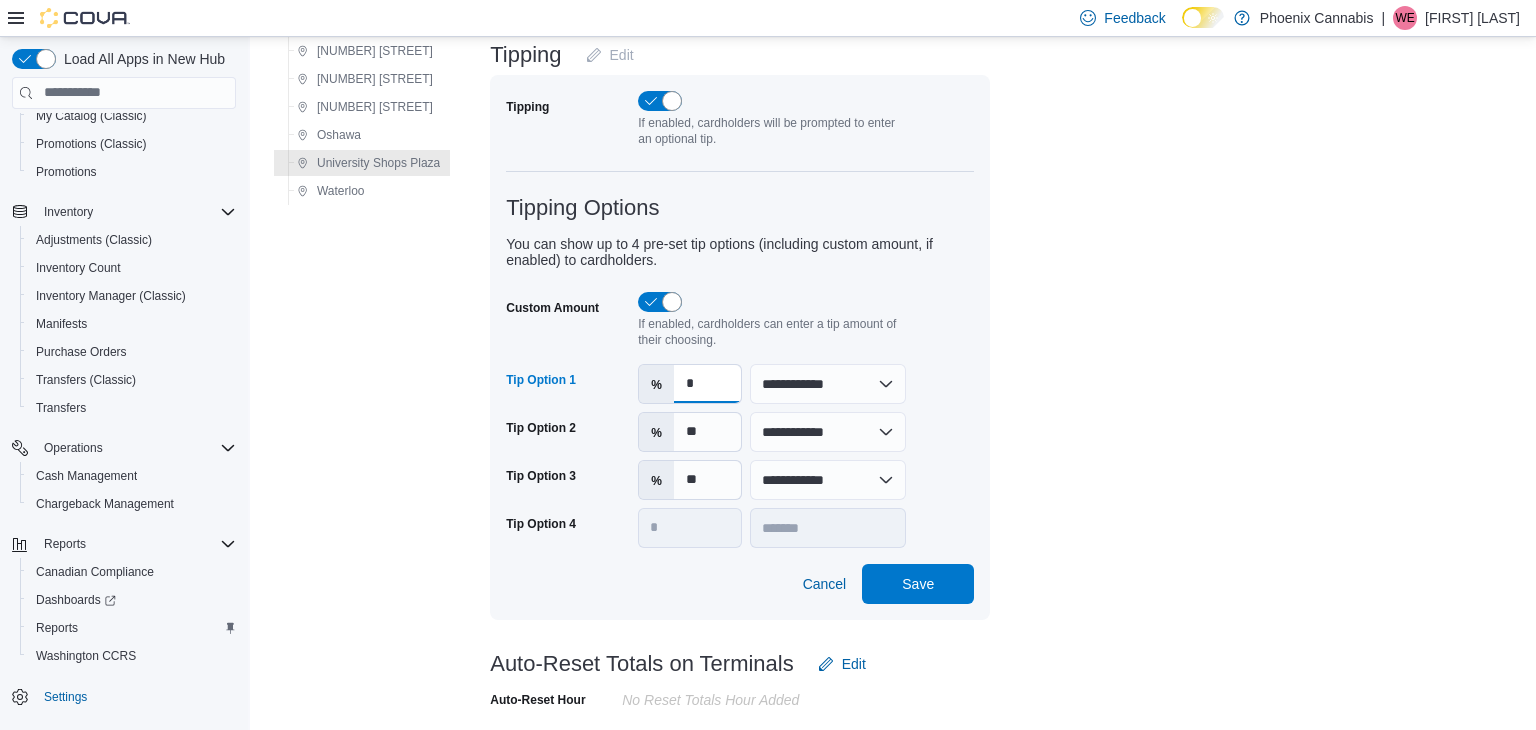 type on "*" 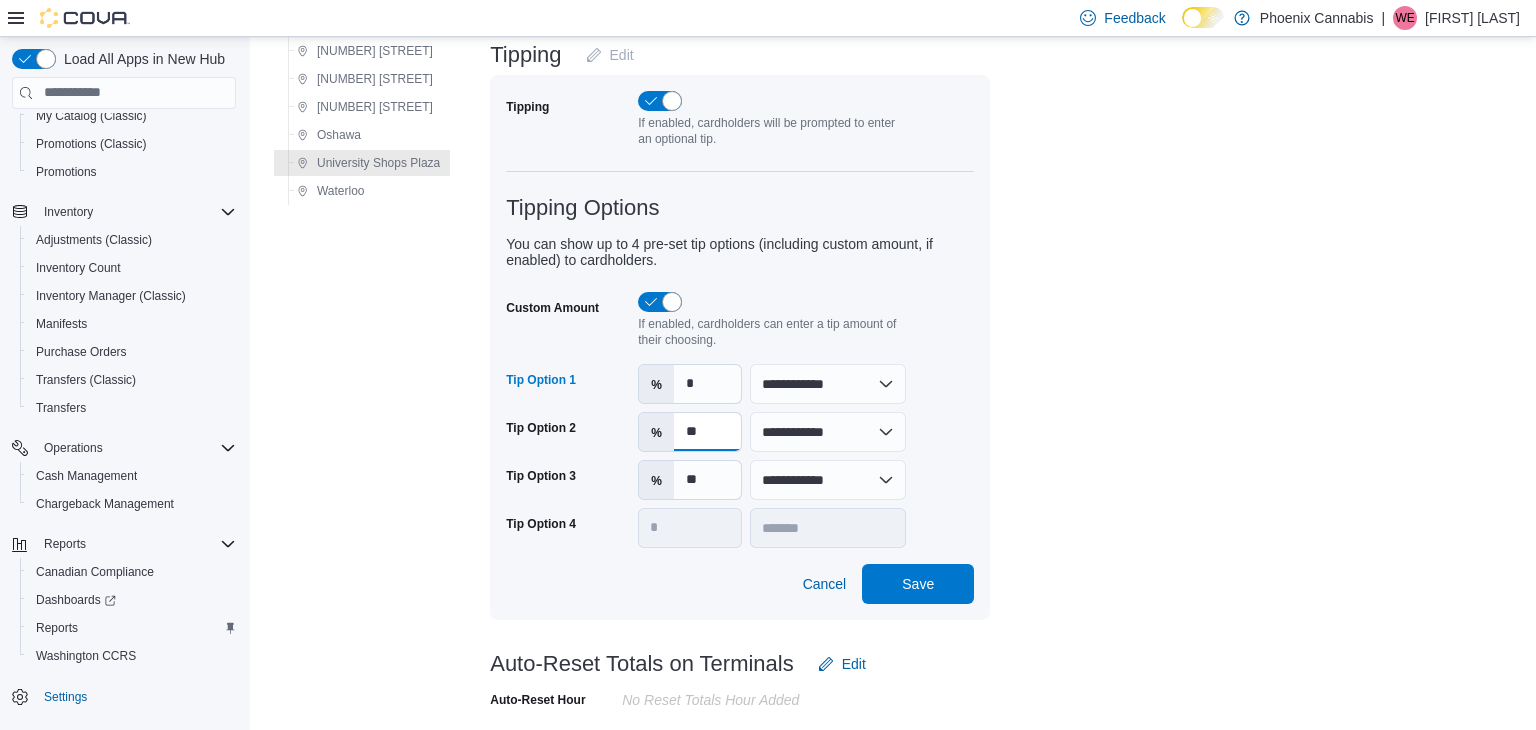 click on "**" at bounding box center [707, 432] 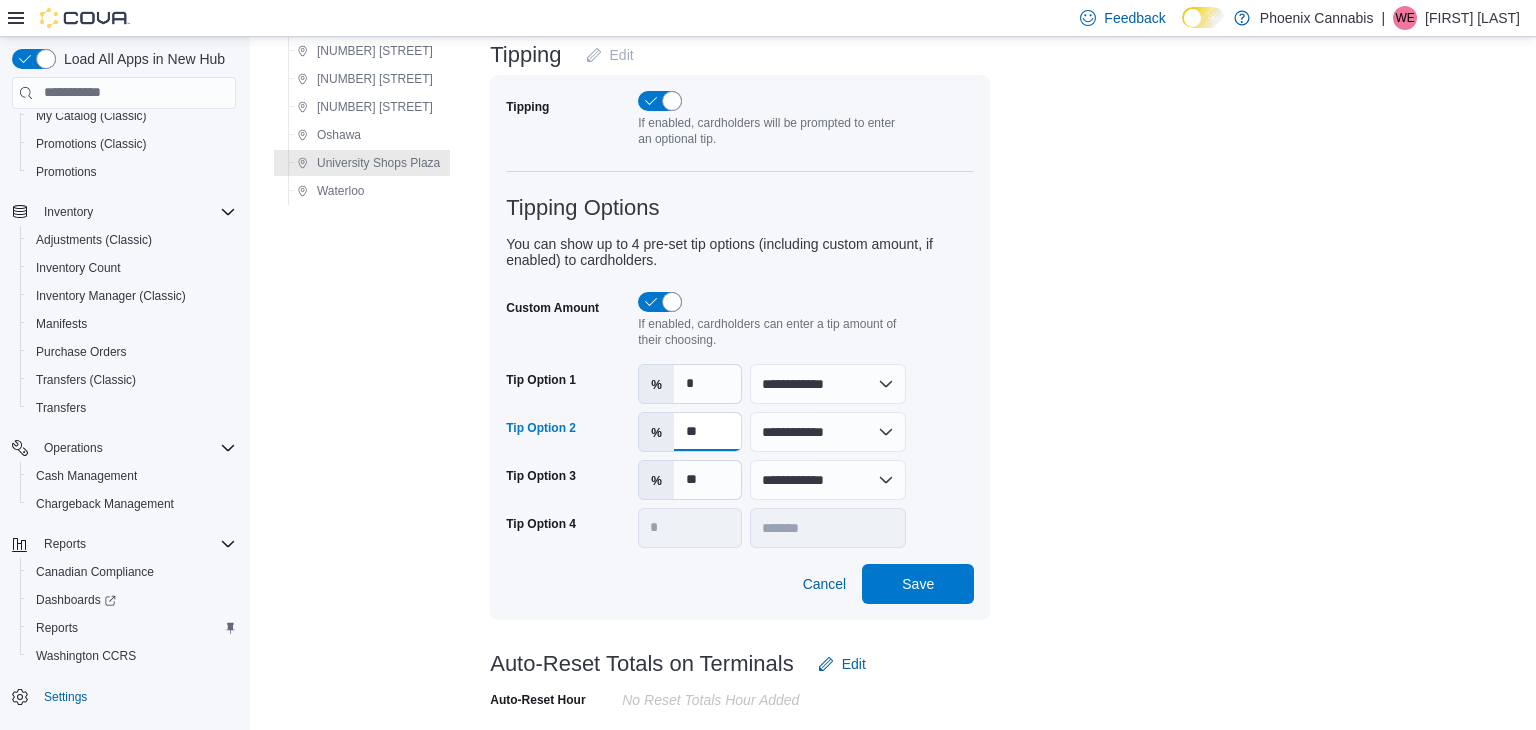 type on "**" 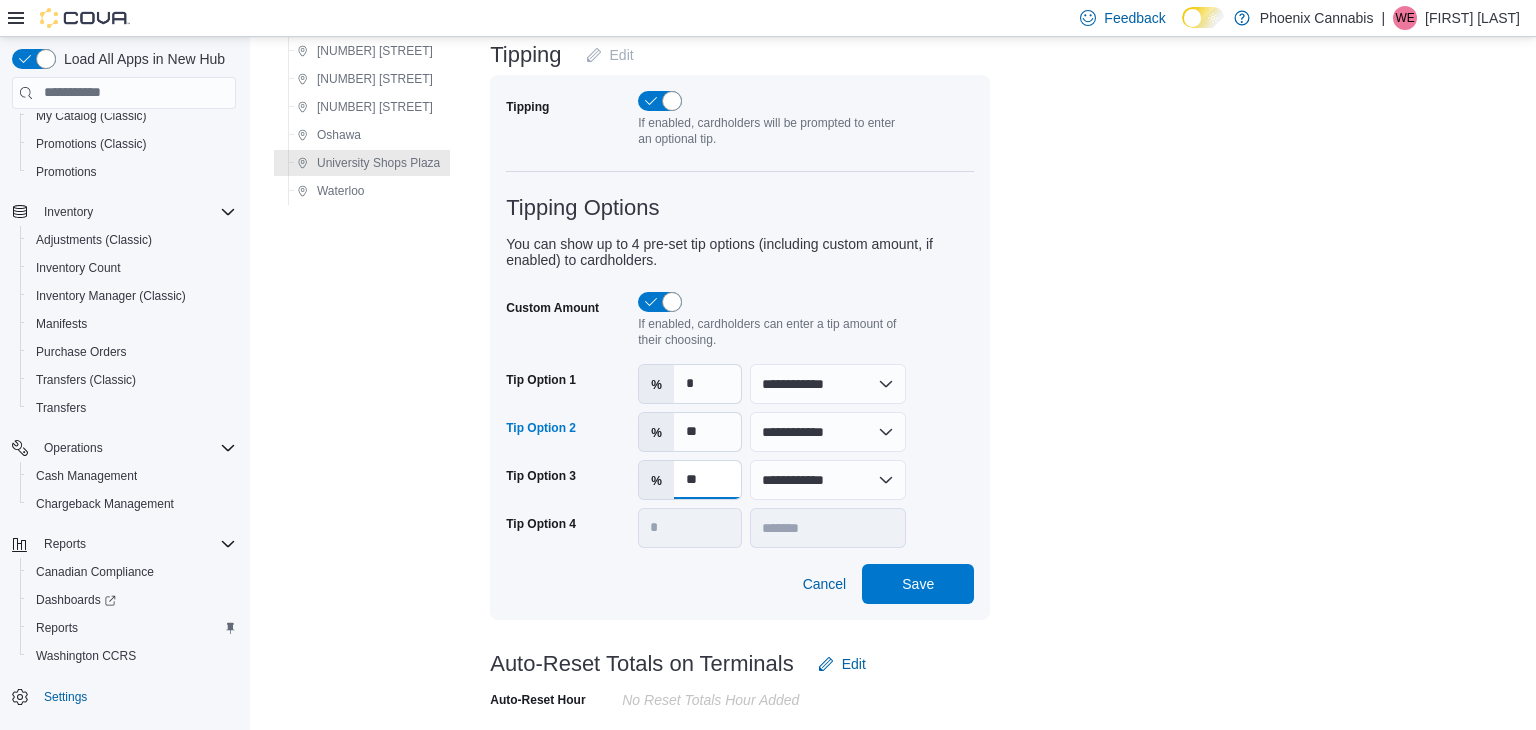 click on "**" at bounding box center [707, 480] 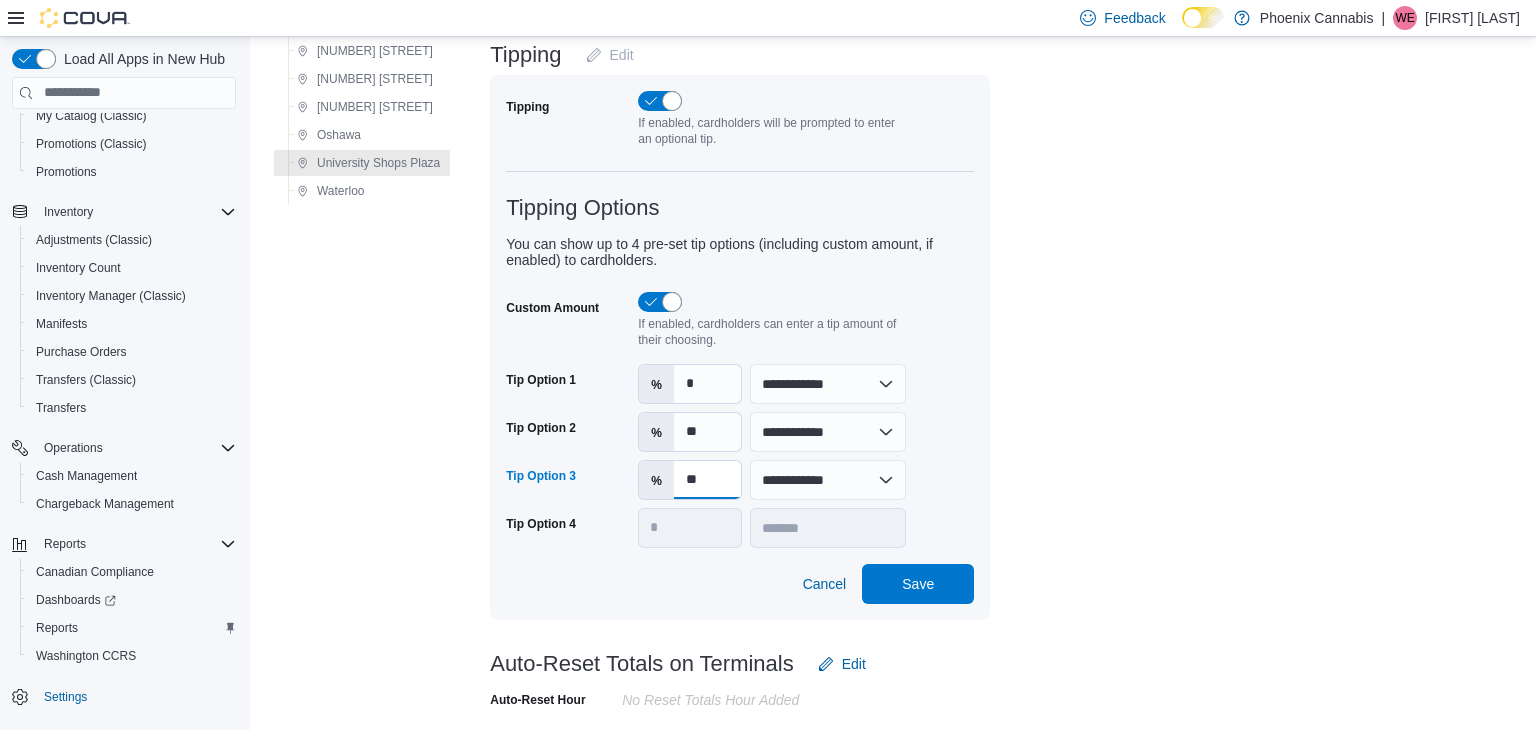 type on "*" 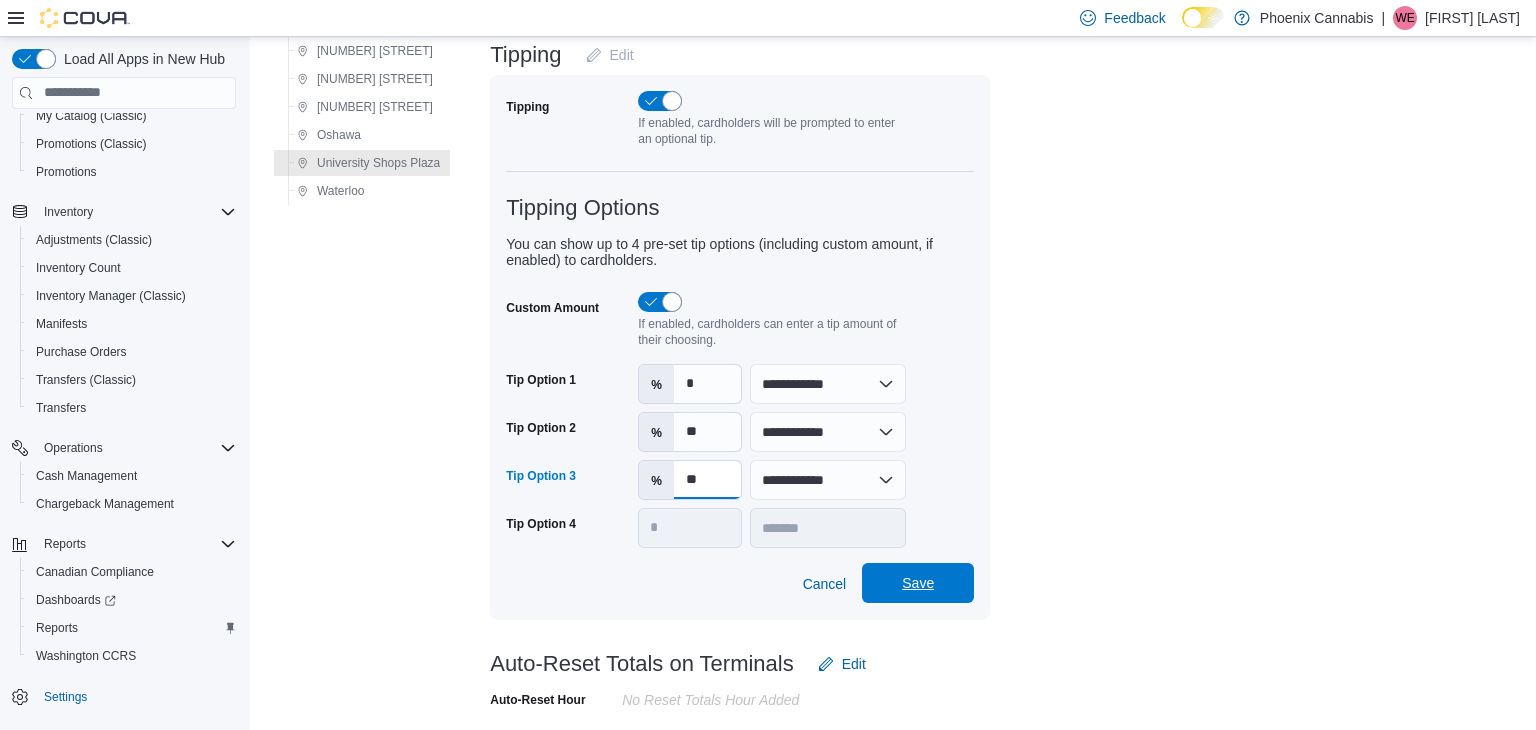 type on "**" 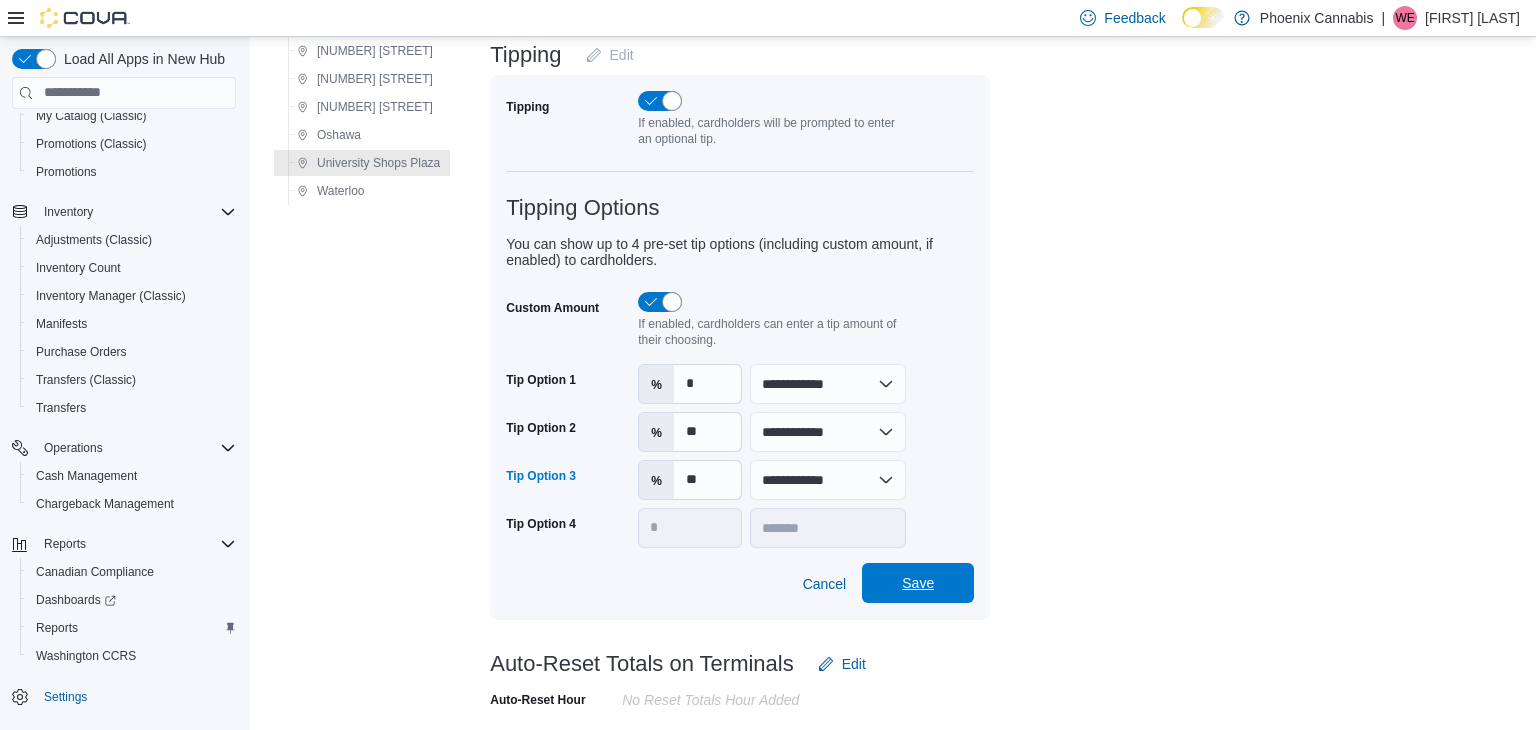 click on "Save" at bounding box center (918, 583) 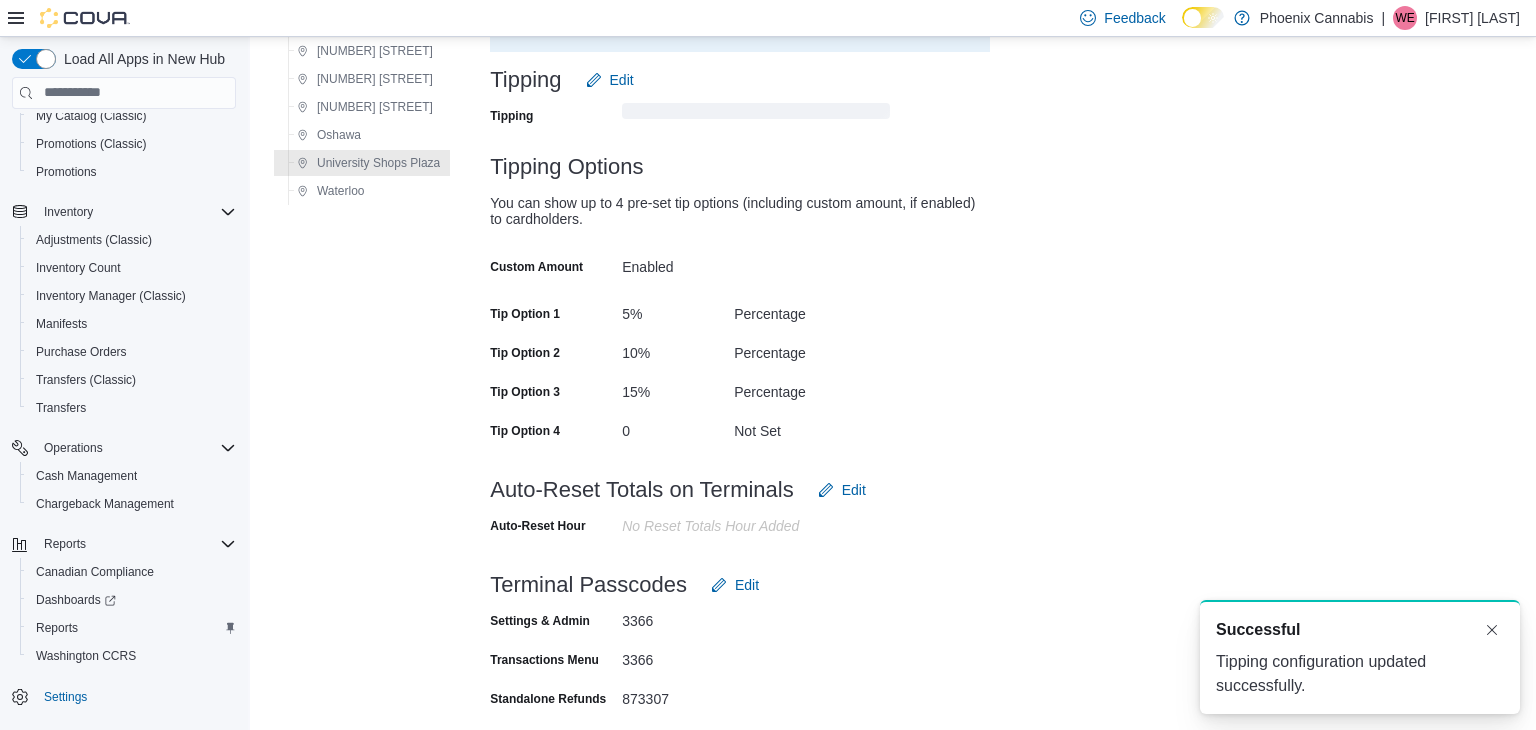 scroll, scrollTop: 372, scrollLeft: 0, axis: vertical 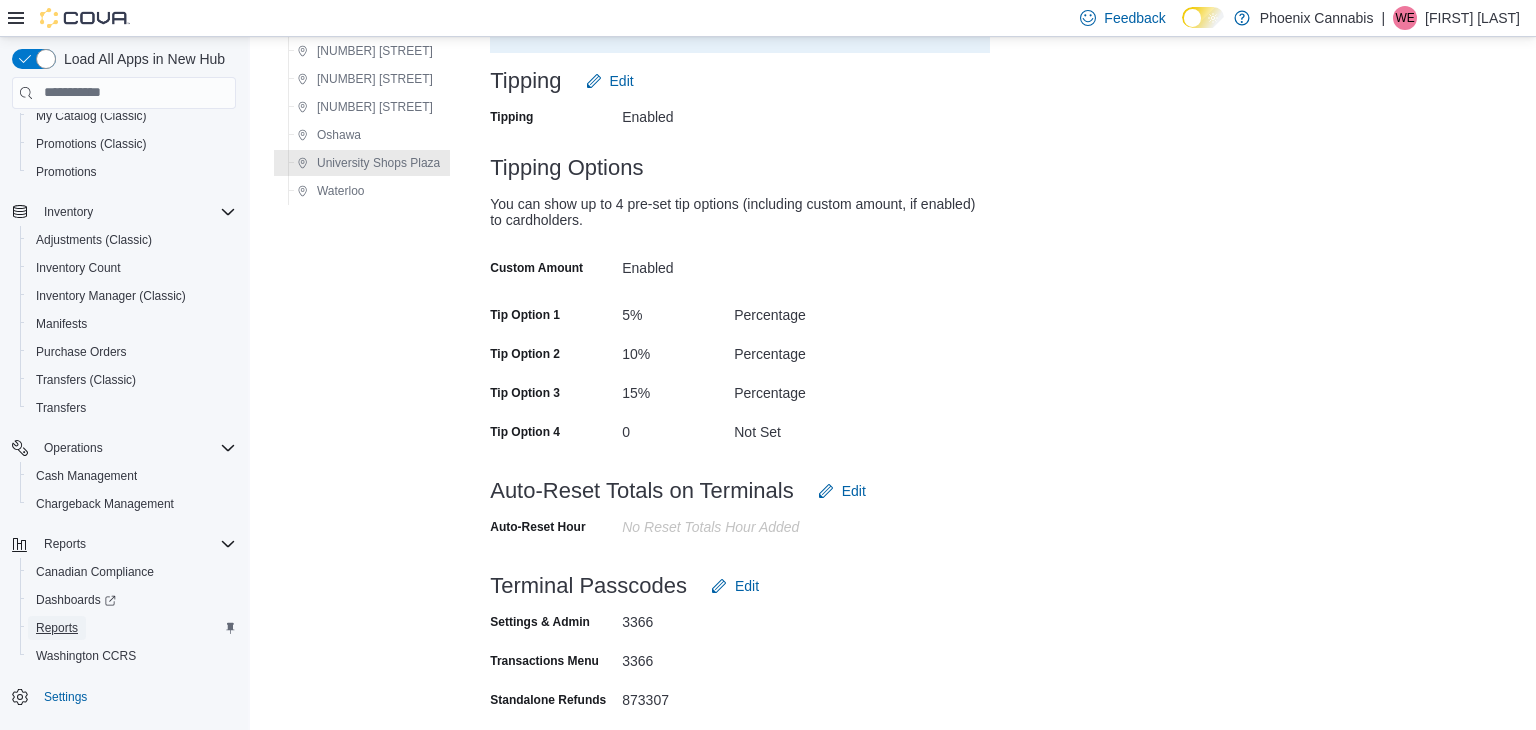 click on "Reports" at bounding box center (57, 628) 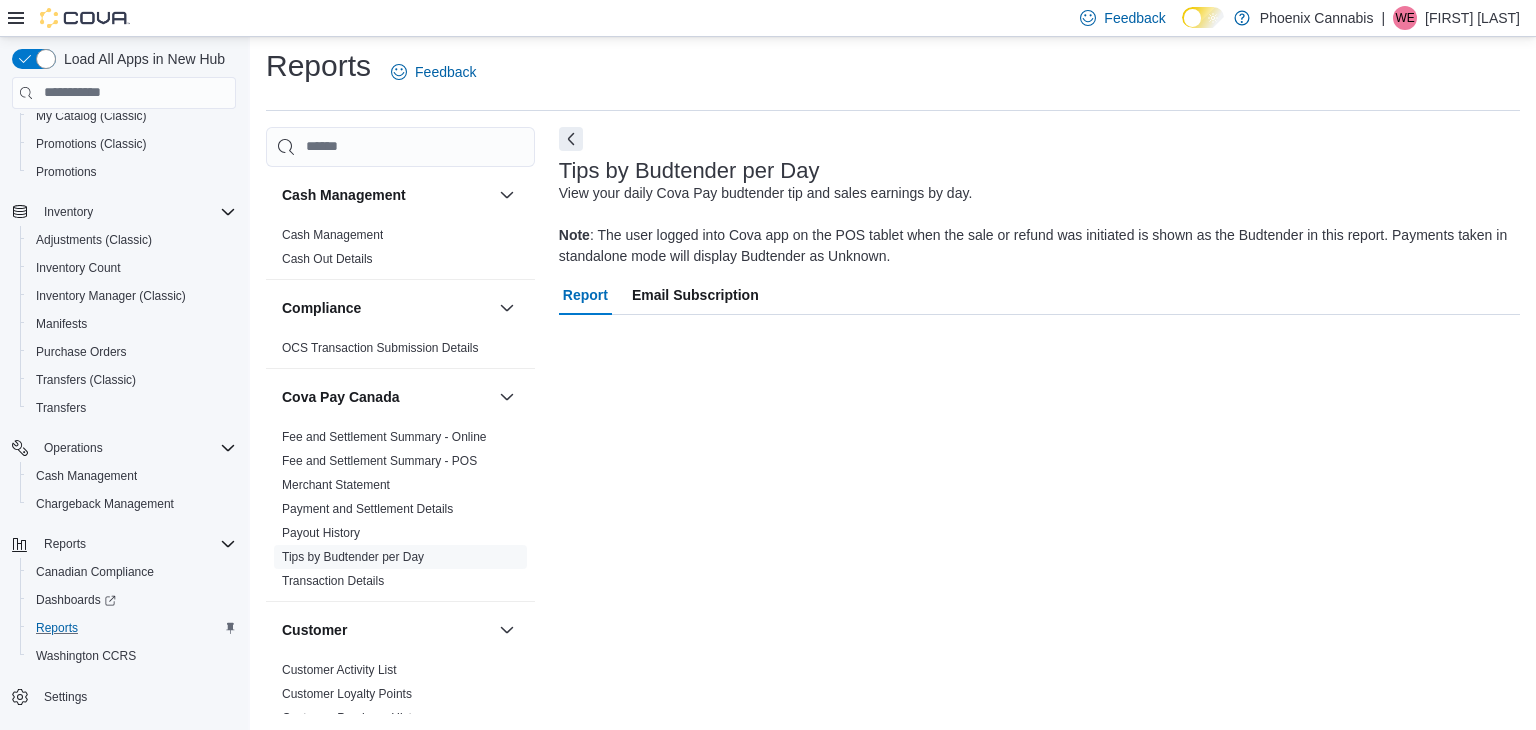 scroll, scrollTop: 0, scrollLeft: 0, axis: both 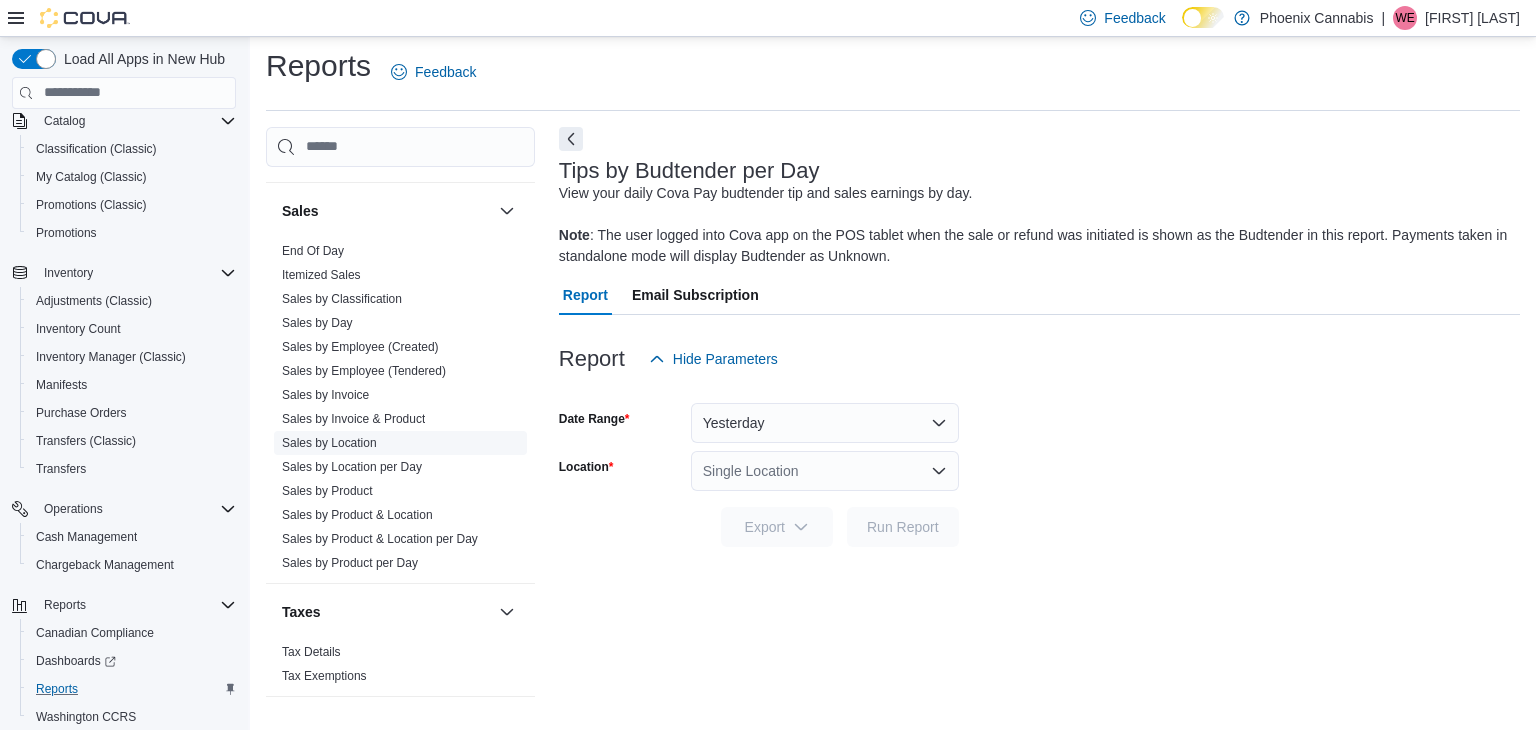 click on "Sales by Location" at bounding box center [329, 443] 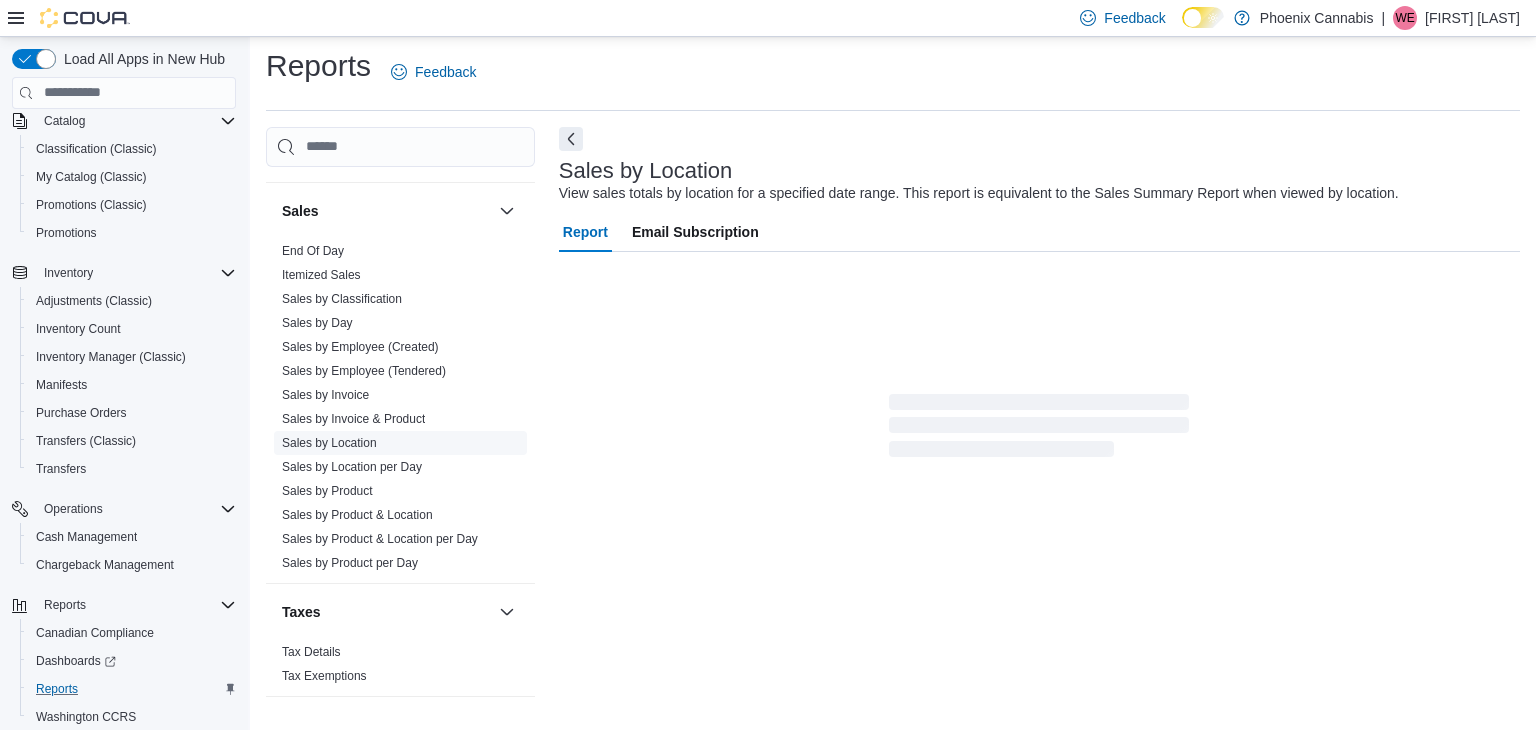 scroll, scrollTop: 40, scrollLeft: 0, axis: vertical 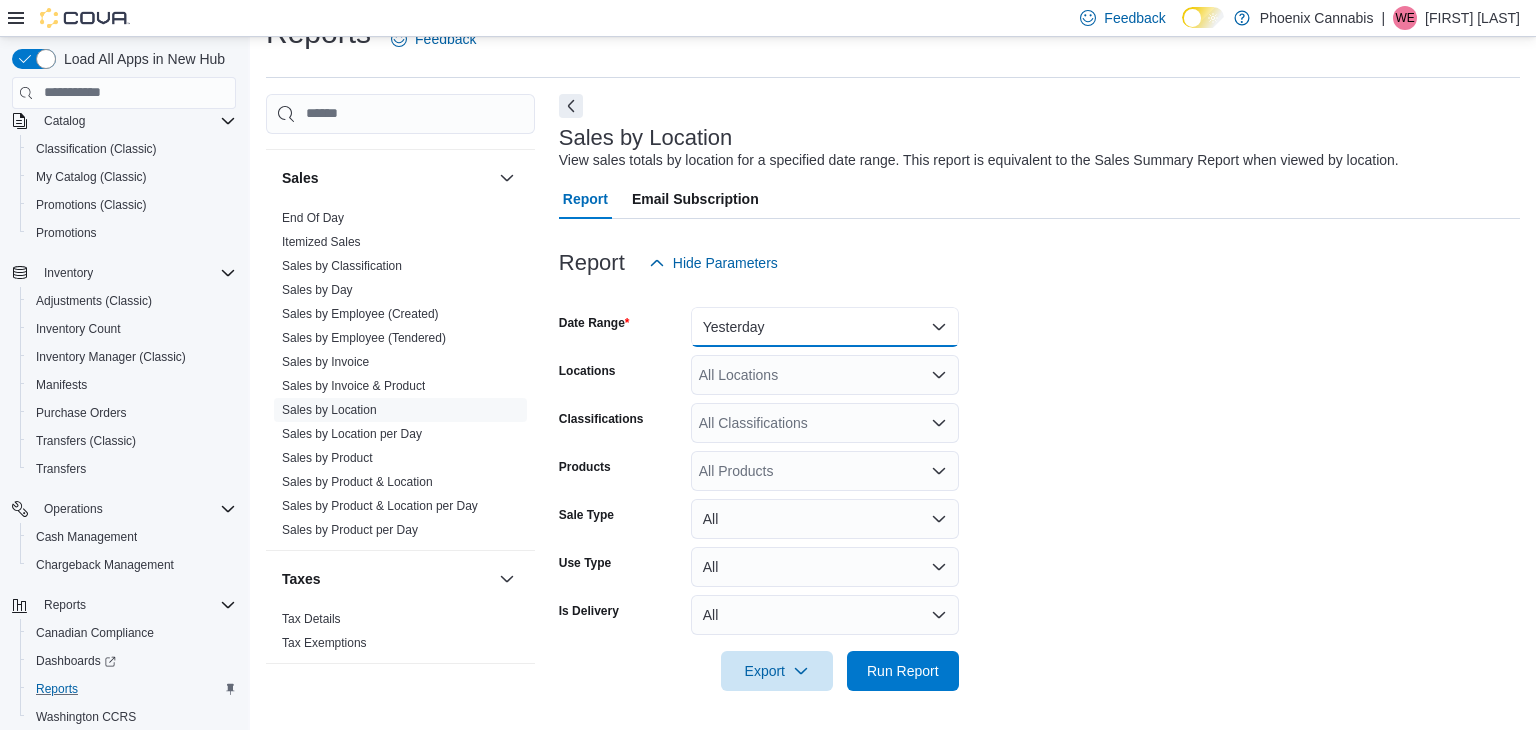 click on "Yesterday" at bounding box center (825, 327) 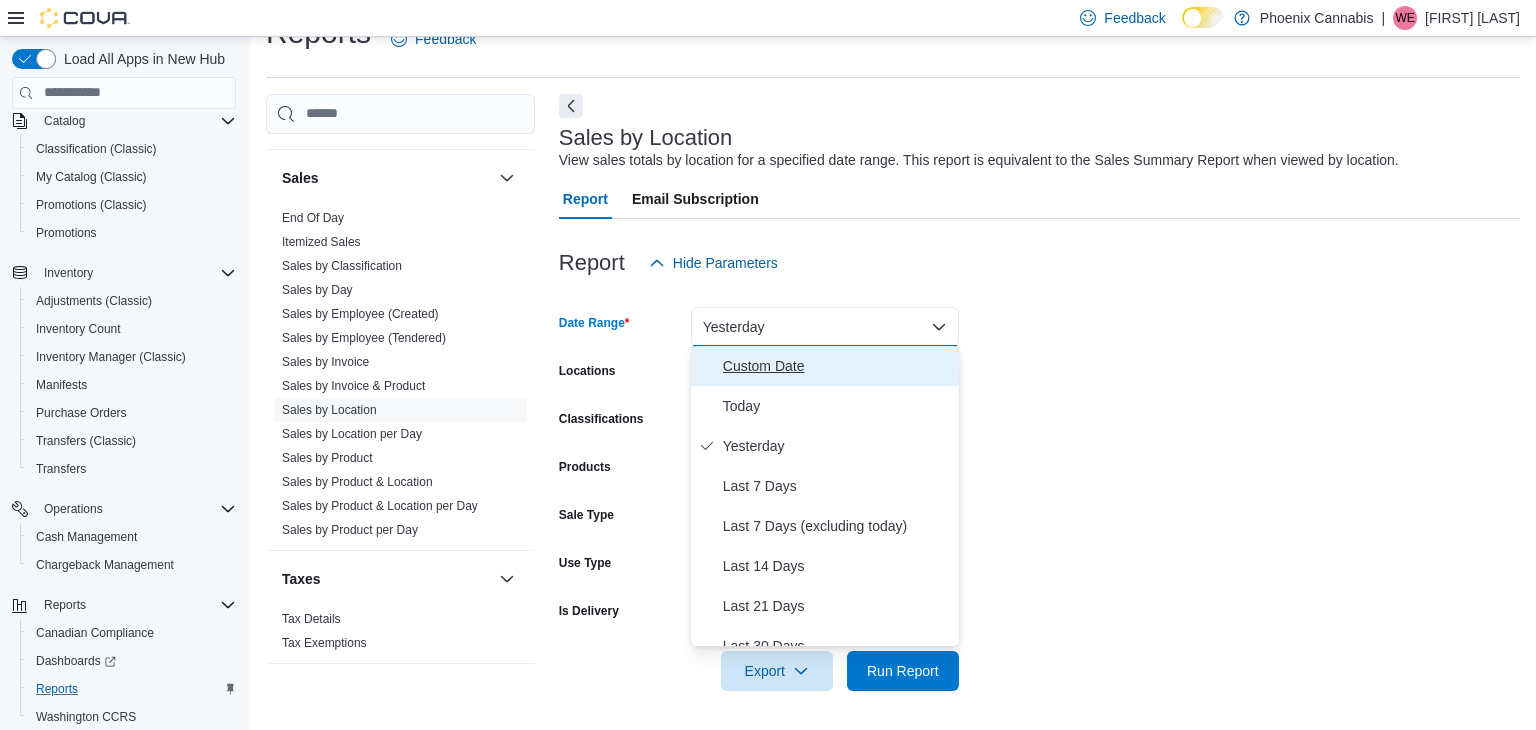 click on "Custom Date" at bounding box center (825, 366) 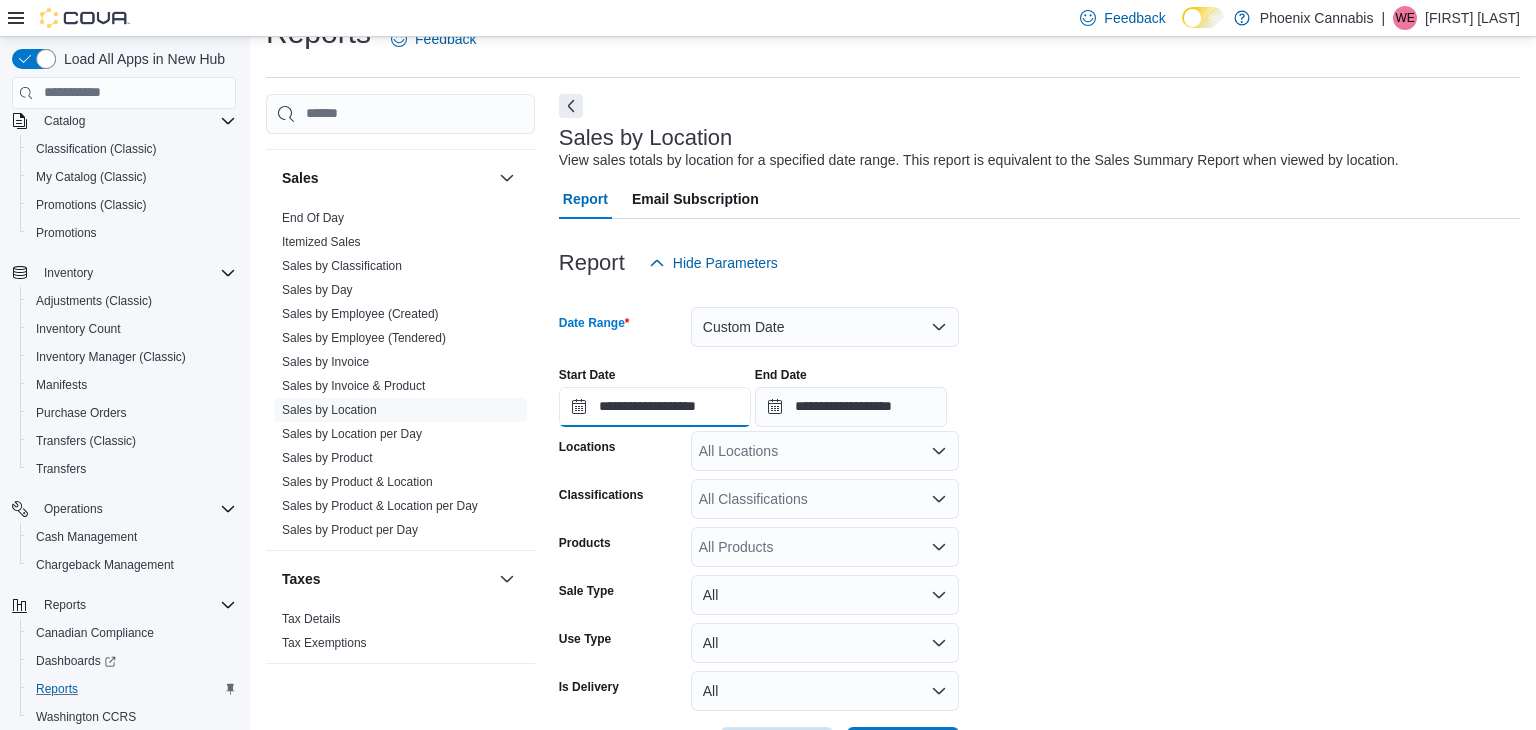click on "**********" at bounding box center (655, 407) 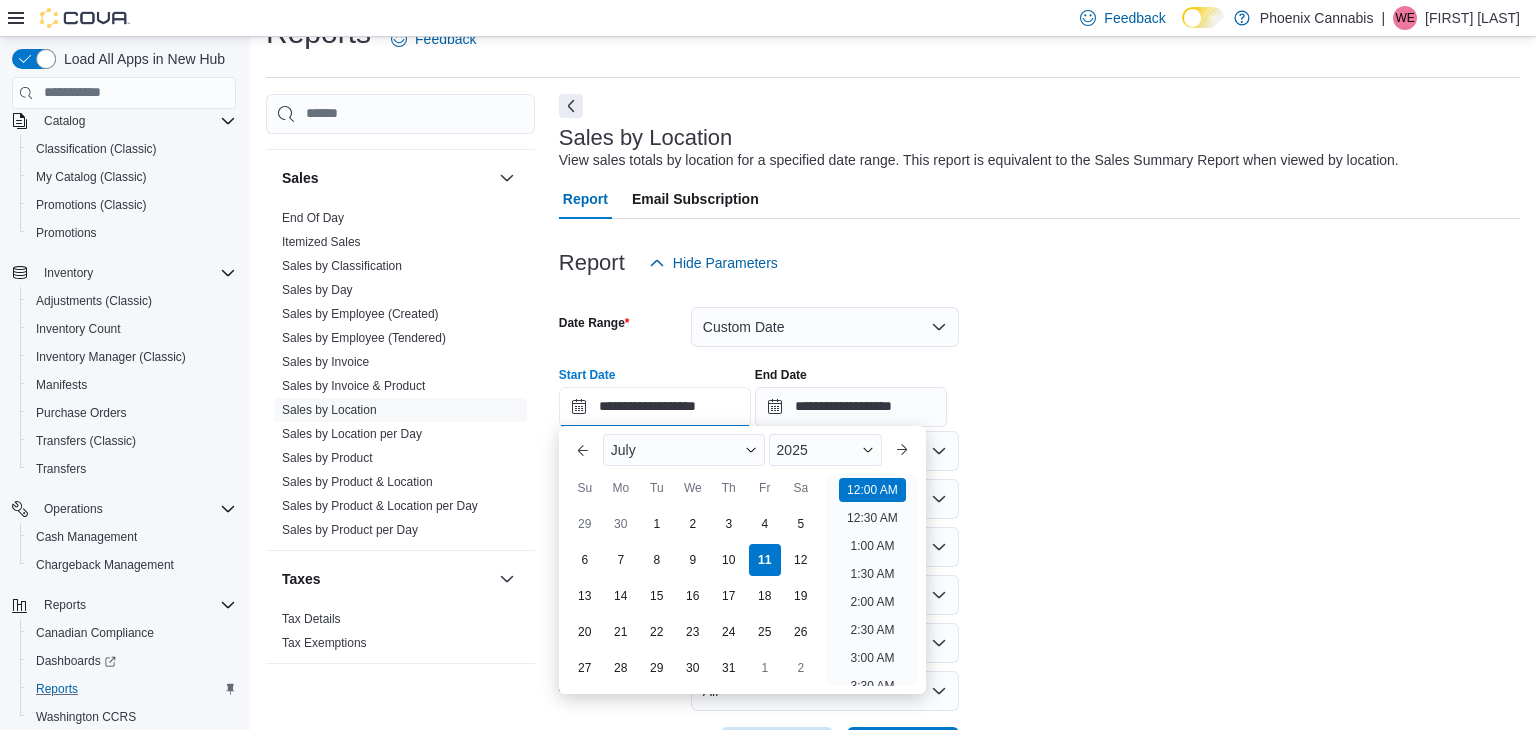 scroll, scrollTop: 62, scrollLeft: 0, axis: vertical 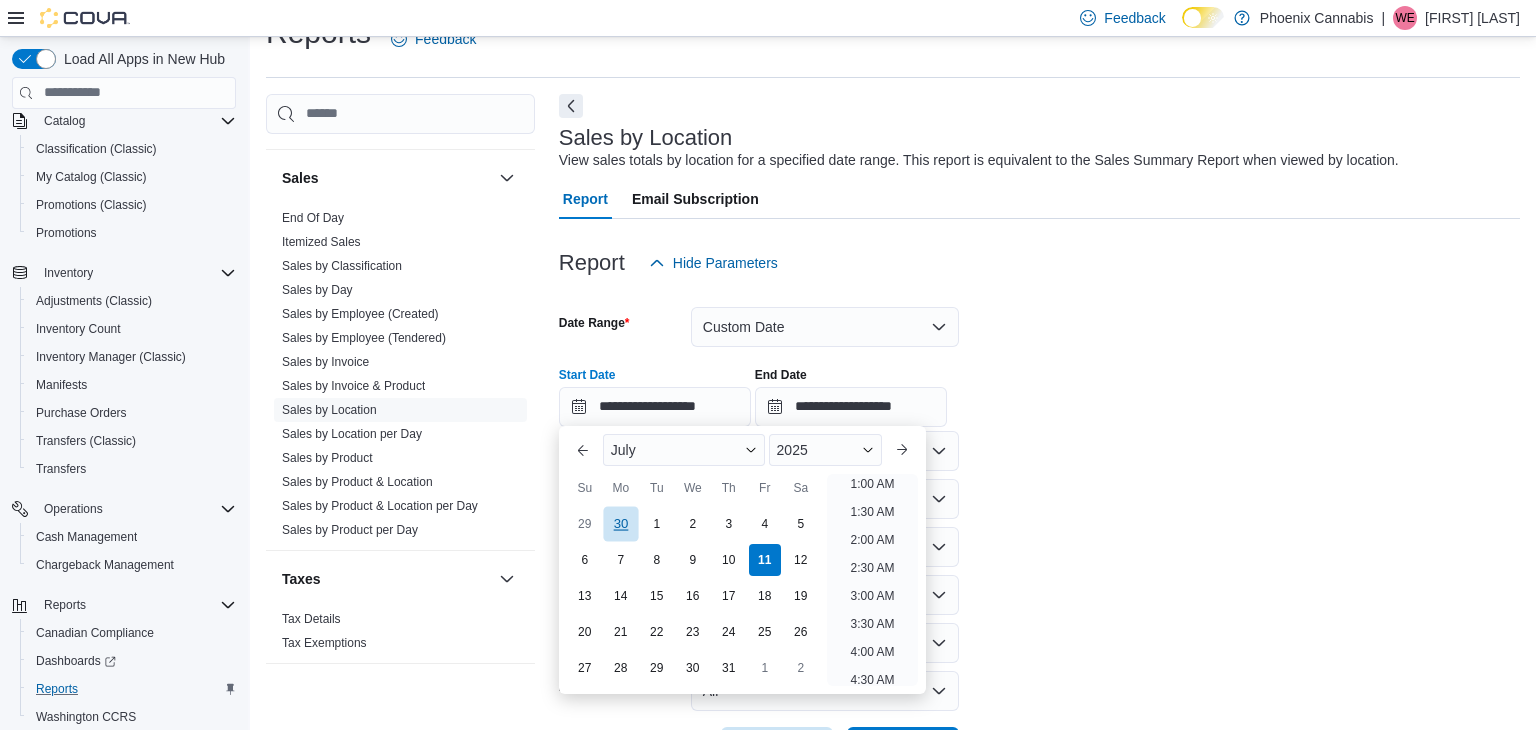 click on "30" at bounding box center (620, 524) 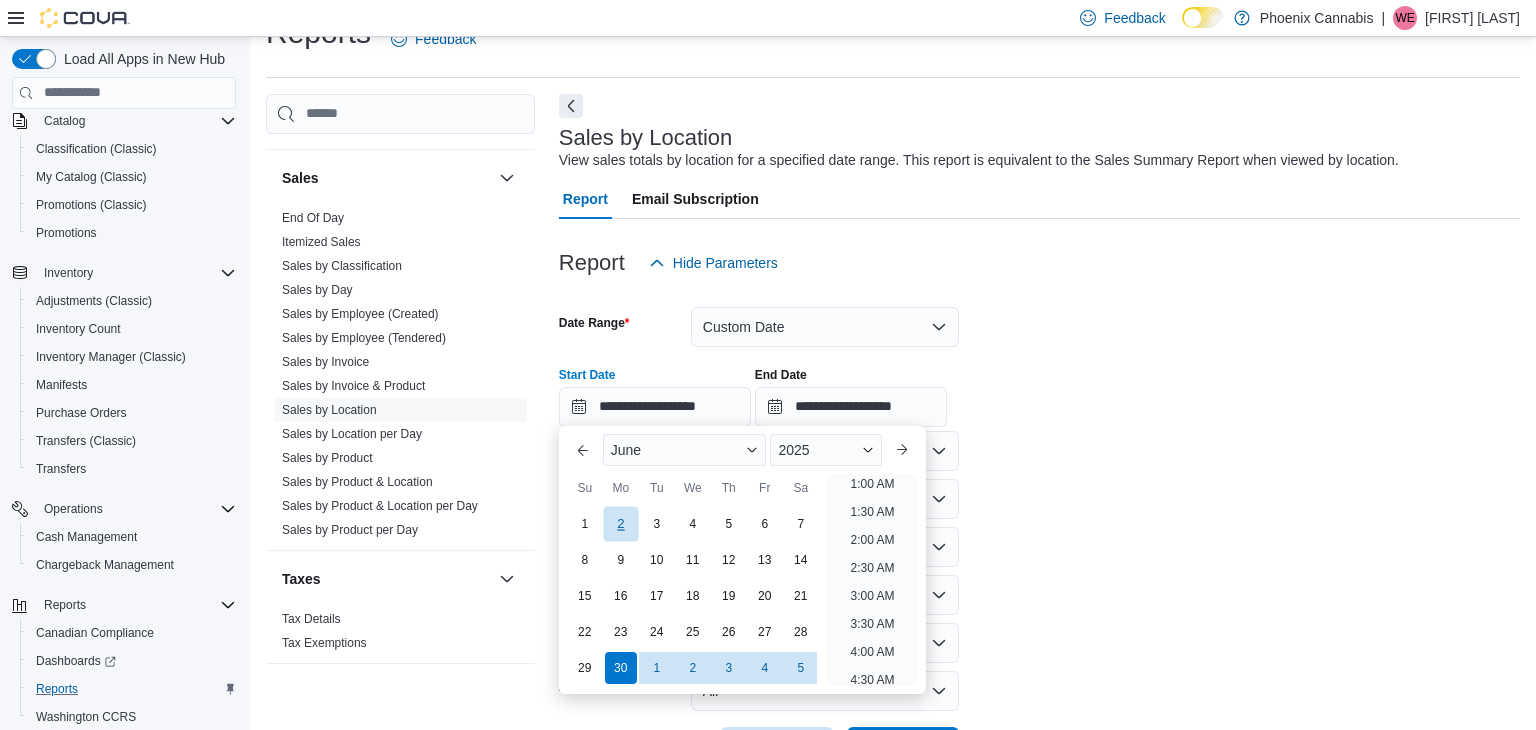 scroll, scrollTop: 4, scrollLeft: 0, axis: vertical 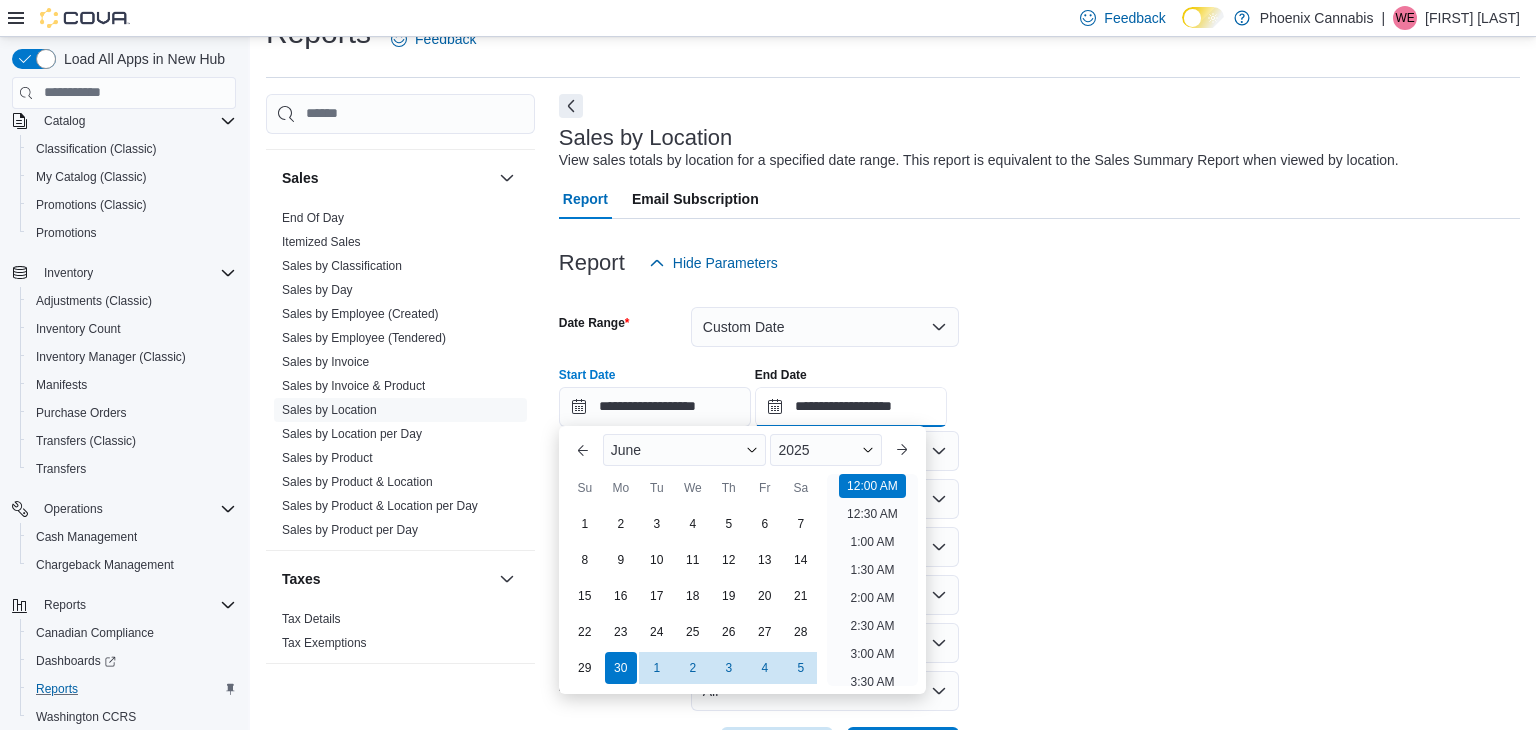 click on "**********" at bounding box center (851, 407) 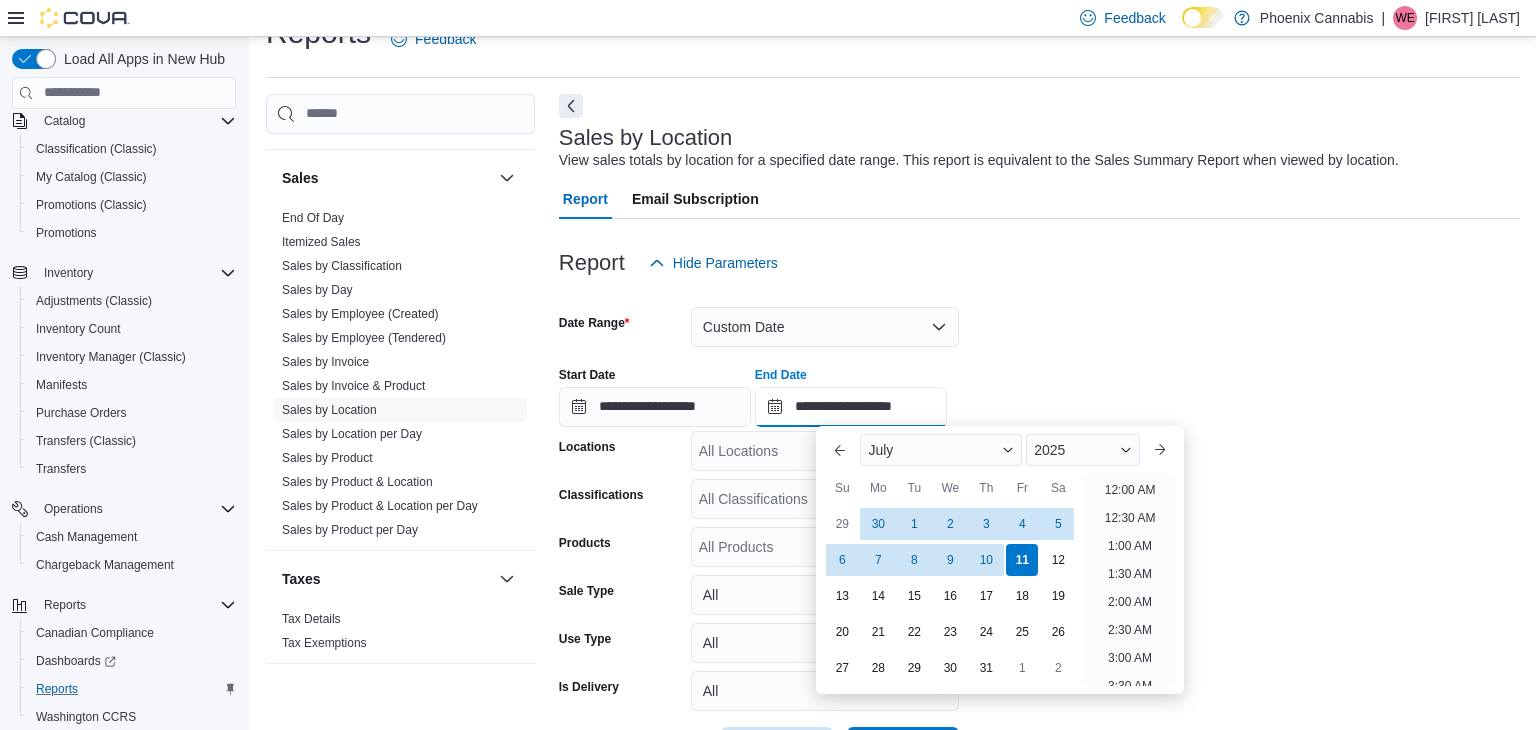 scroll, scrollTop: 1136, scrollLeft: 0, axis: vertical 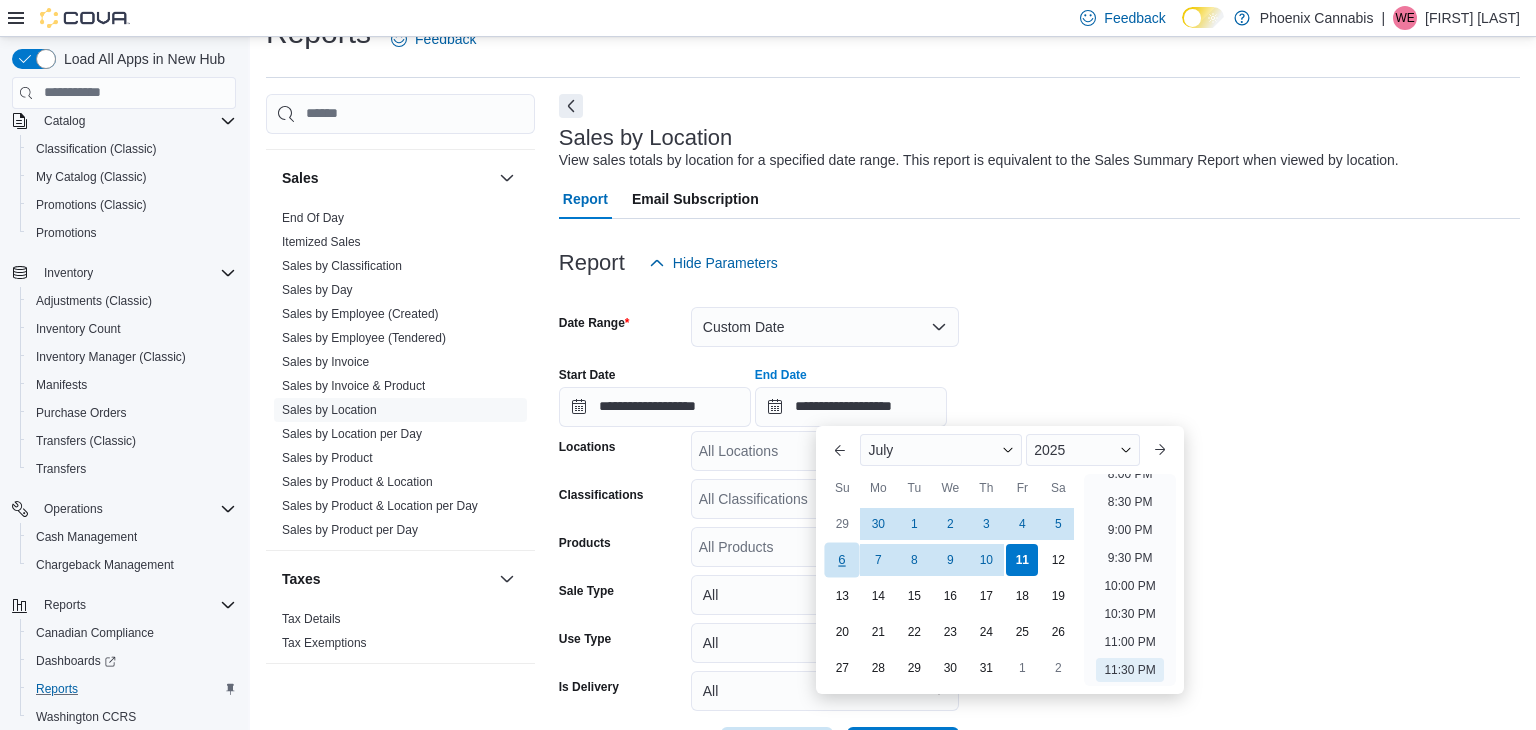 click on "6" at bounding box center [842, 560] 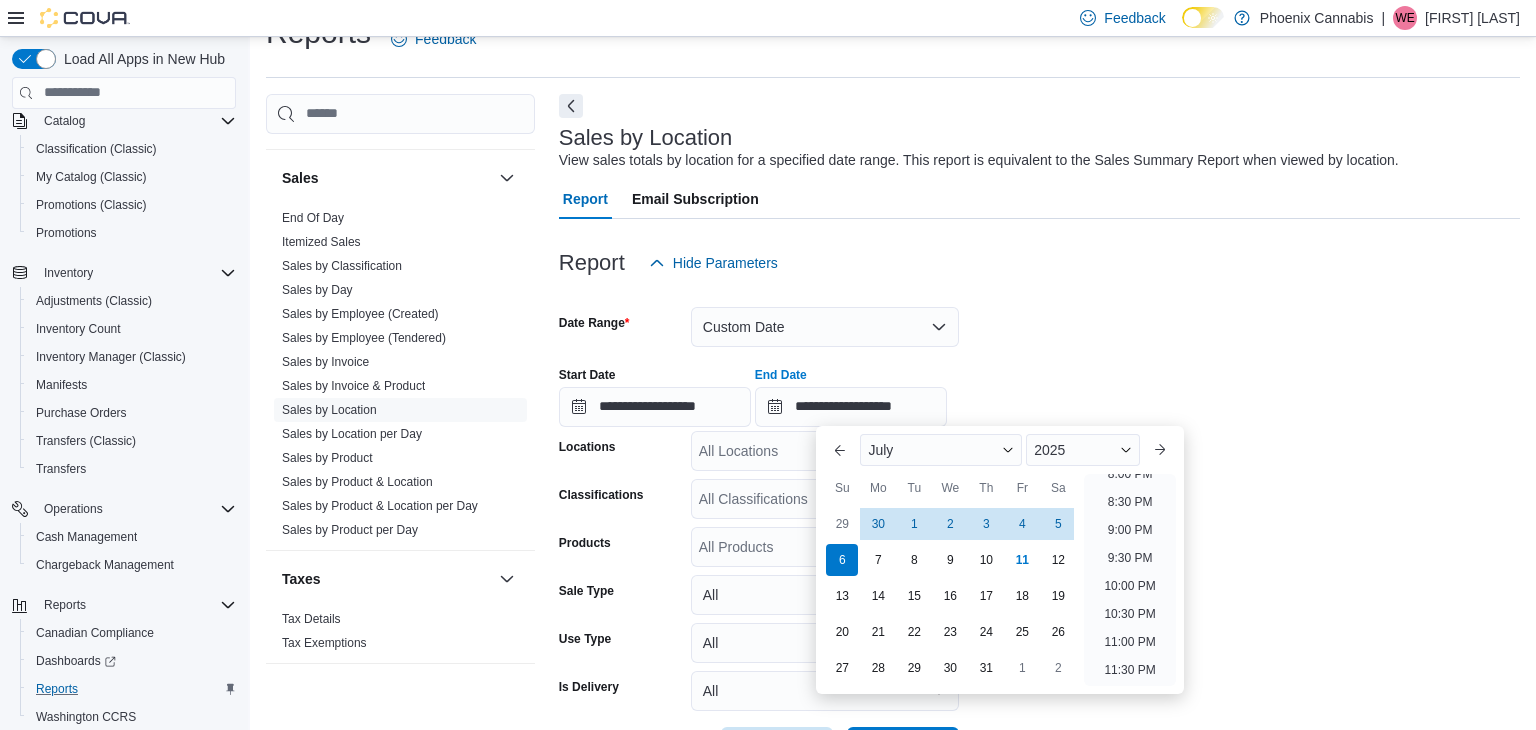 click on "**********" at bounding box center [1039, 525] 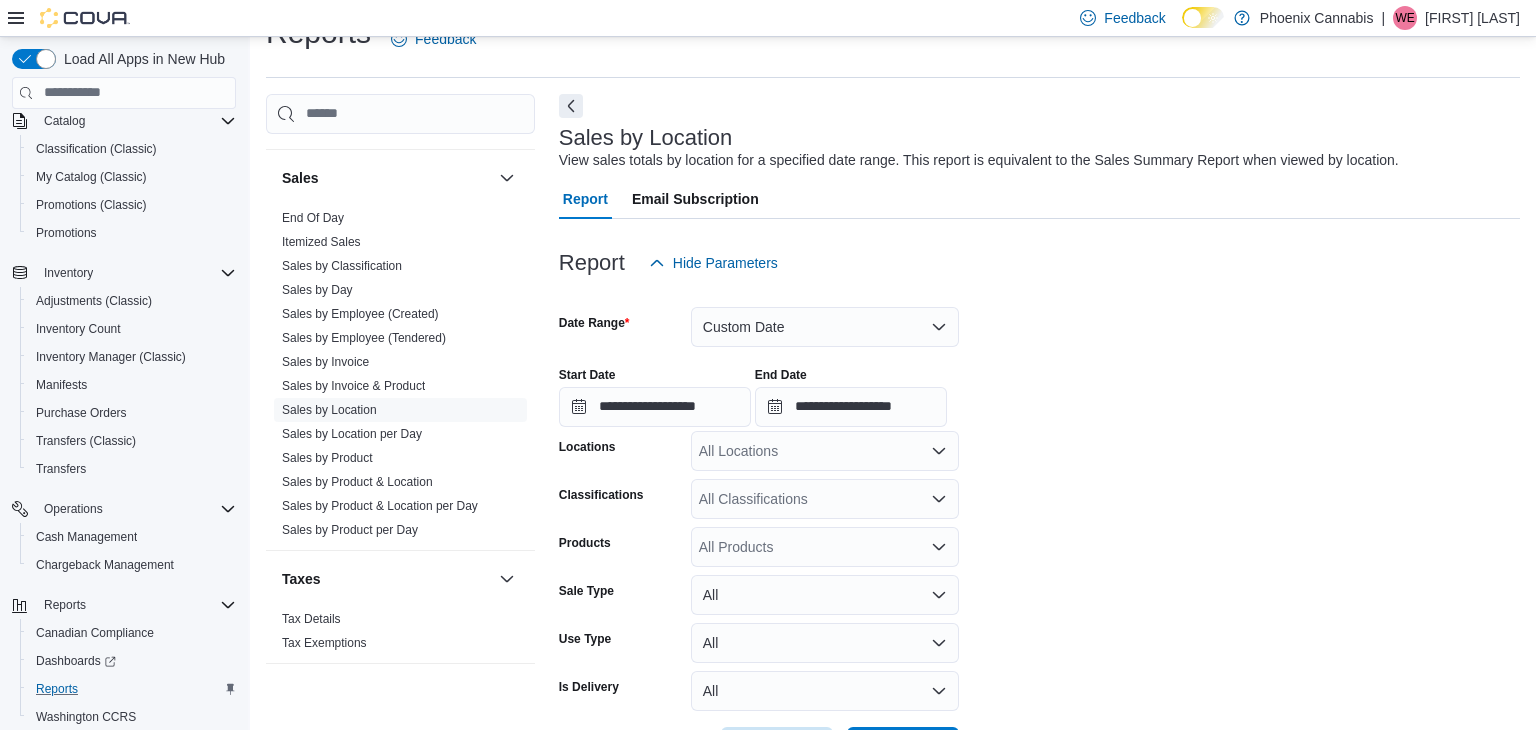 click on "All Locations" at bounding box center [825, 451] 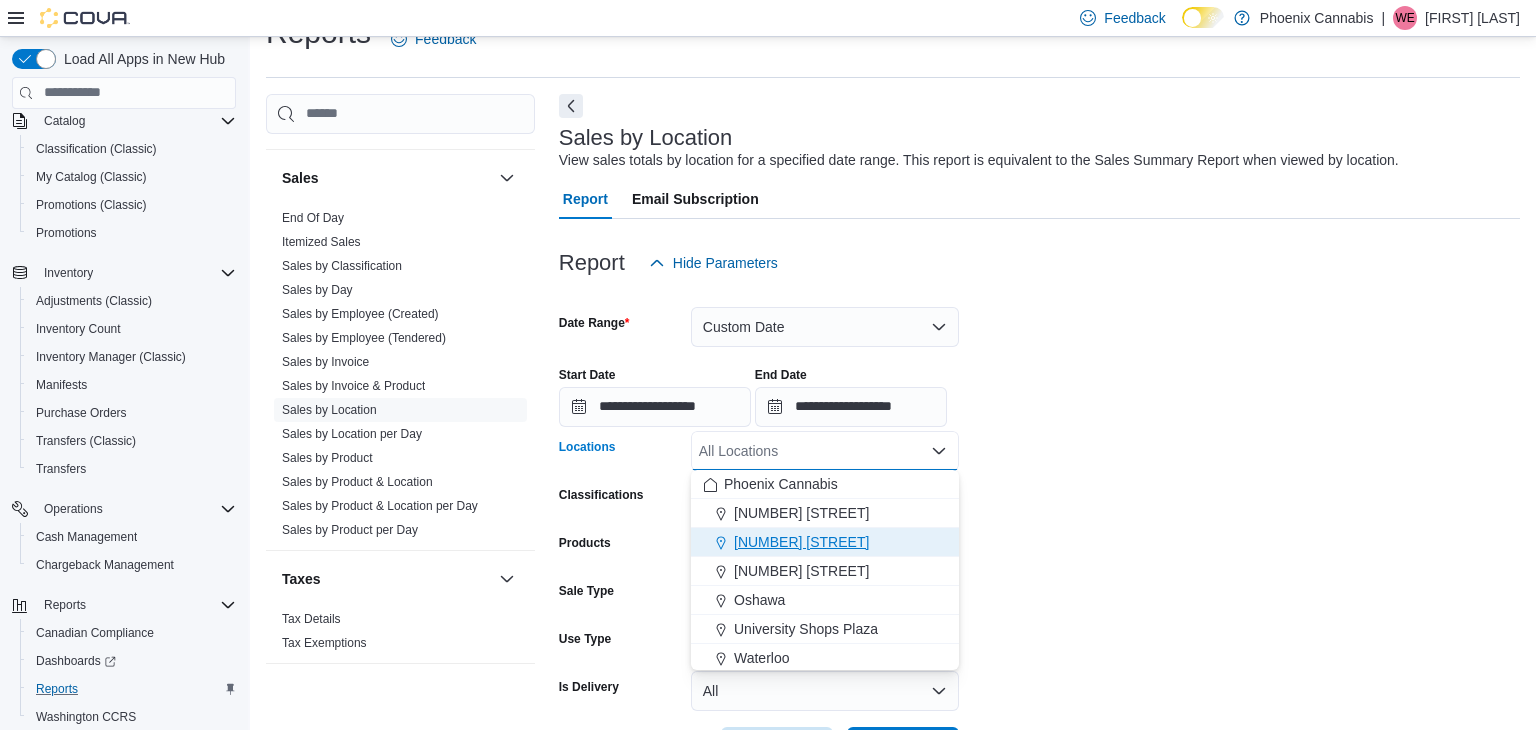 click on "[NUMBER] [STREET]" at bounding box center (801, 542) 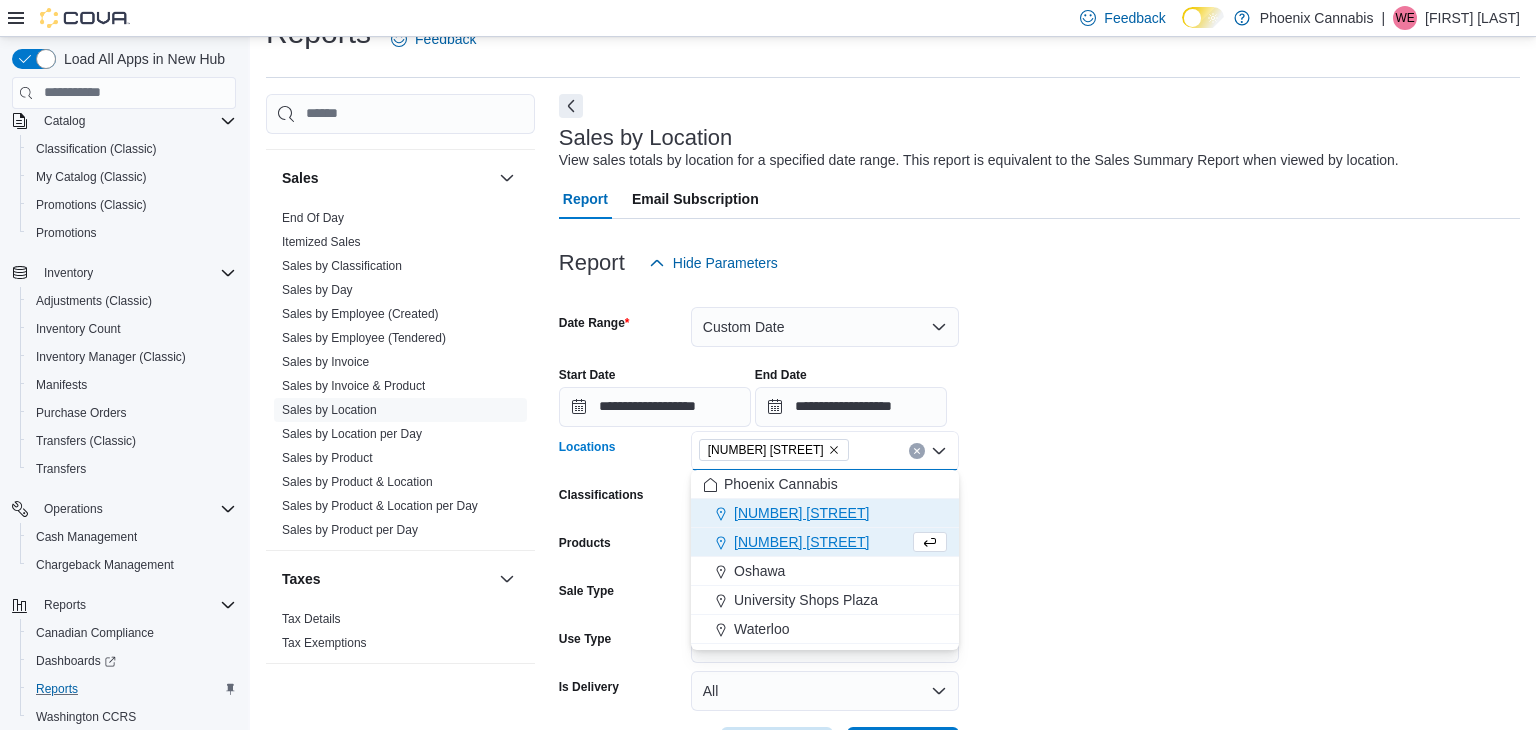 click on "[NUMBER] [STREET]" at bounding box center (801, 513) 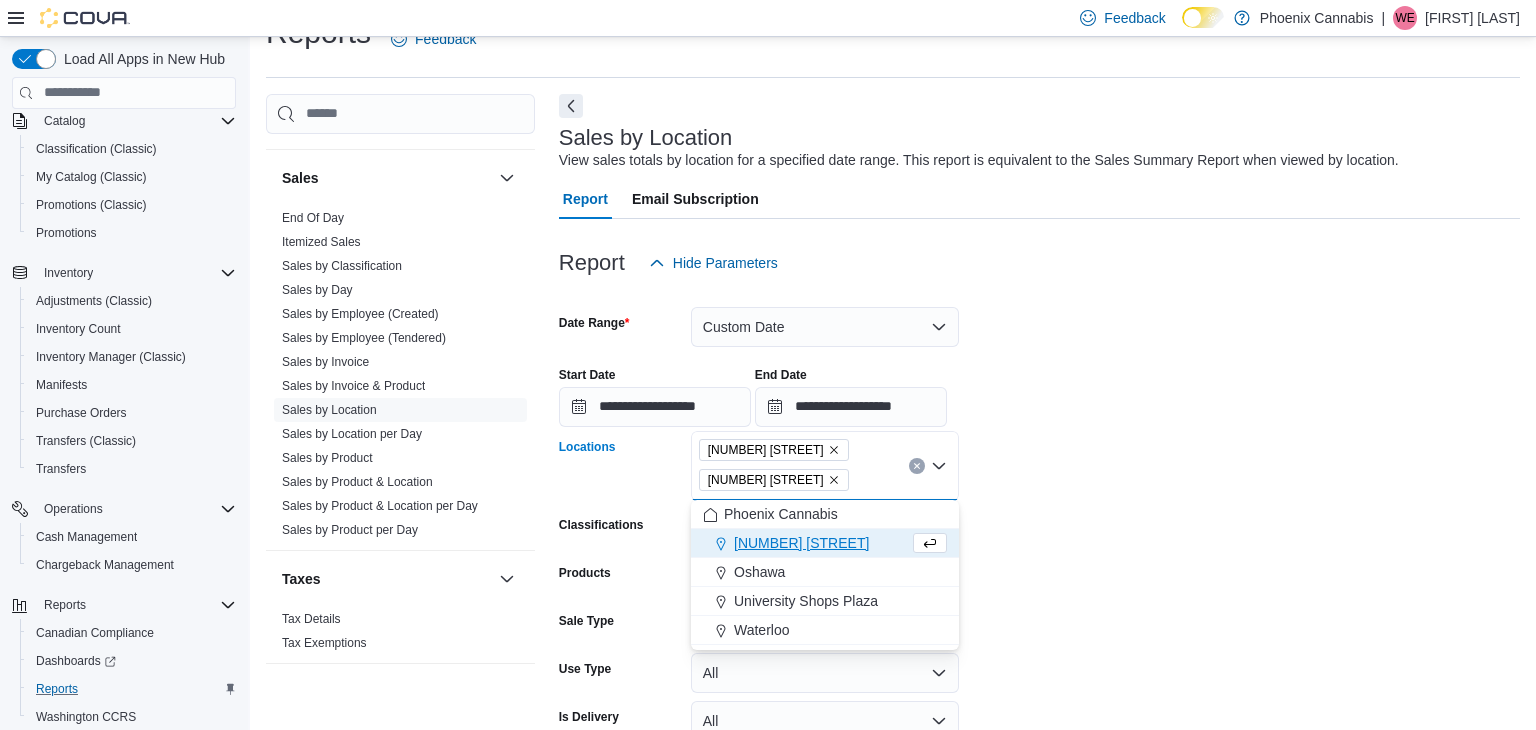 click on "[NUMBER] [STREET]" at bounding box center [801, 543] 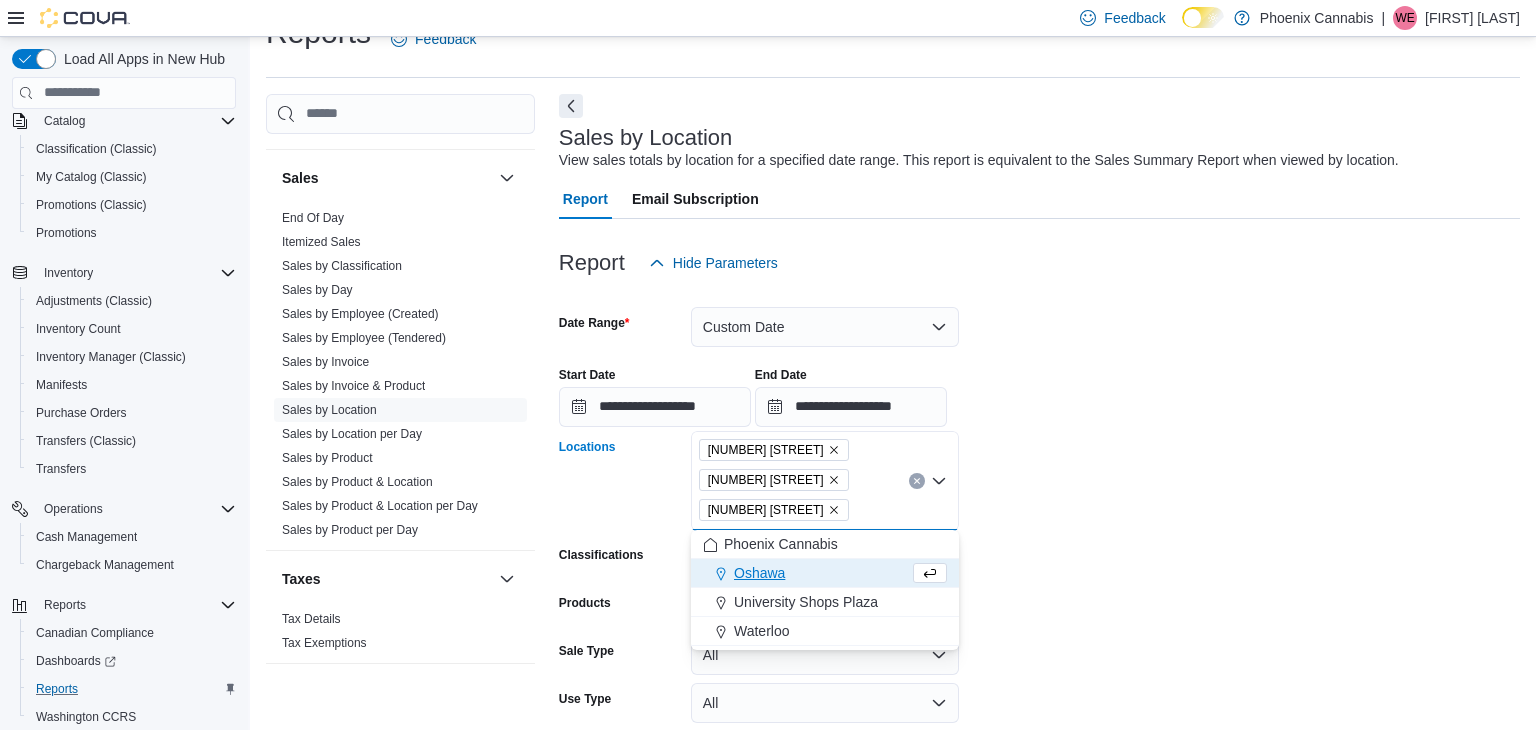 click on "**********" at bounding box center (1039, 555) 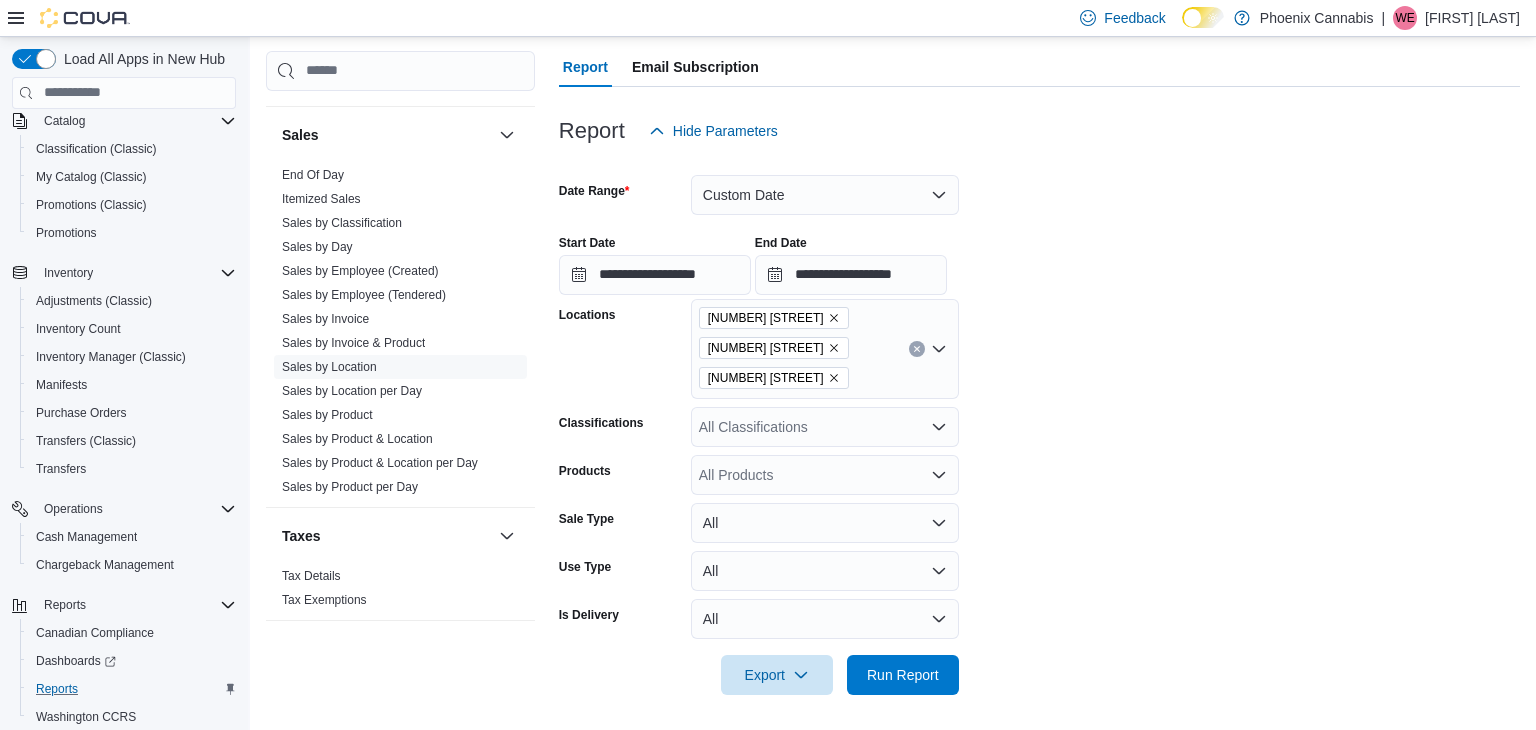 scroll, scrollTop: 176, scrollLeft: 0, axis: vertical 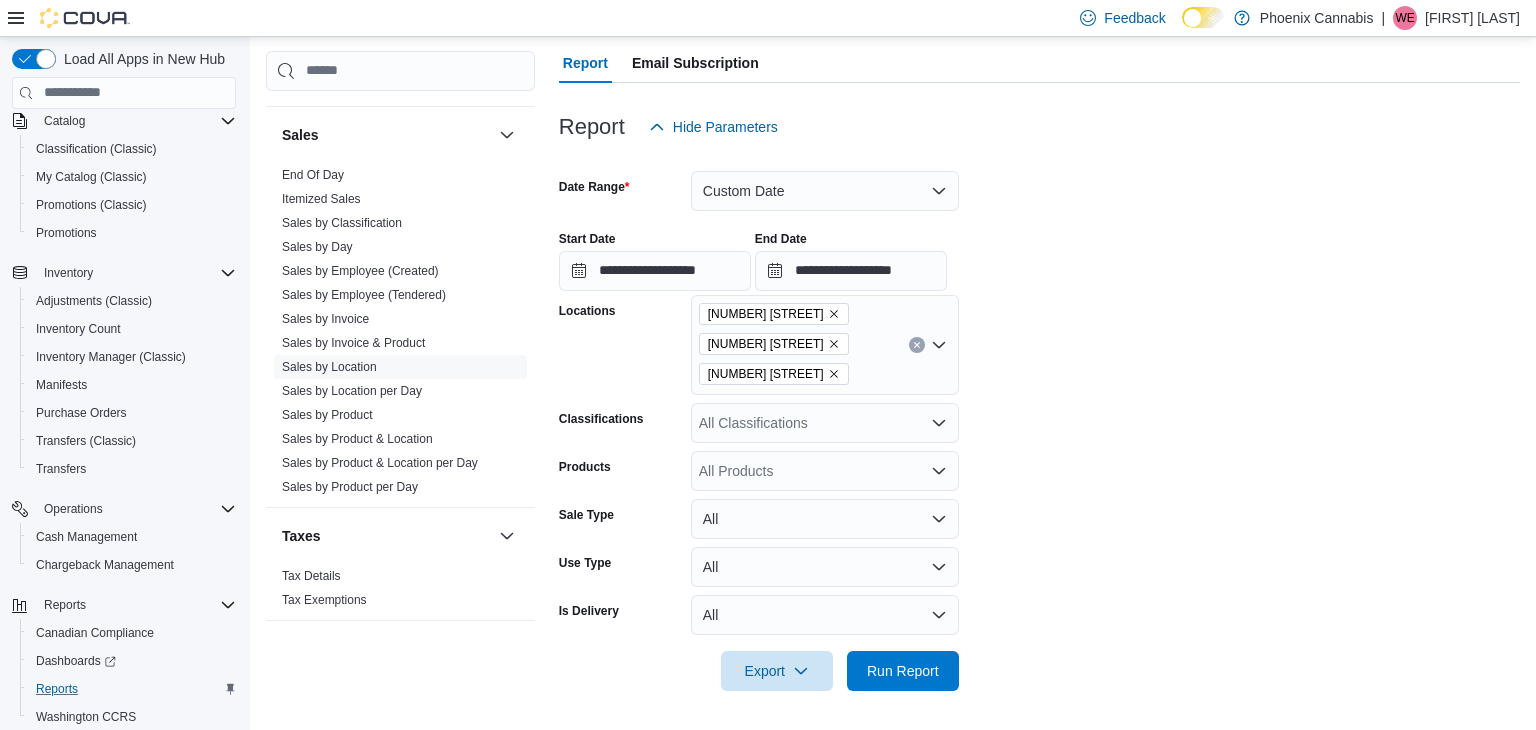 click on "All Classifications" at bounding box center [825, 423] 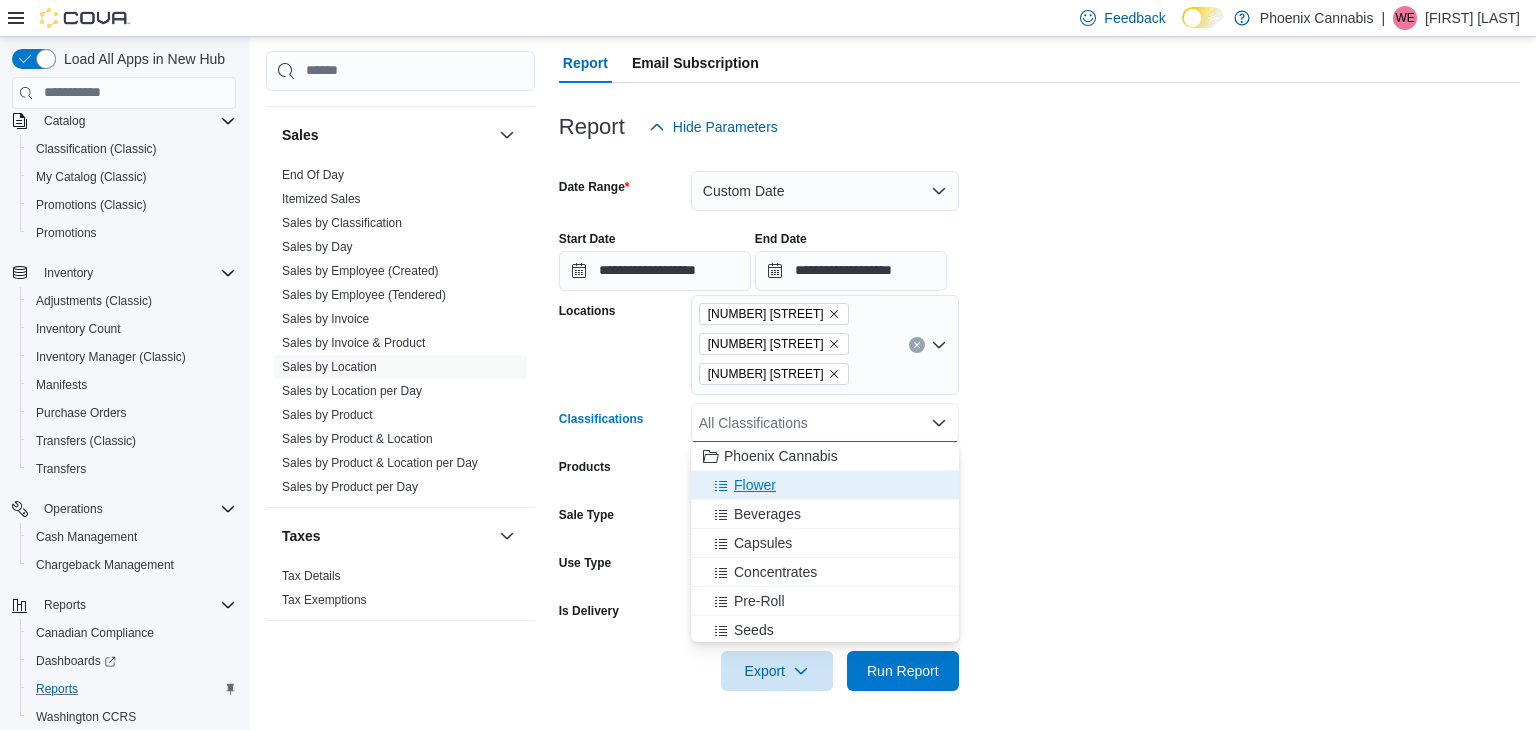 click on "Flower" at bounding box center [825, 485] 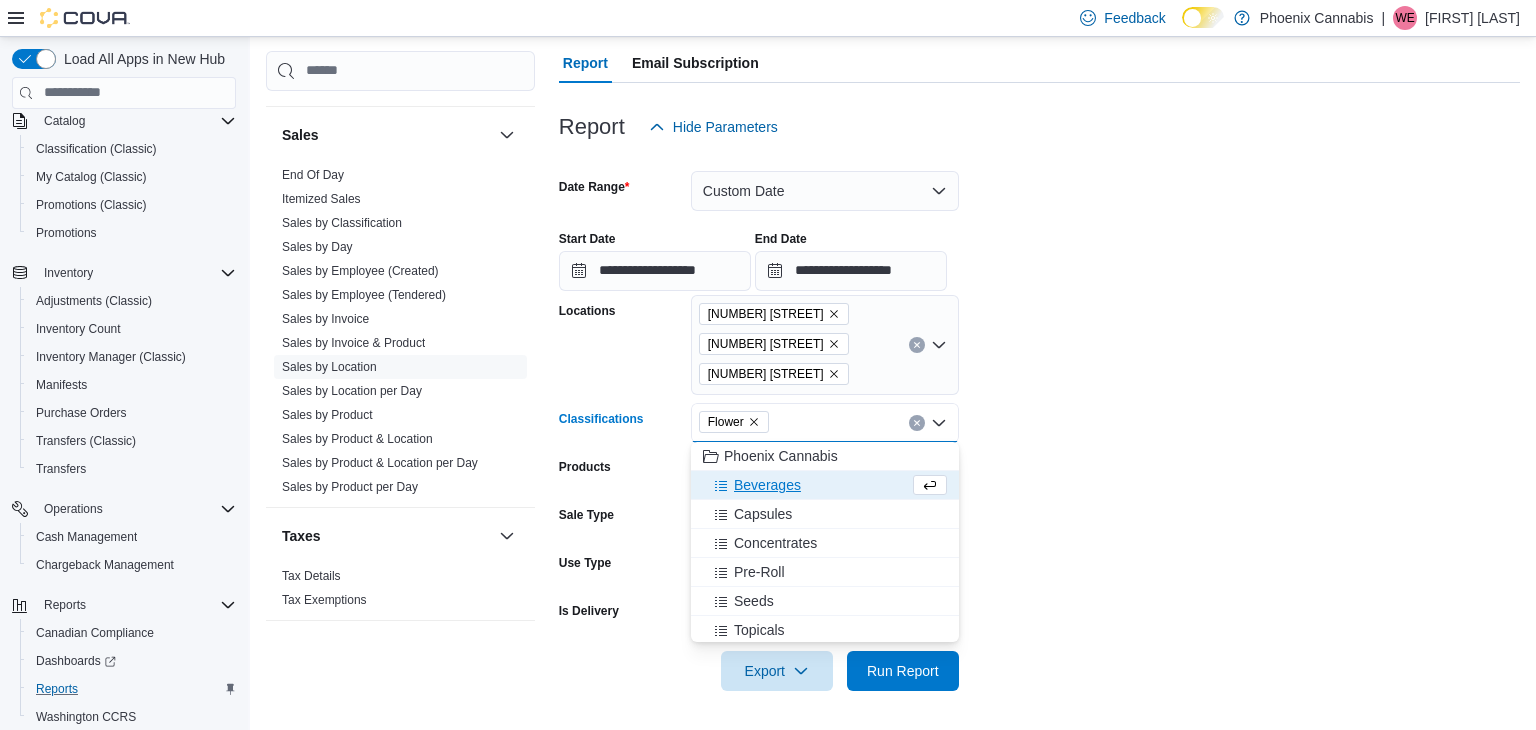 click on "Beverages" at bounding box center [767, 485] 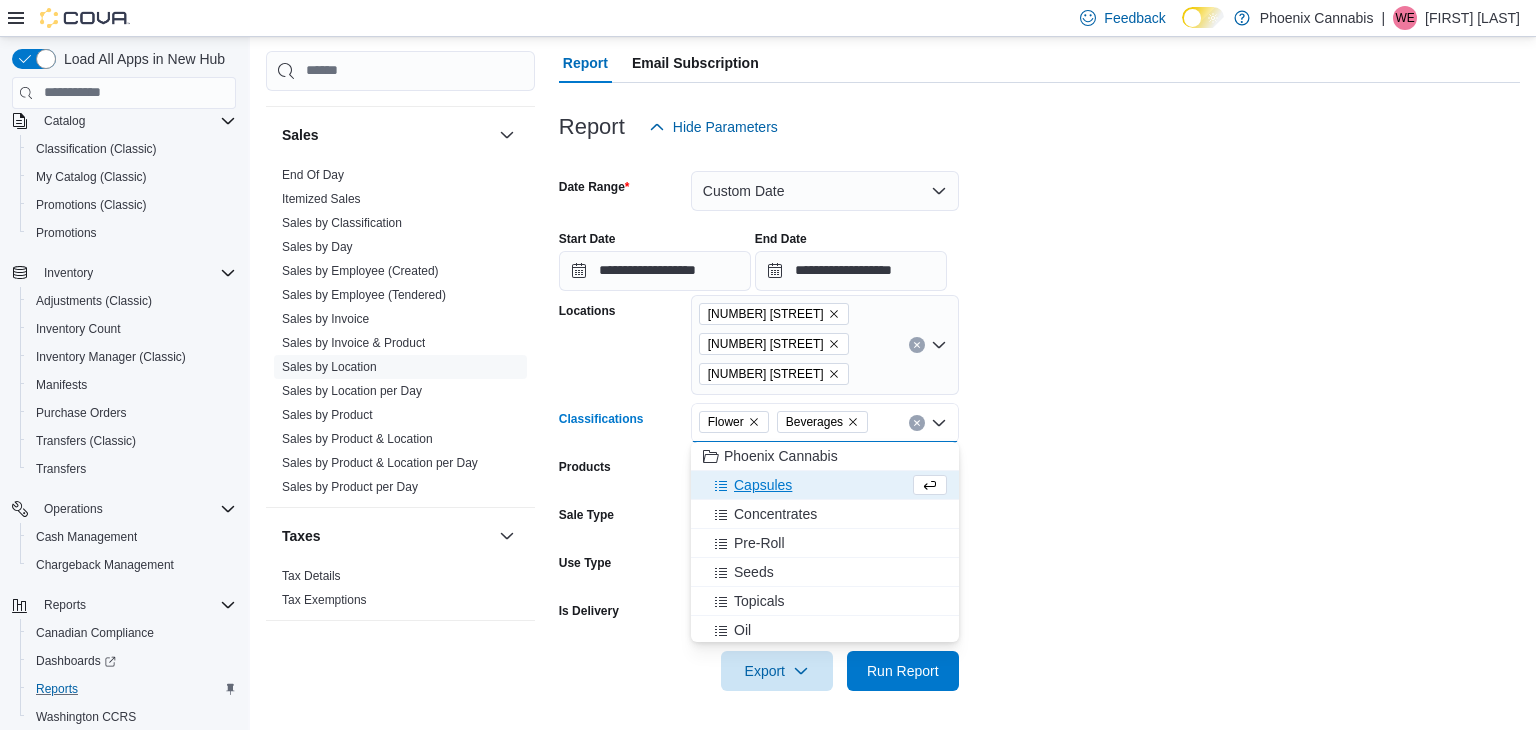click on "Capsules" at bounding box center [806, 485] 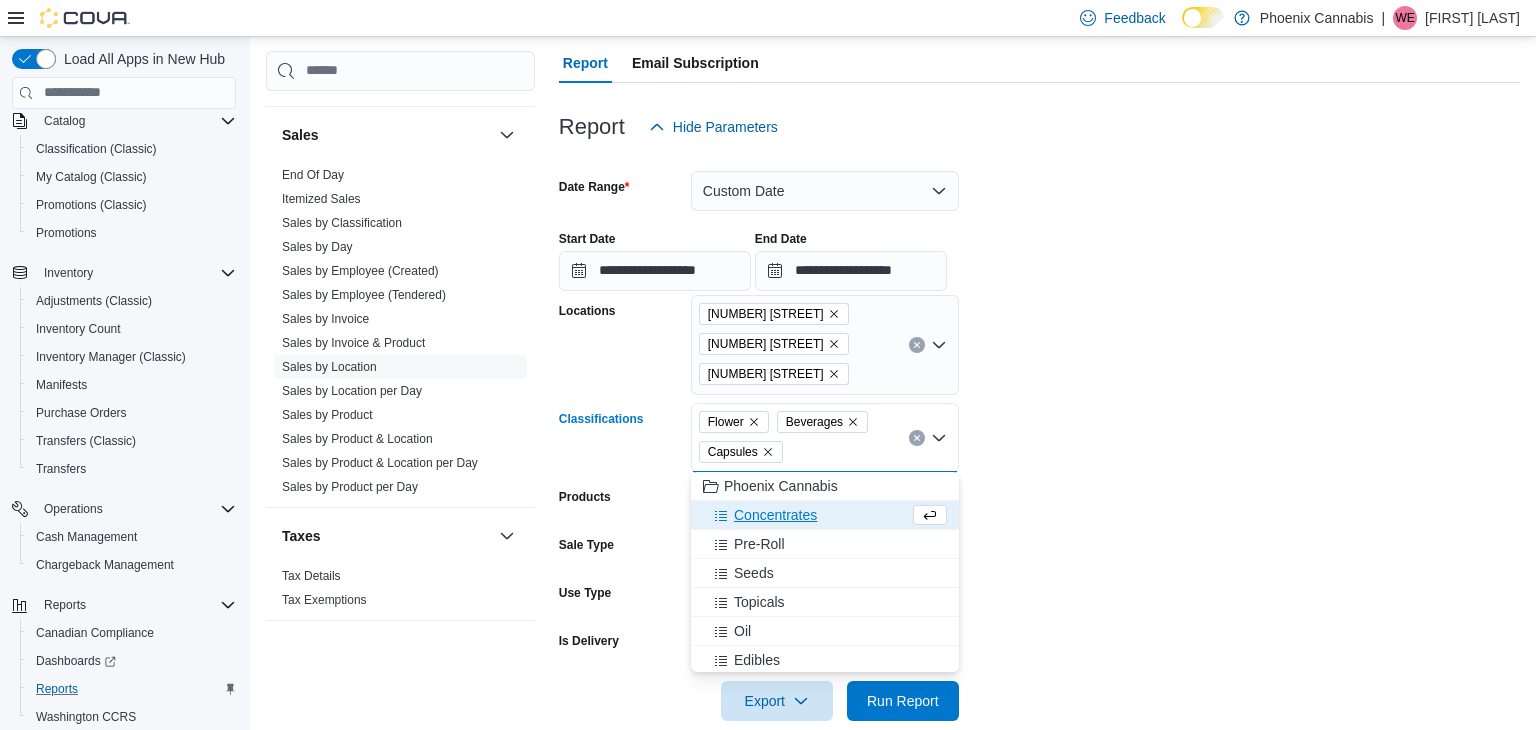 click on "Concentrates" at bounding box center (775, 515) 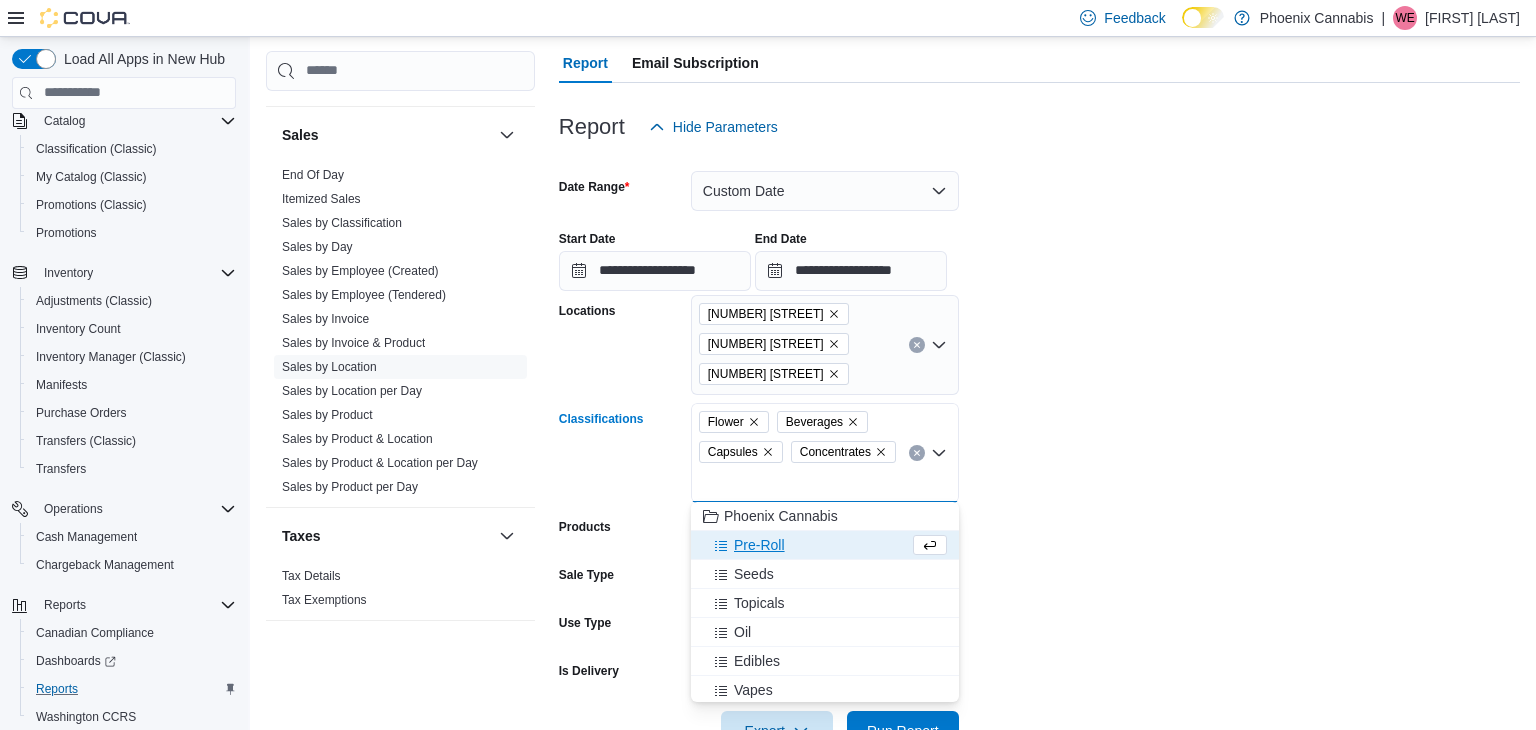 click on "Pre-Roll" at bounding box center [759, 545] 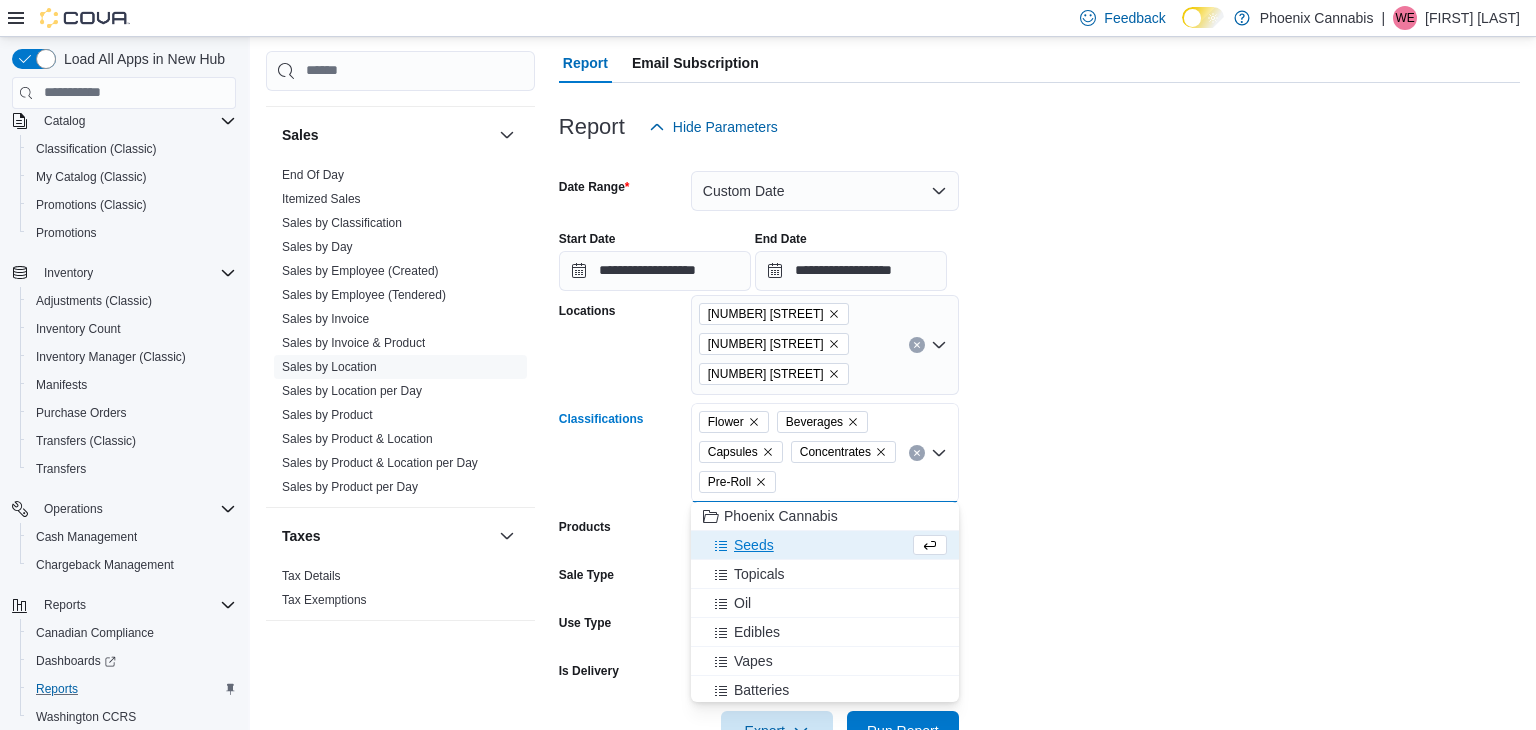 click on "Seeds" at bounding box center (754, 545) 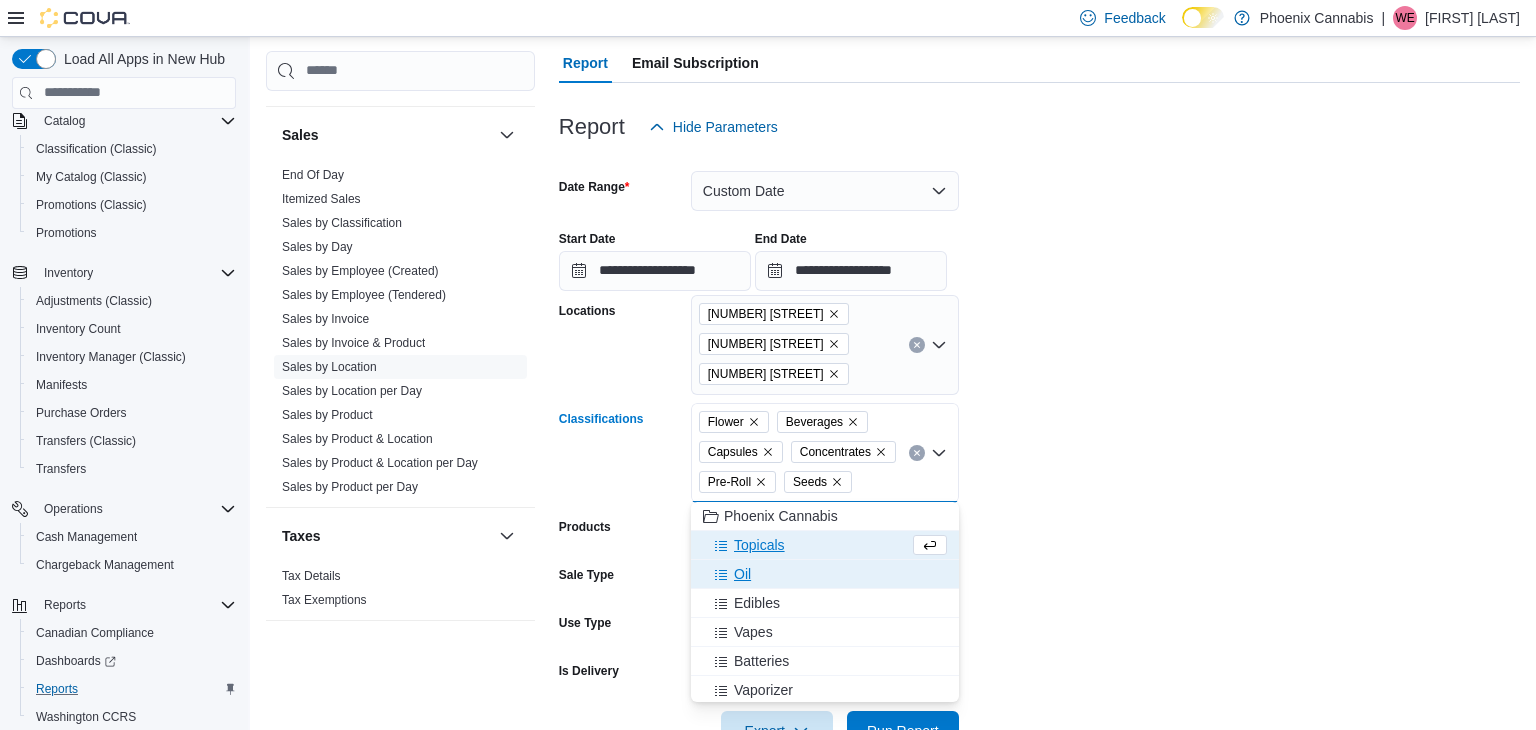 click on "Oil" at bounding box center [825, 574] 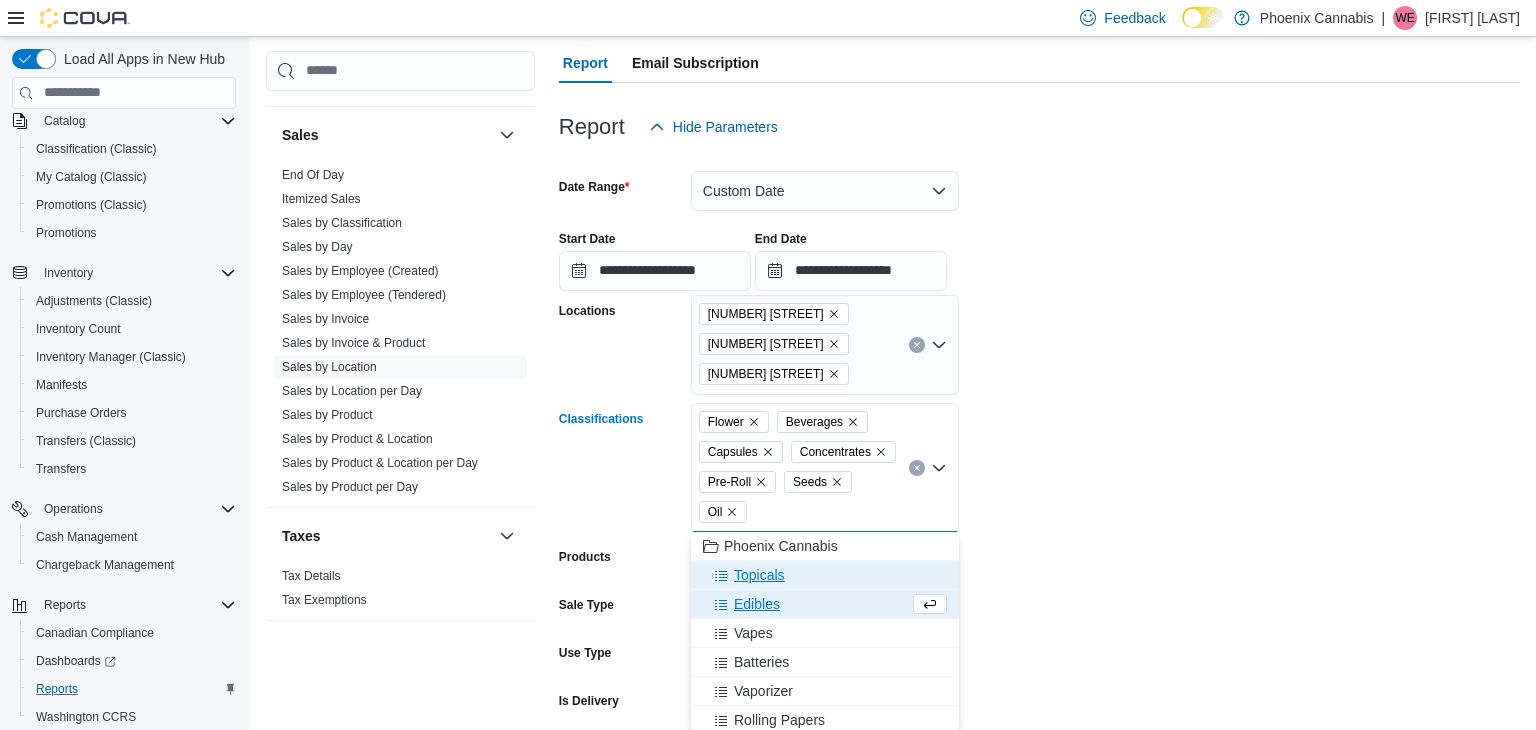 click on "Topicals" at bounding box center [759, 575] 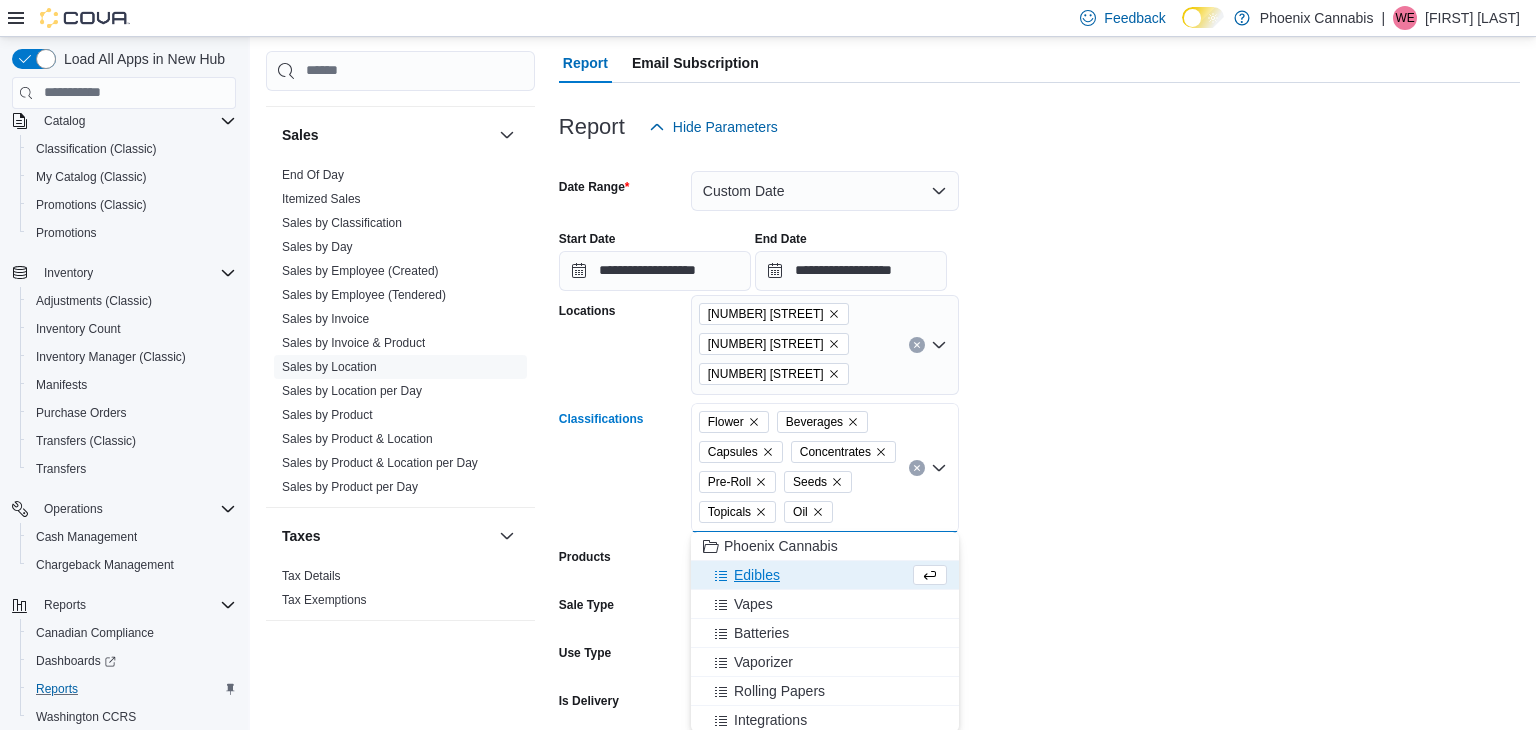 click on "Edibles" at bounding box center (757, 575) 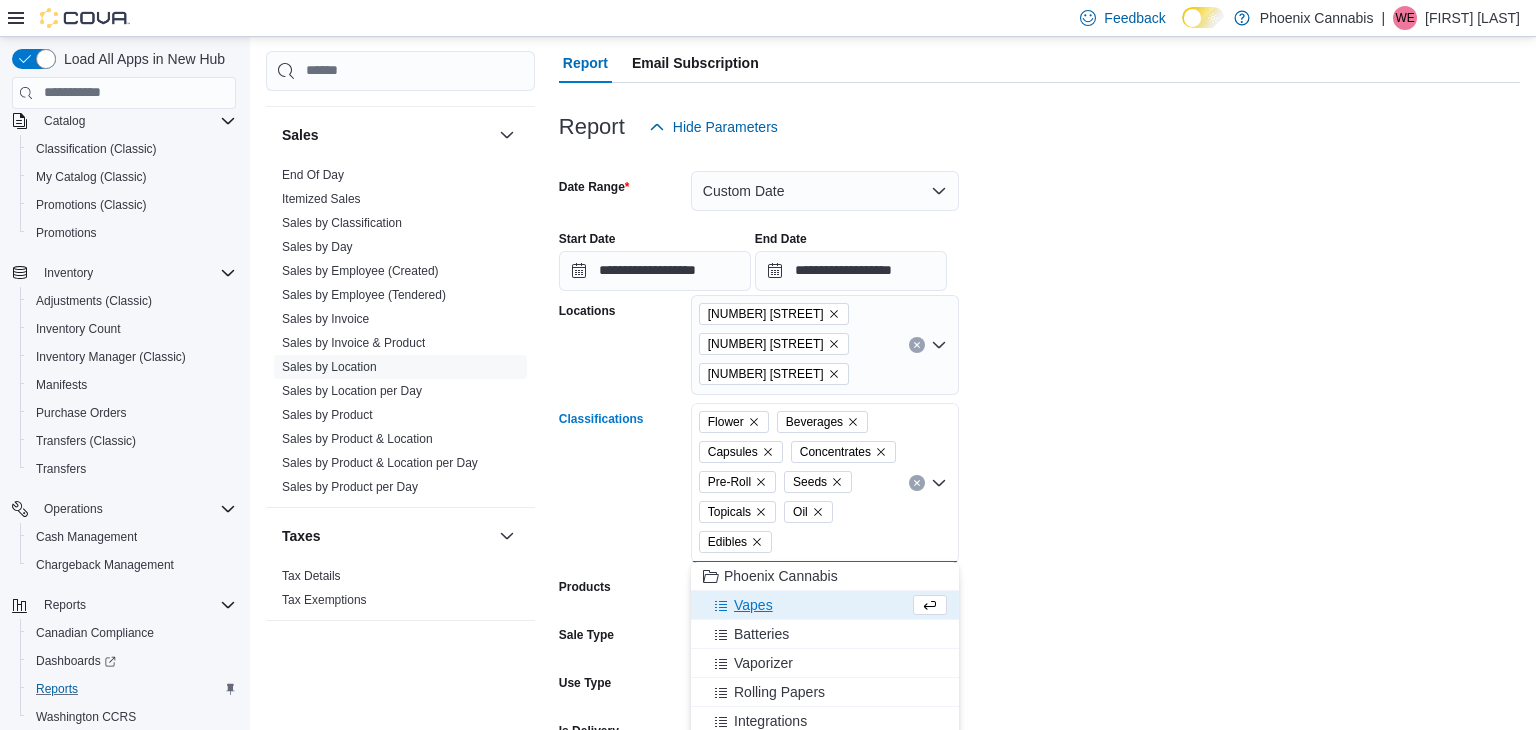 click on "Vapes" at bounding box center (753, 605) 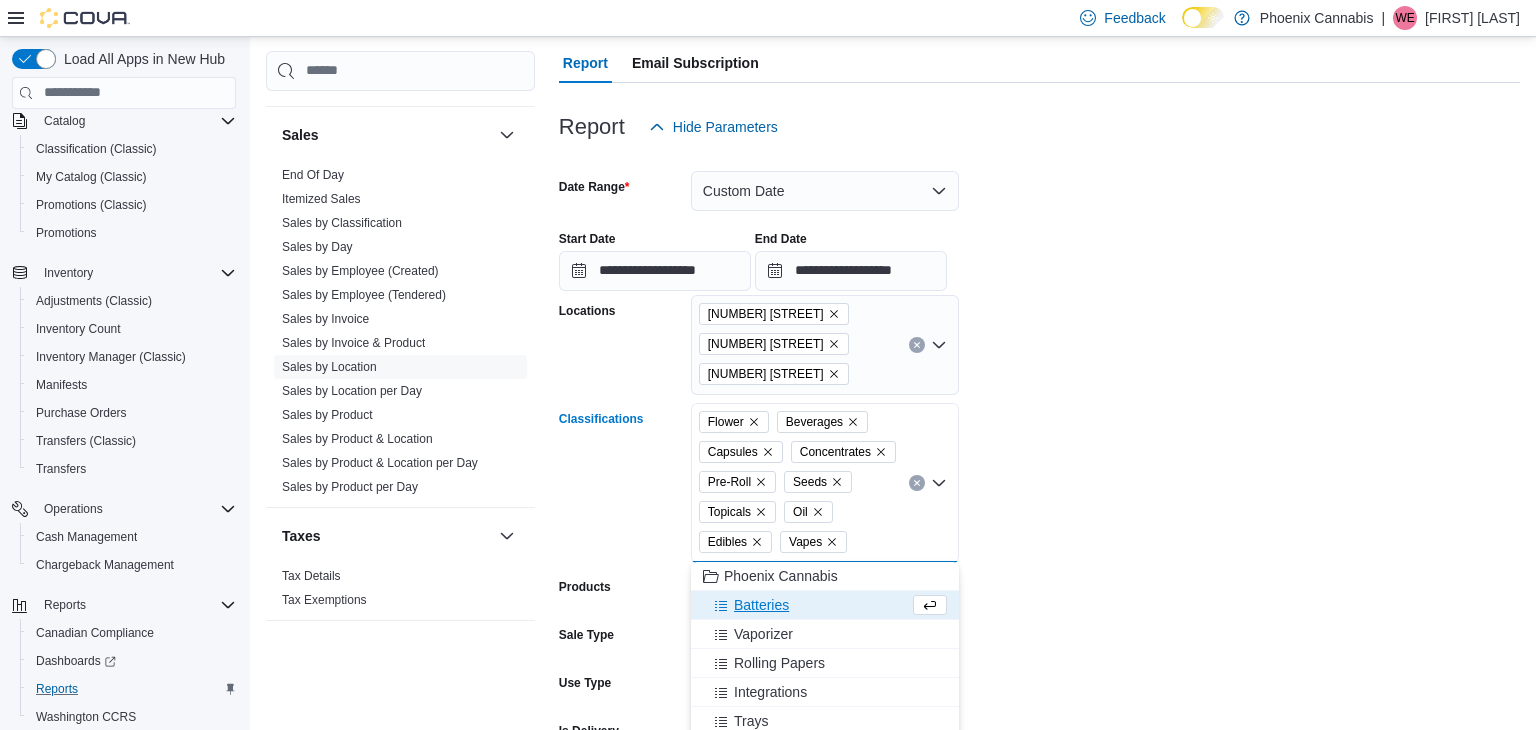 click on "**********" at bounding box center [1039, 479] 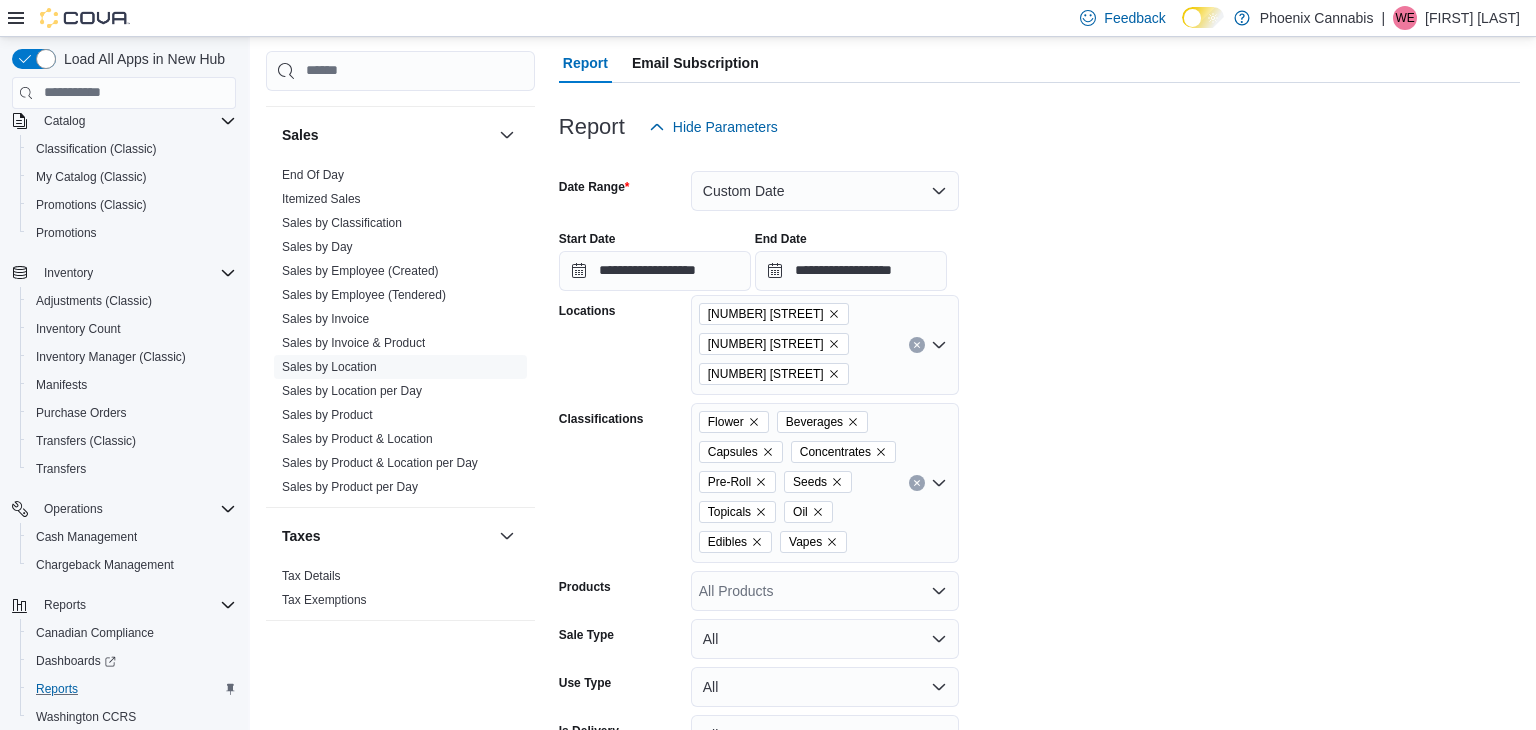 scroll, scrollTop: 296, scrollLeft: 0, axis: vertical 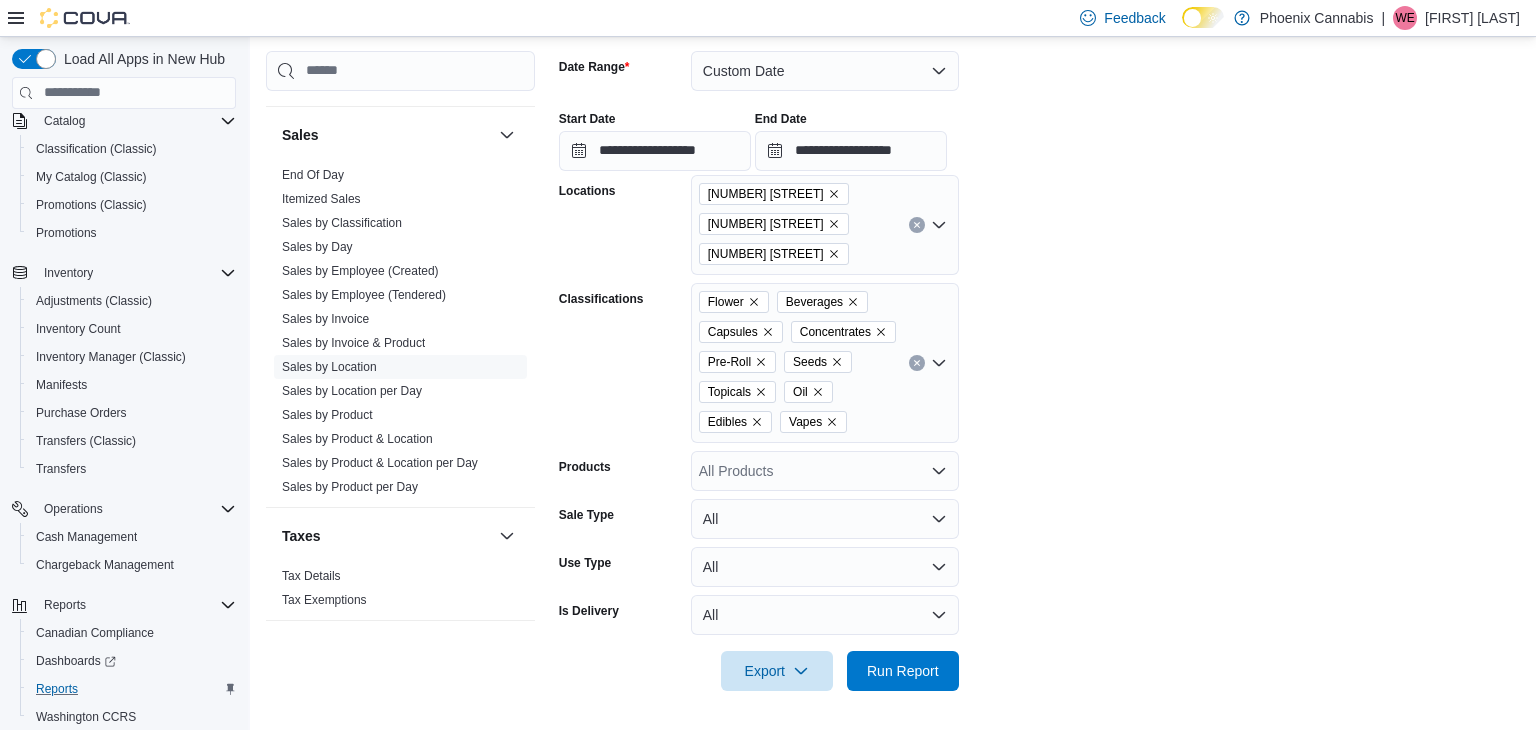 click at bounding box center (1039, 703) 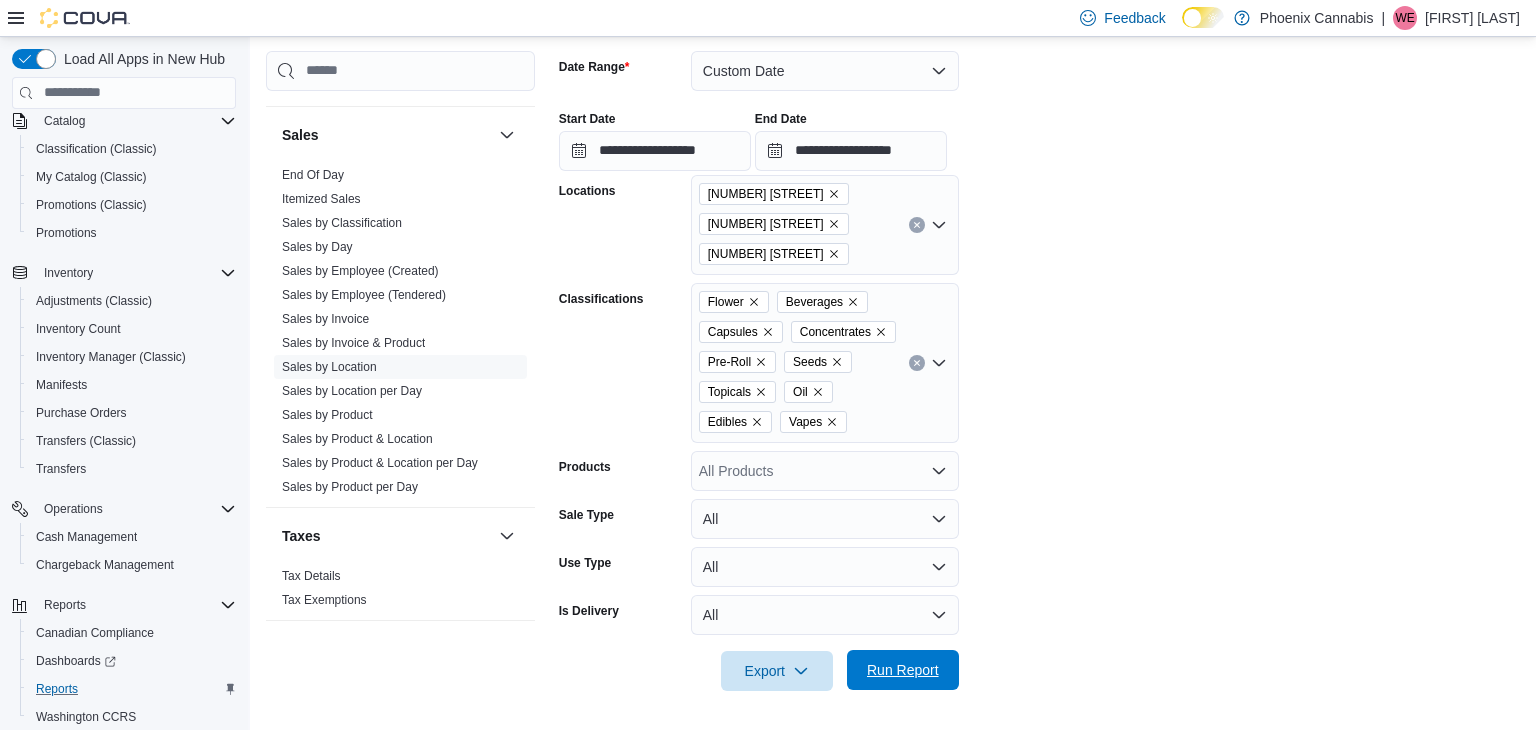 click on "Run Report" at bounding box center (903, 670) 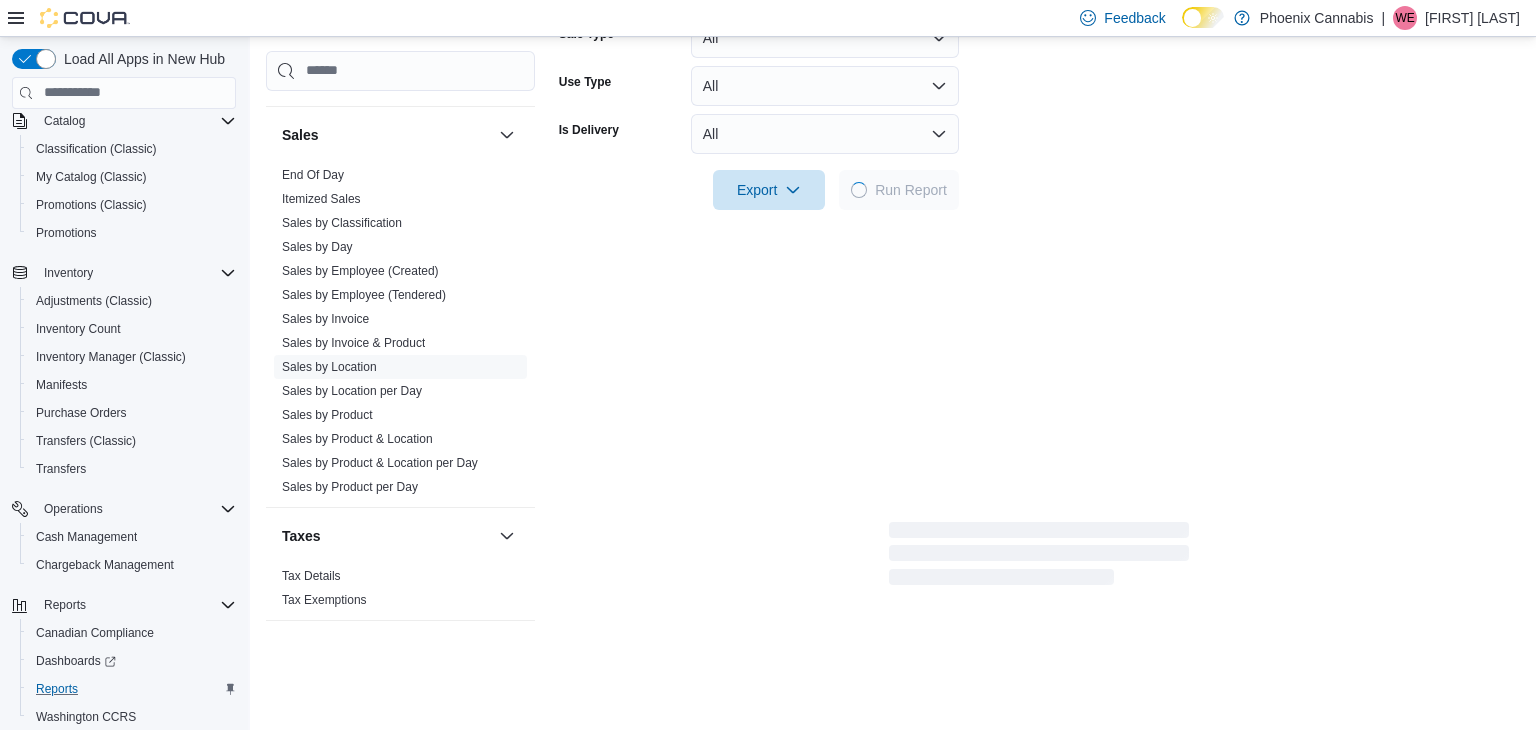 scroll, scrollTop: 778, scrollLeft: 0, axis: vertical 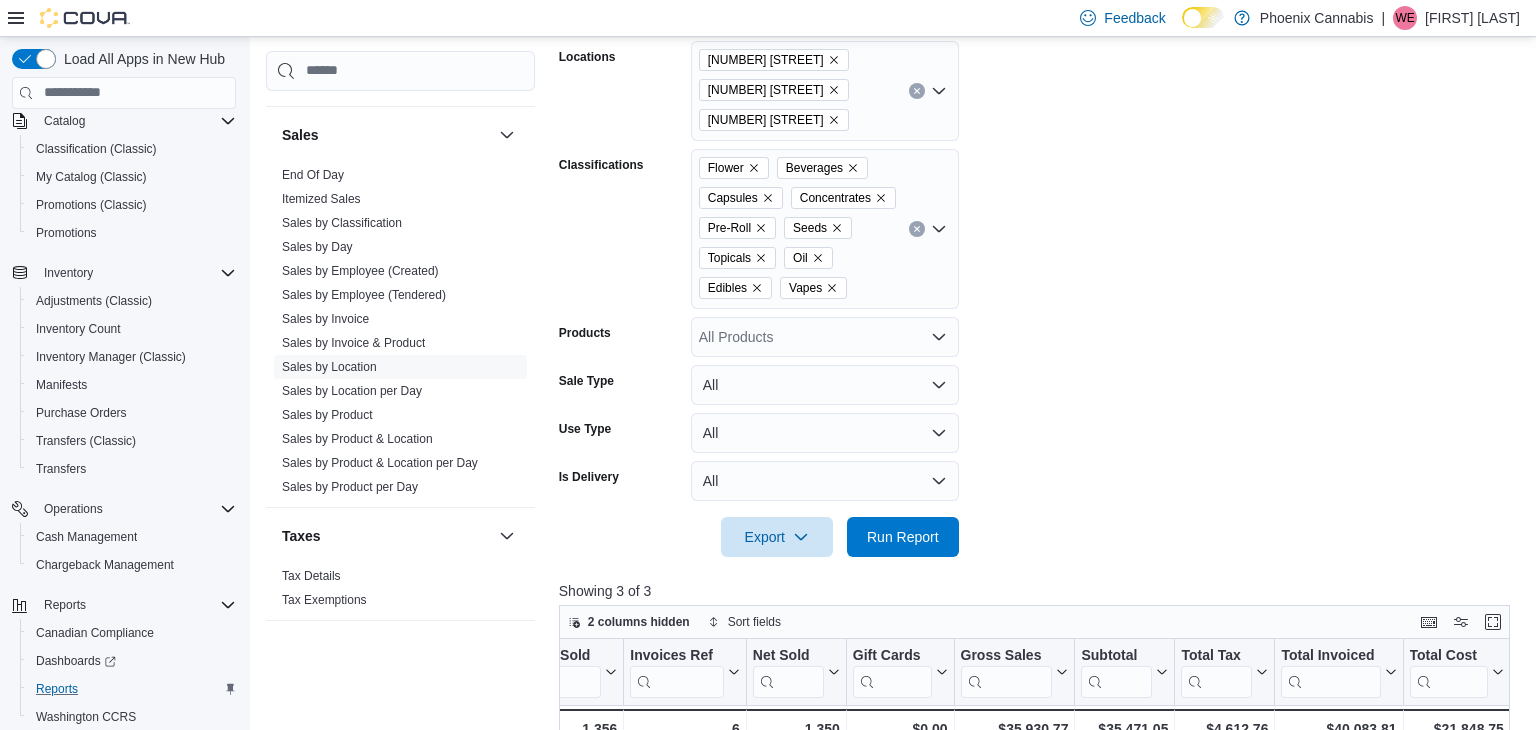 click 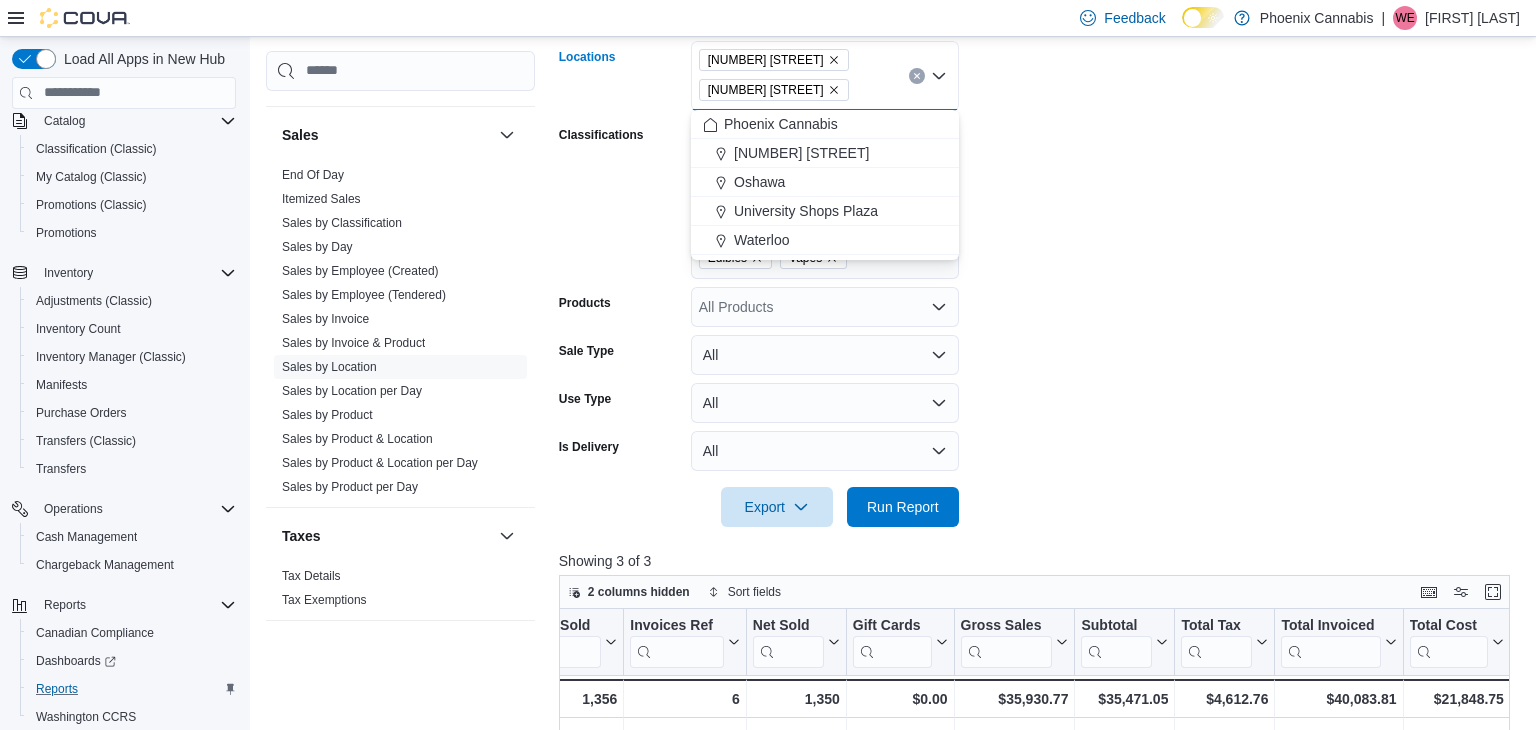 click 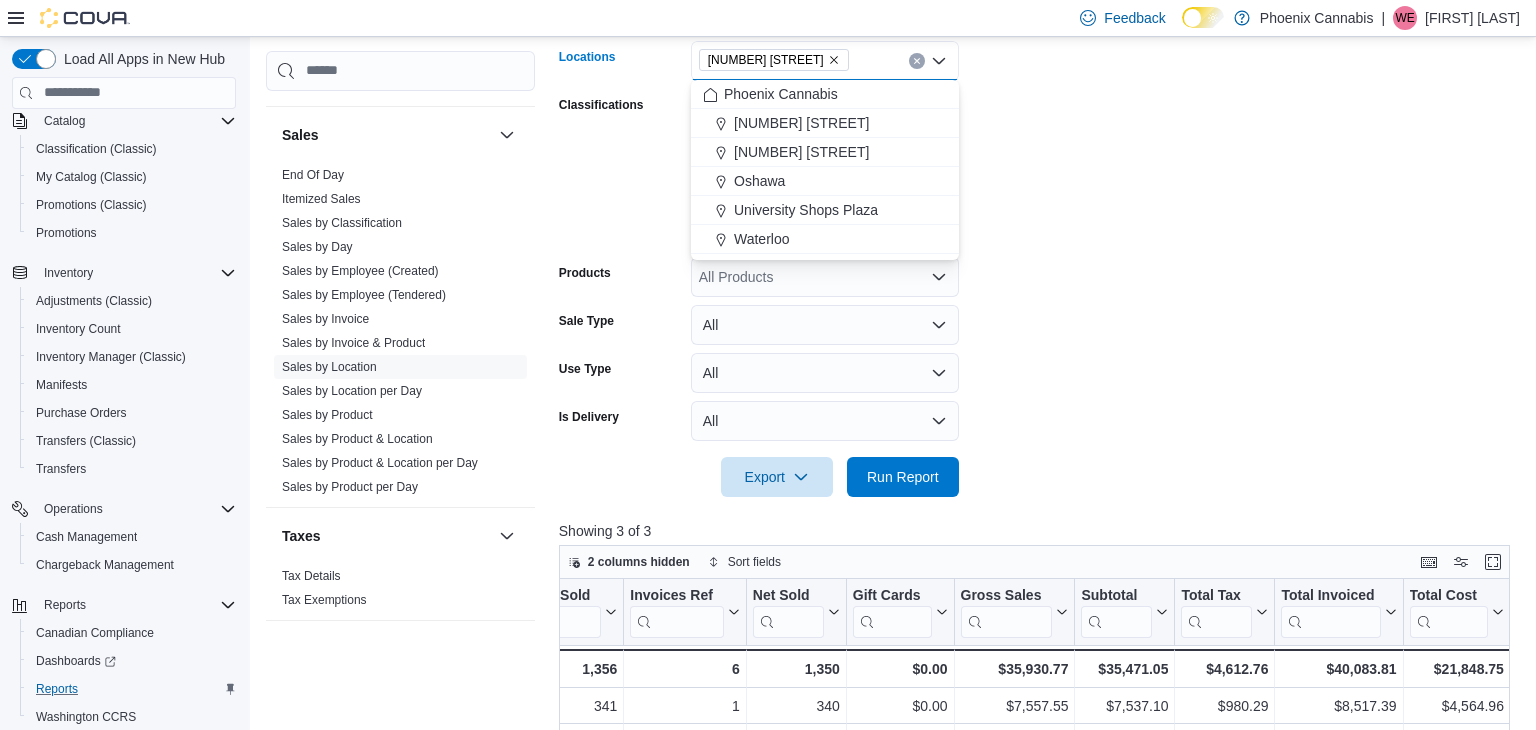 click 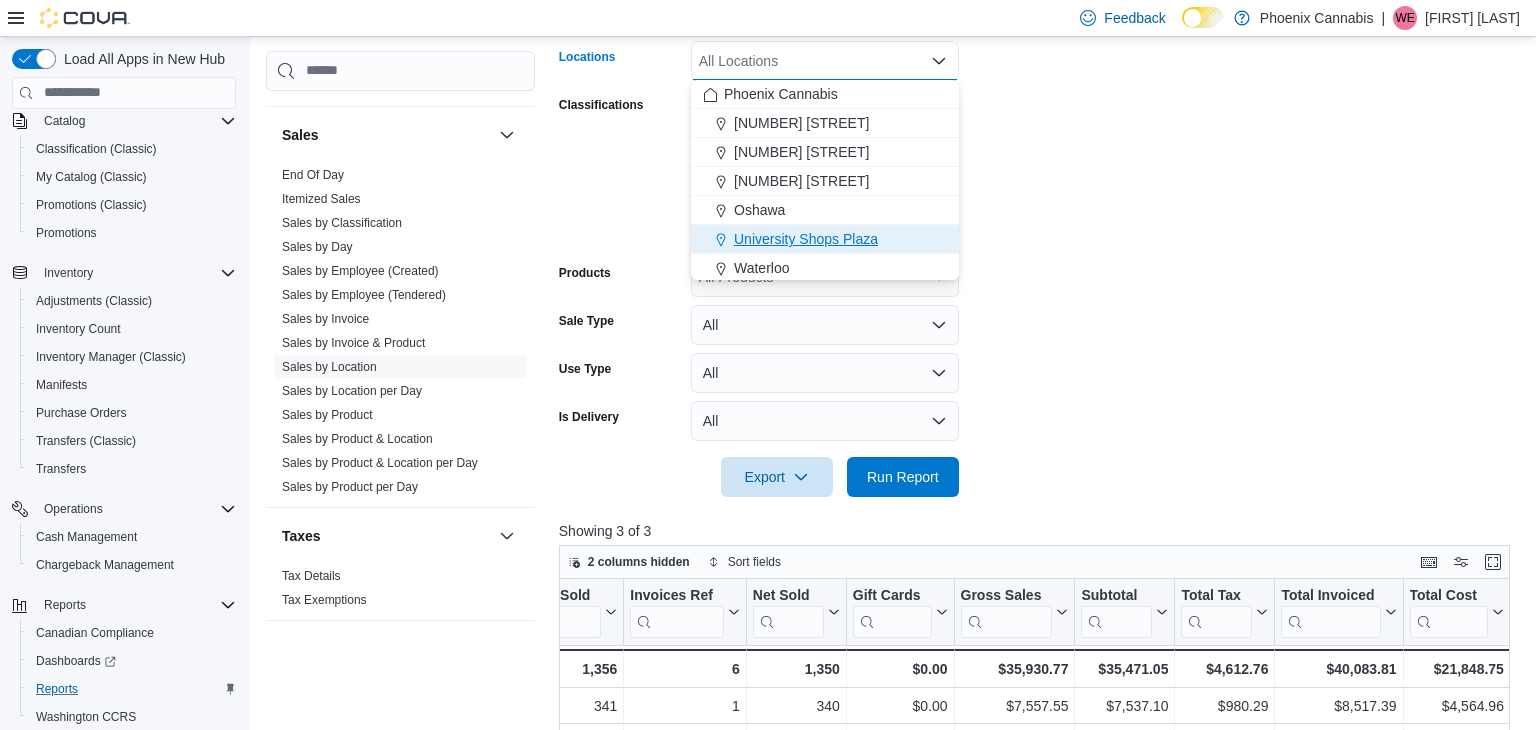 click on "University Shops Plaza" at bounding box center [825, 239] 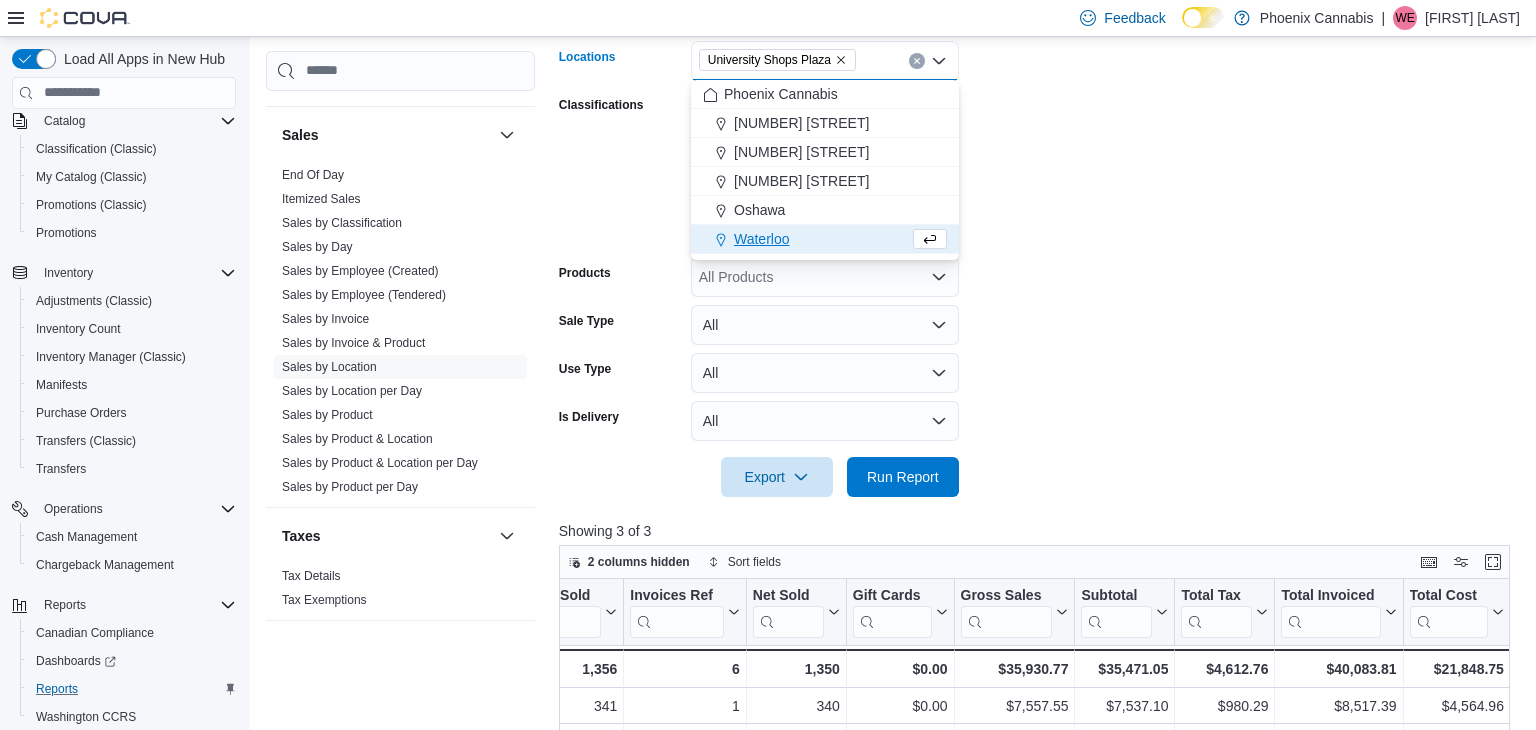 click on "Waterloo" at bounding box center [806, 239] 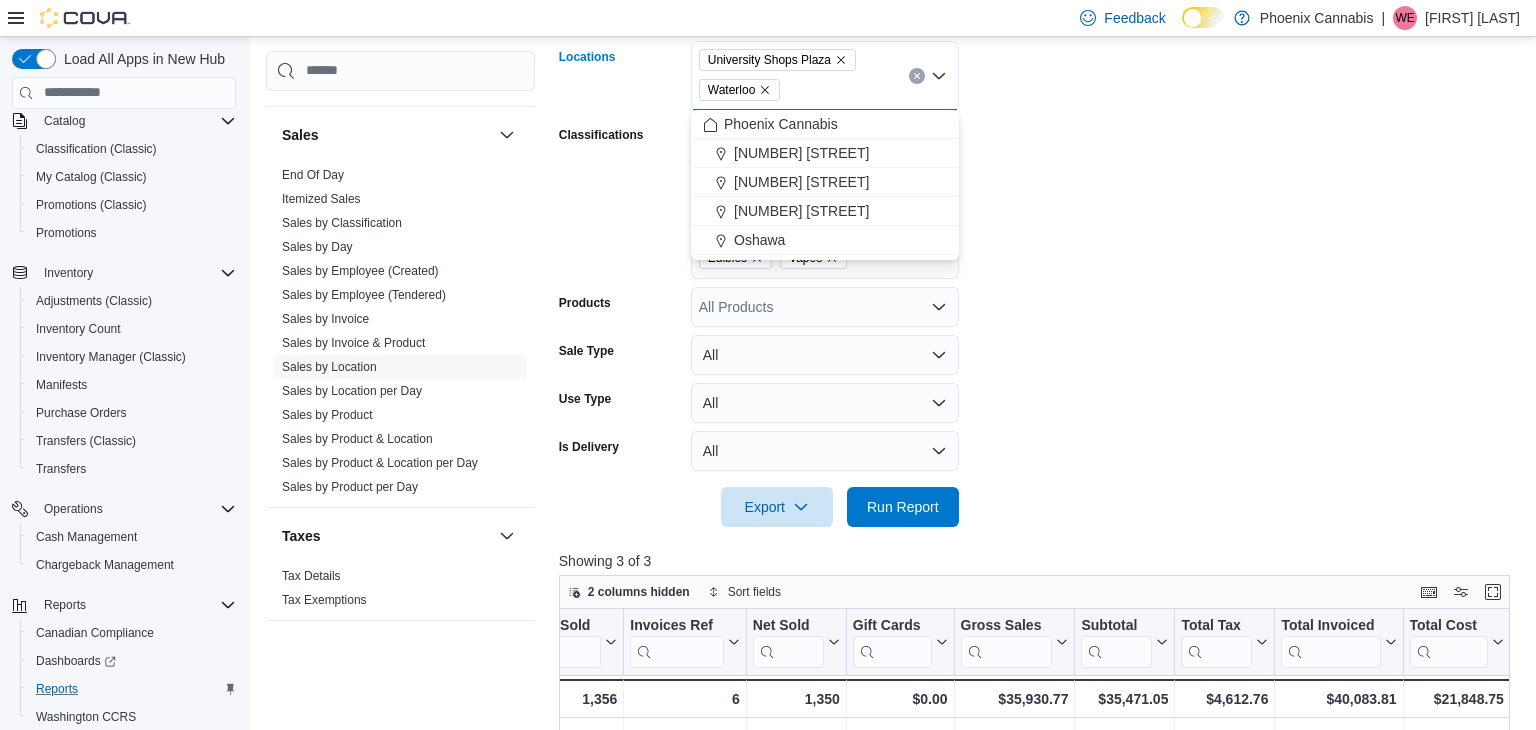 click on "**********" at bounding box center (1039, 210) 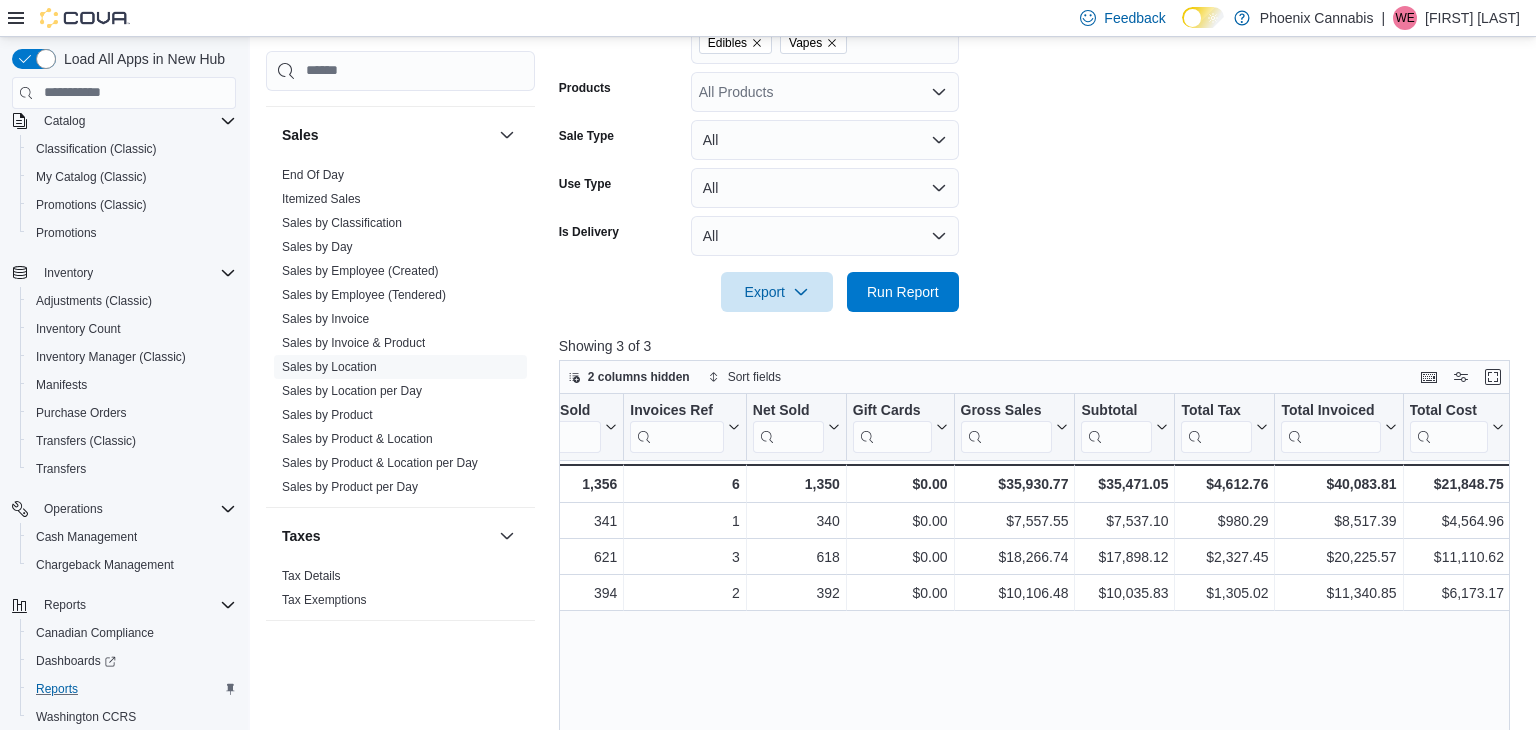 scroll, scrollTop: 648, scrollLeft: 0, axis: vertical 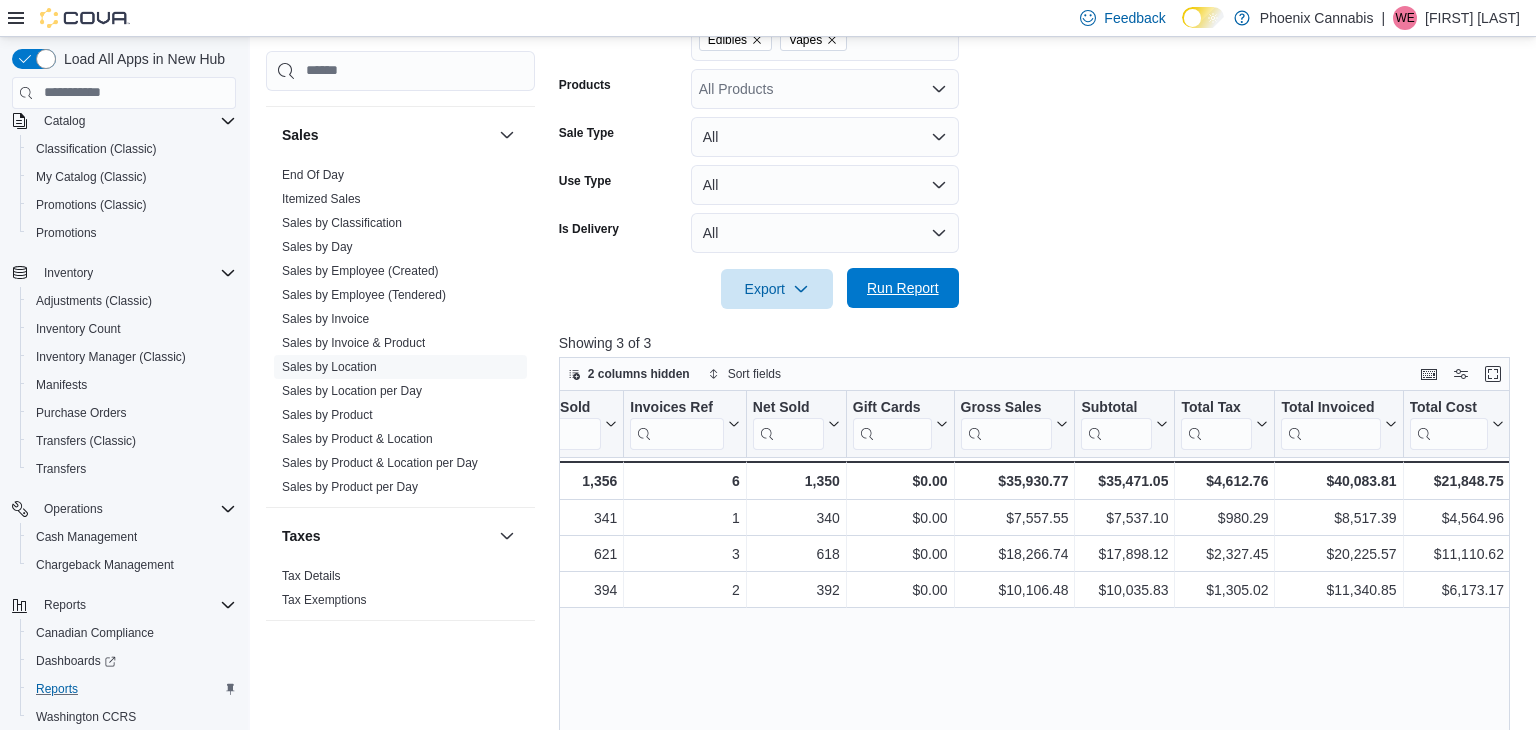 click on "Run Report" at bounding box center [903, 288] 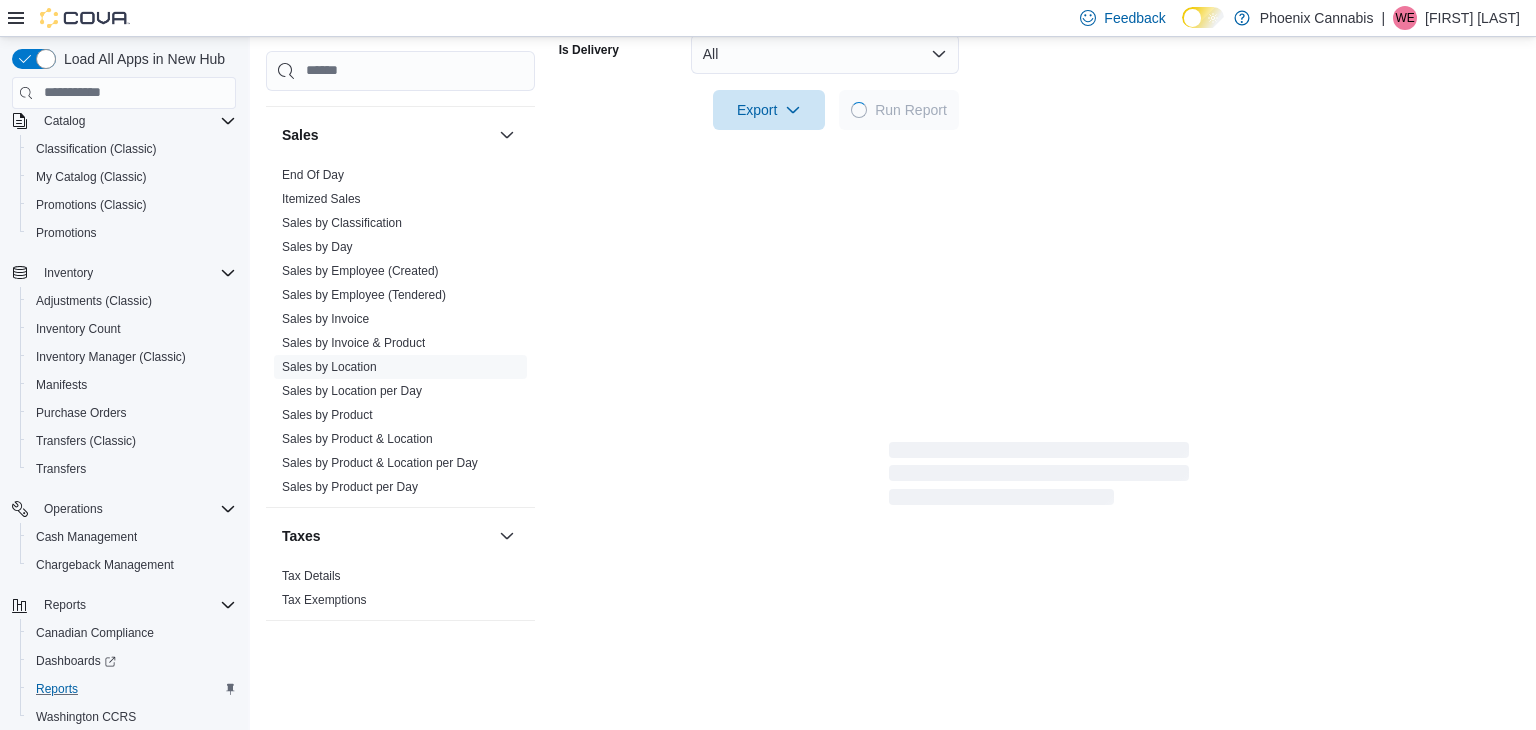 scroll, scrollTop: 828, scrollLeft: 0, axis: vertical 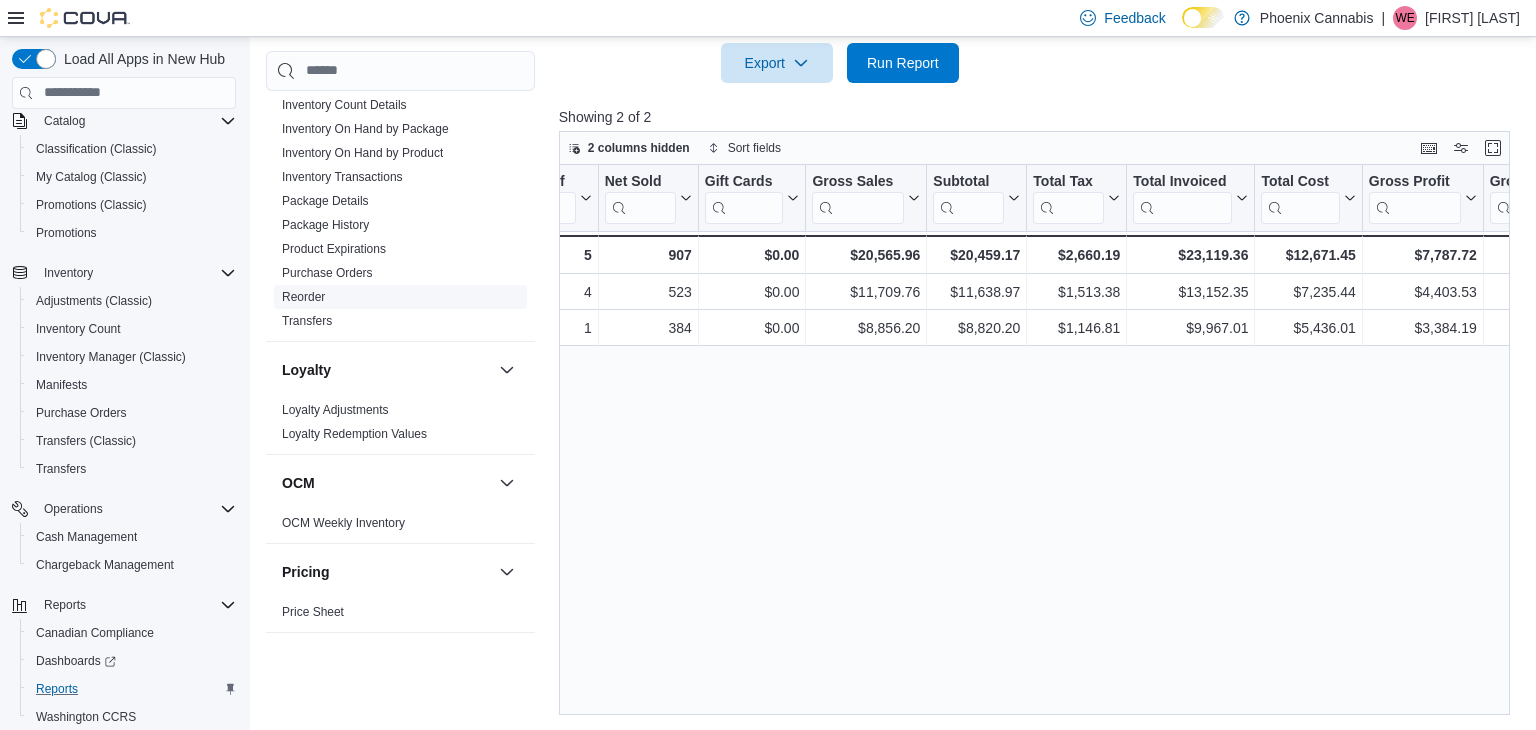 click on "Reorder" at bounding box center (303, 296) 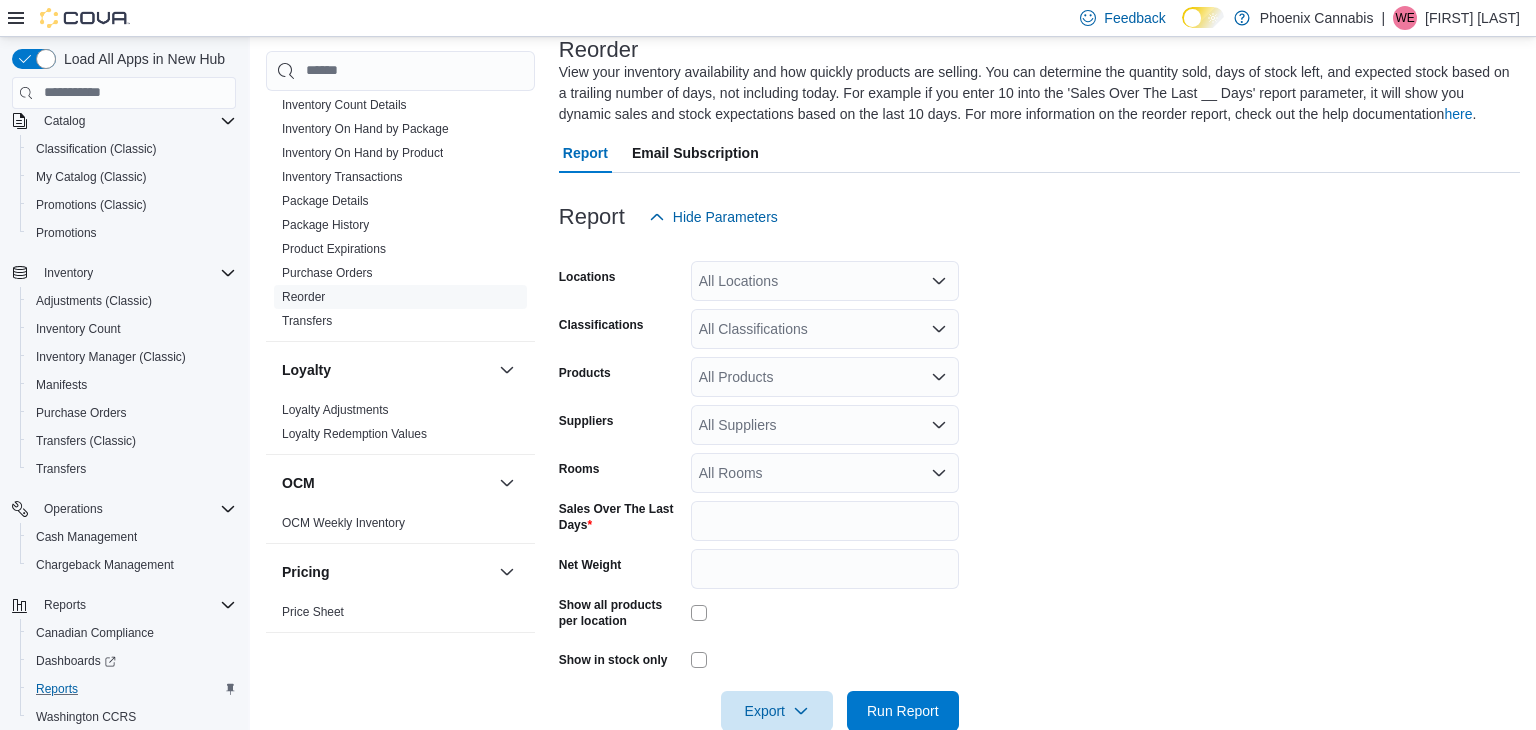 scroll, scrollTop: 88, scrollLeft: 0, axis: vertical 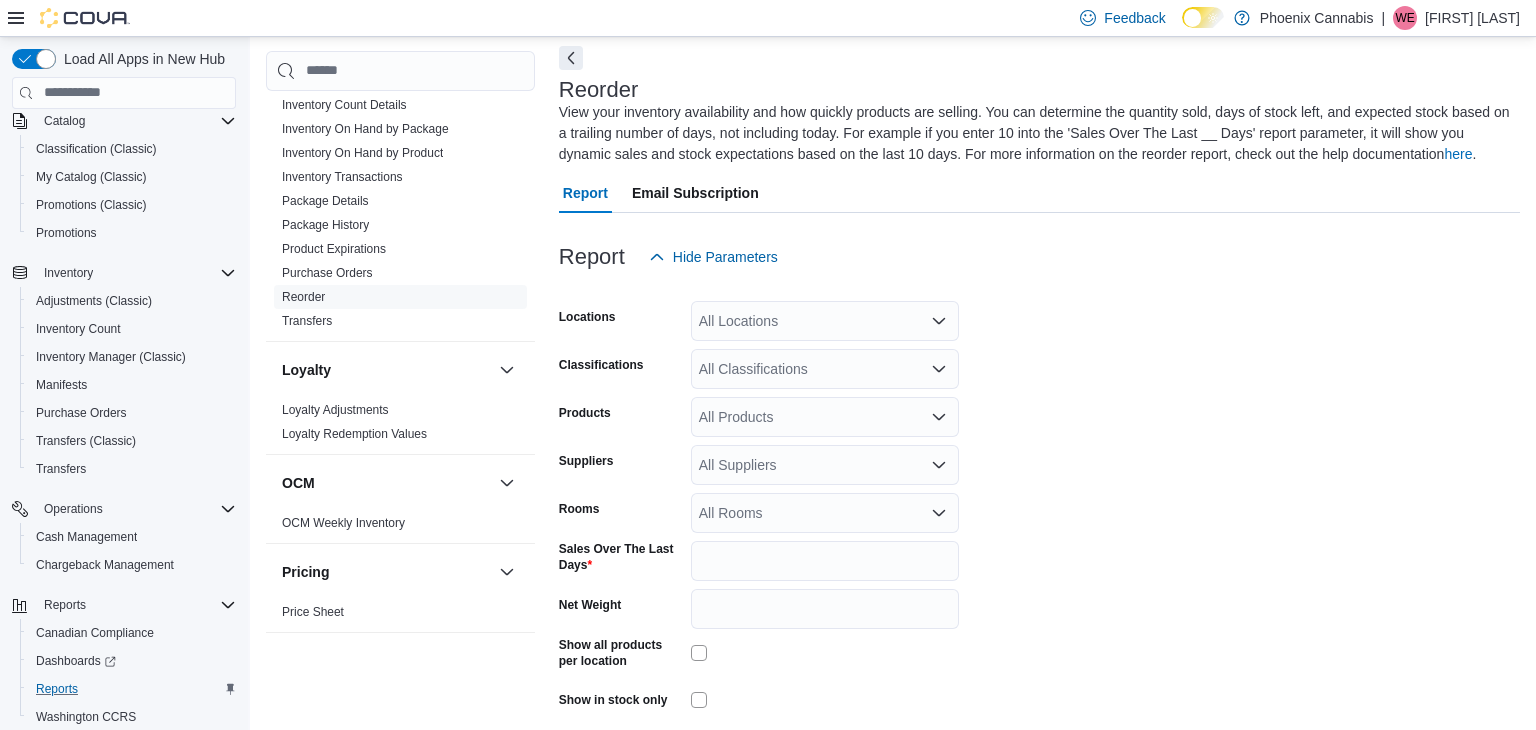 click on "Locations All Locations Classifications All Classifications Products All Products Suppliers All Suppliers Rooms All Rooms Sales Over The Last Days * Net Weight Show all products per location Show in stock only Export  Run Report" at bounding box center (1039, 524) 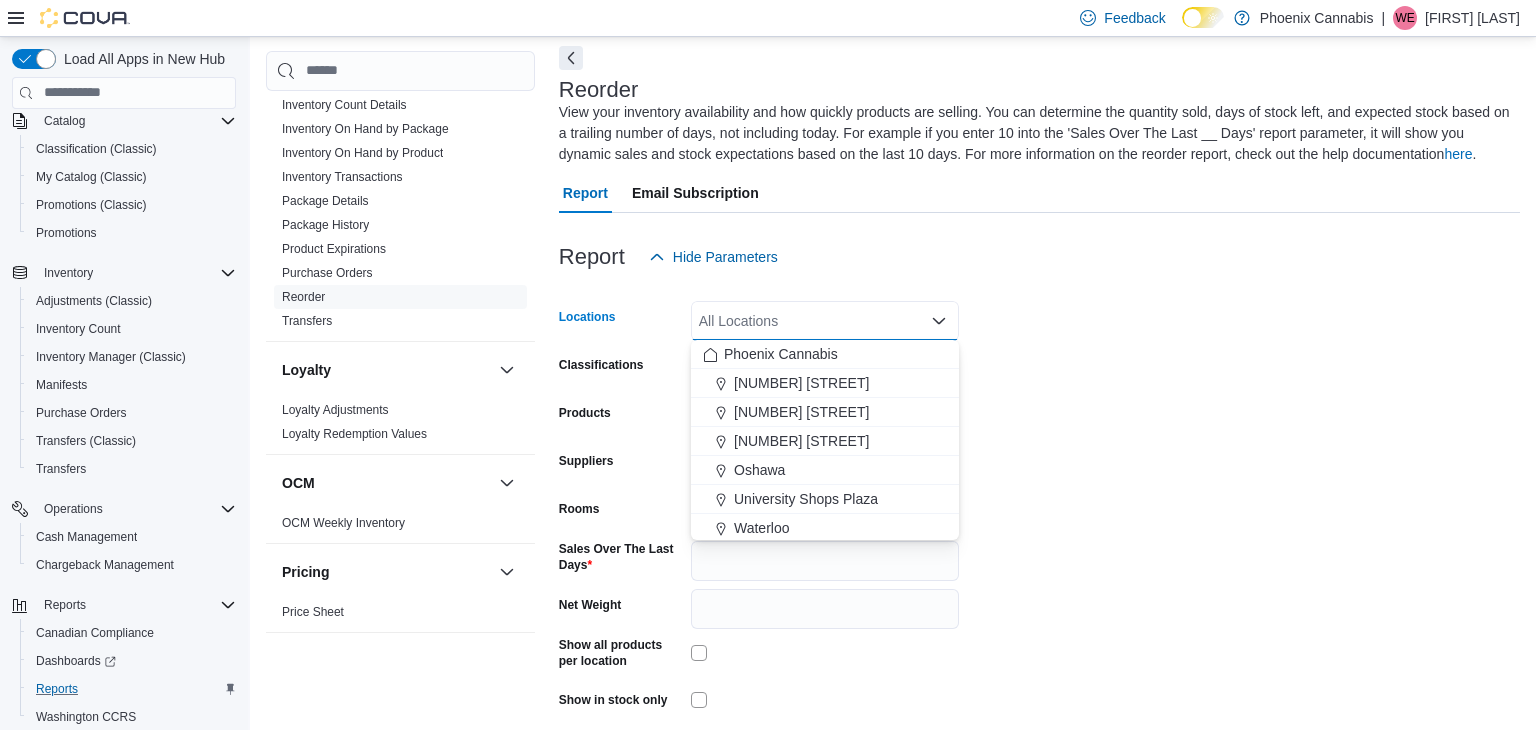 click on "Locations All Locations Combo box. Selected. Combo box input. All Locations. Type some text or, to display a list of choices, press Down Arrow. To exit the list of choices, press Escape. Classifications All Classifications Products All Products Suppliers All Suppliers Rooms All Rooms Sales Over The Last Days * Net Weight Show all products per location Show in stock only Export  Run Report" at bounding box center (1039, 524) 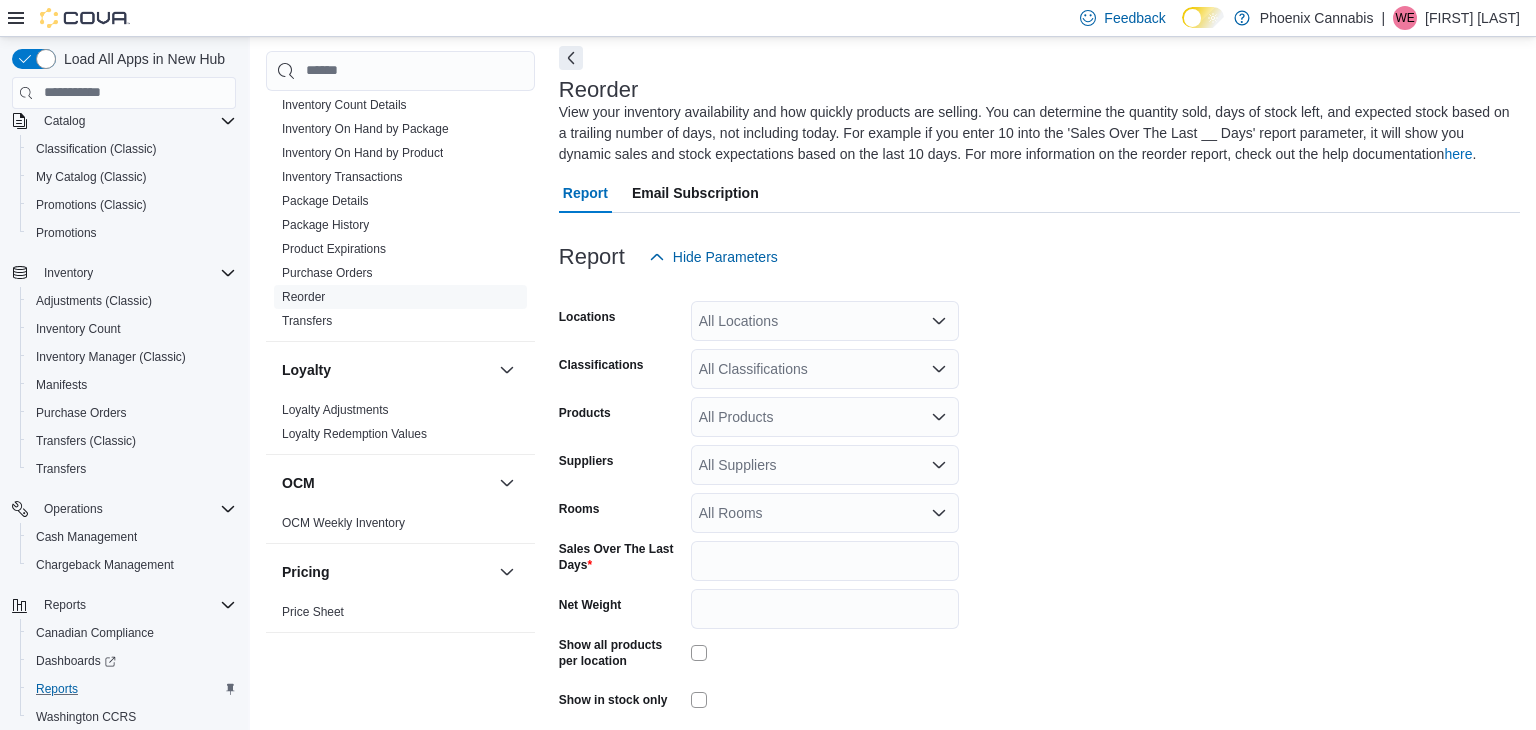 scroll, scrollTop: 168, scrollLeft: 0, axis: vertical 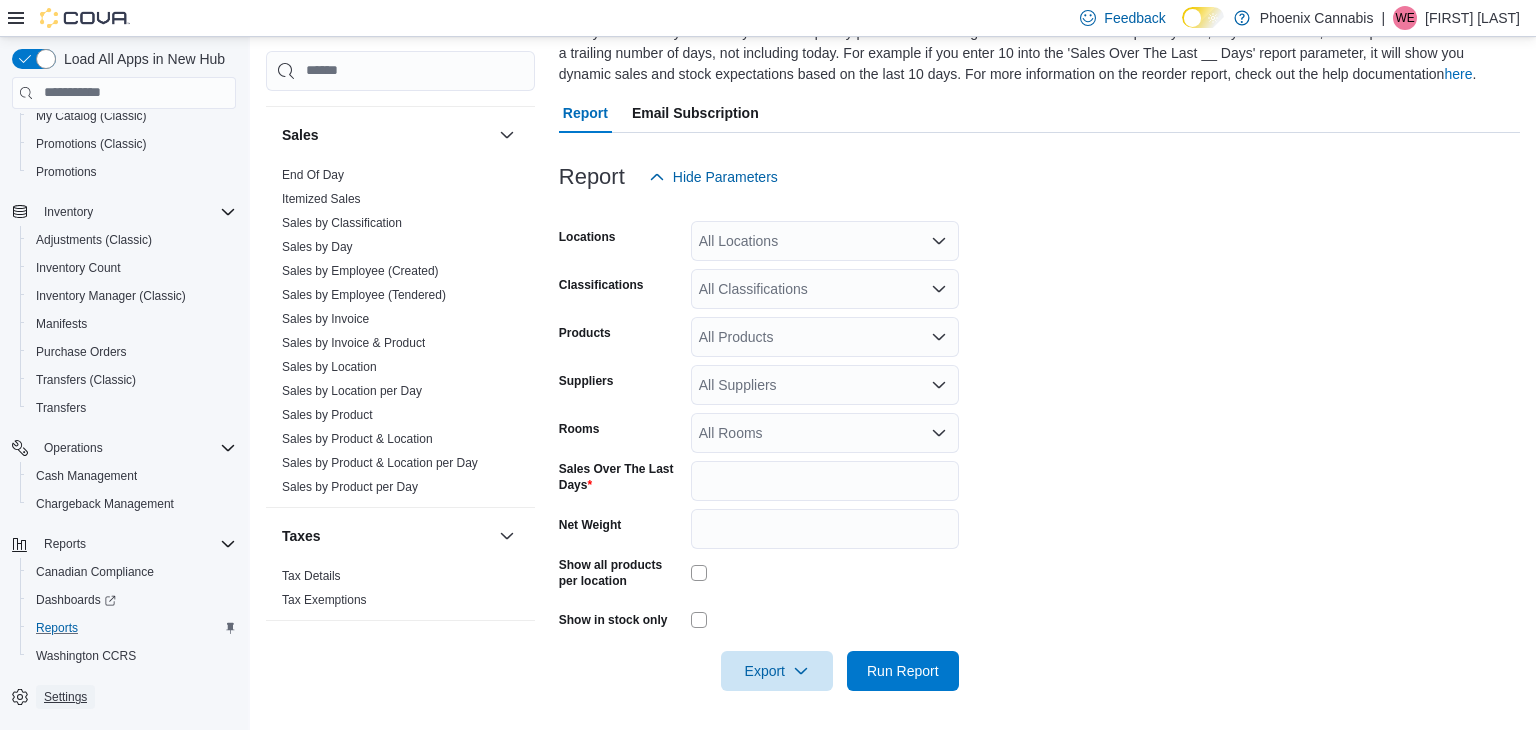 click on "Settings" at bounding box center [65, 697] 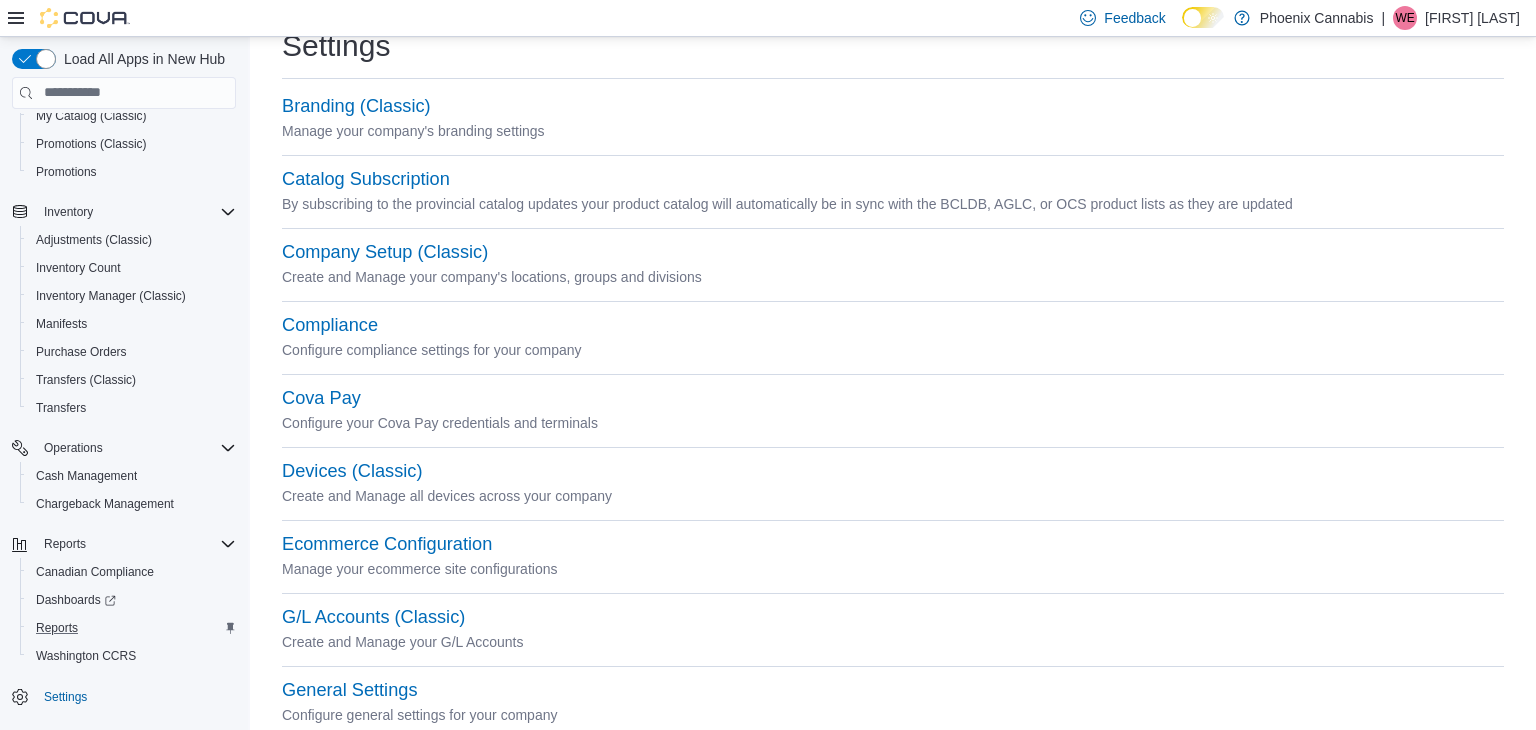 scroll, scrollTop: 0, scrollLeft: 0, axis: both 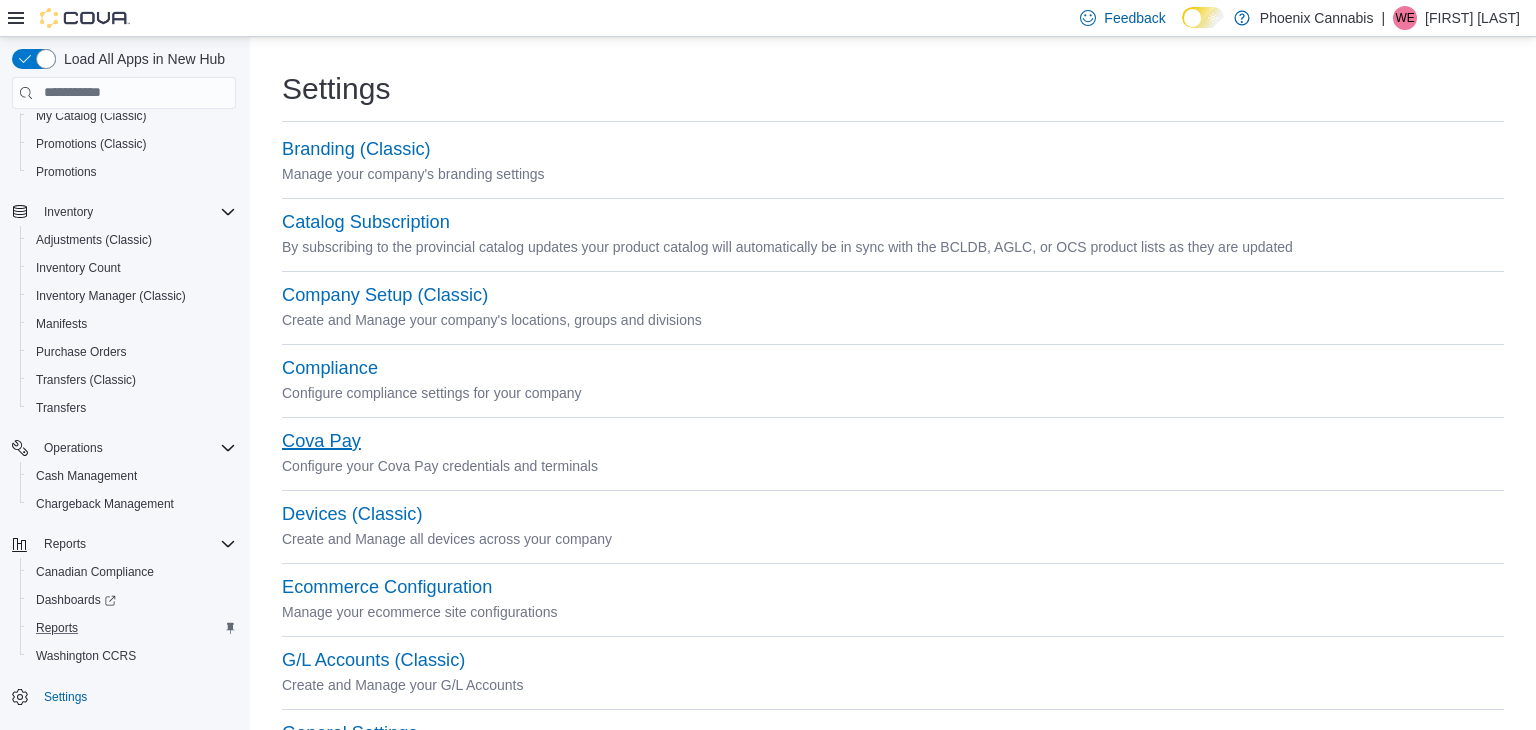 click on "Cova Pay" at bounding box center [321, 441] 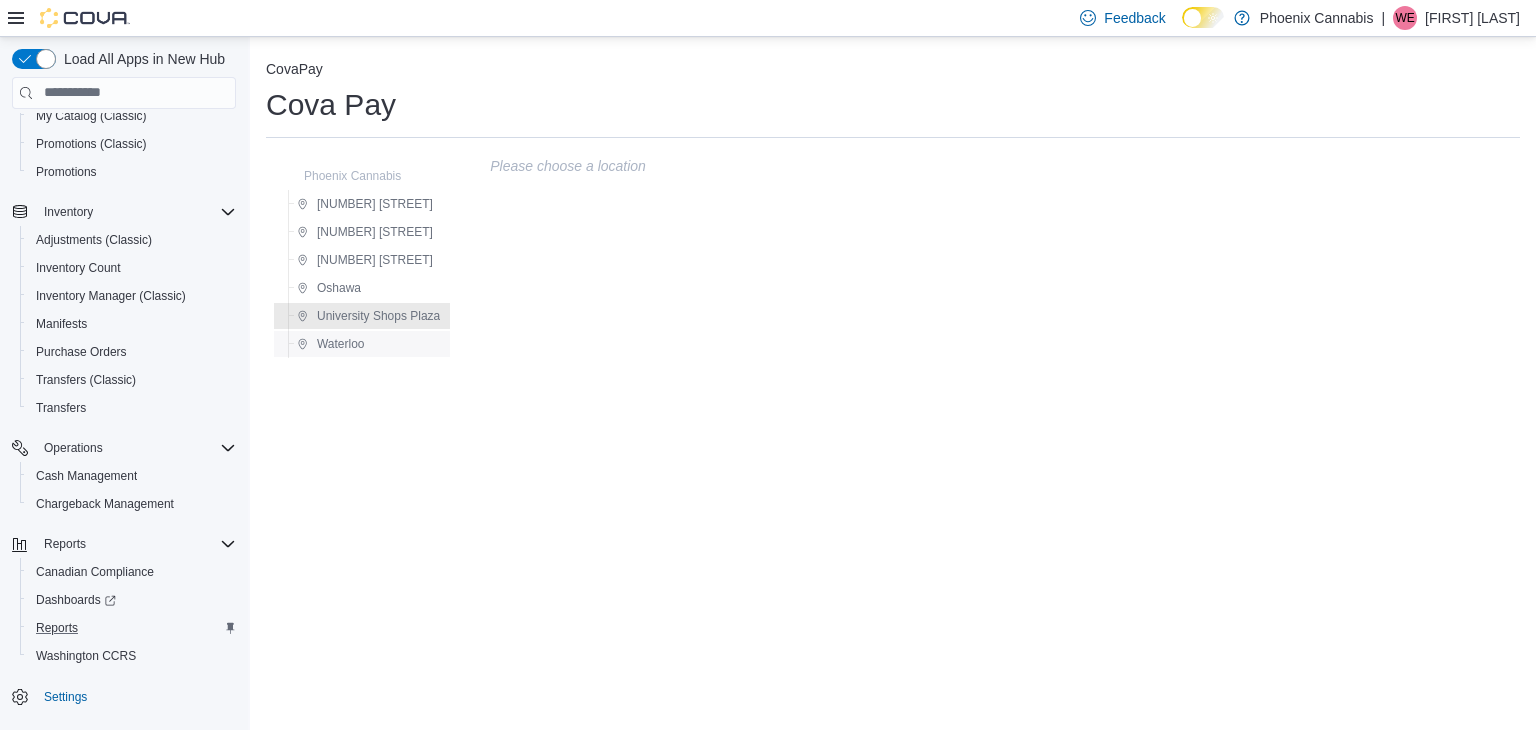 click on "Waterloo" at bounding box center (341, 344) 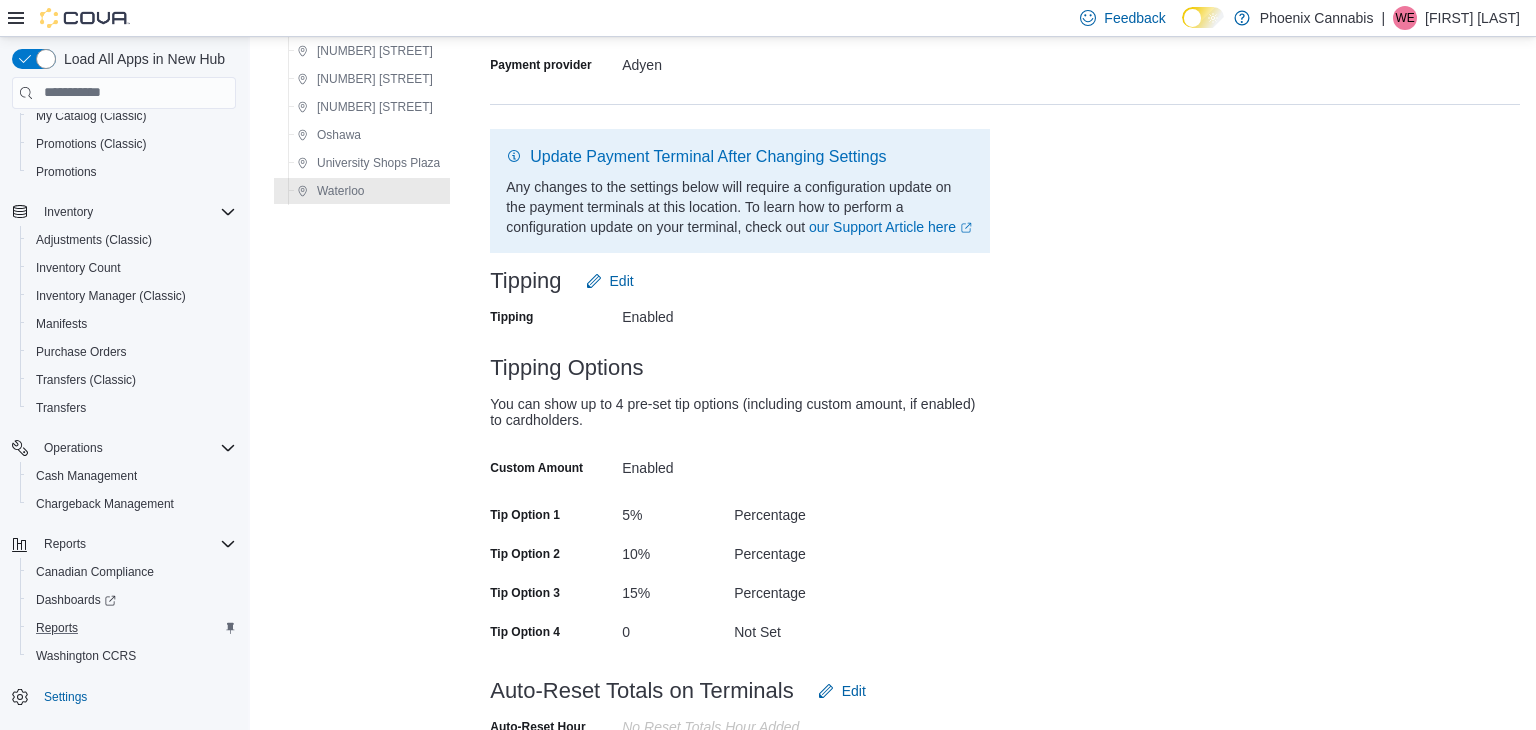 scroll, scrollTop: 0, scrollLeft: 0, axis: both 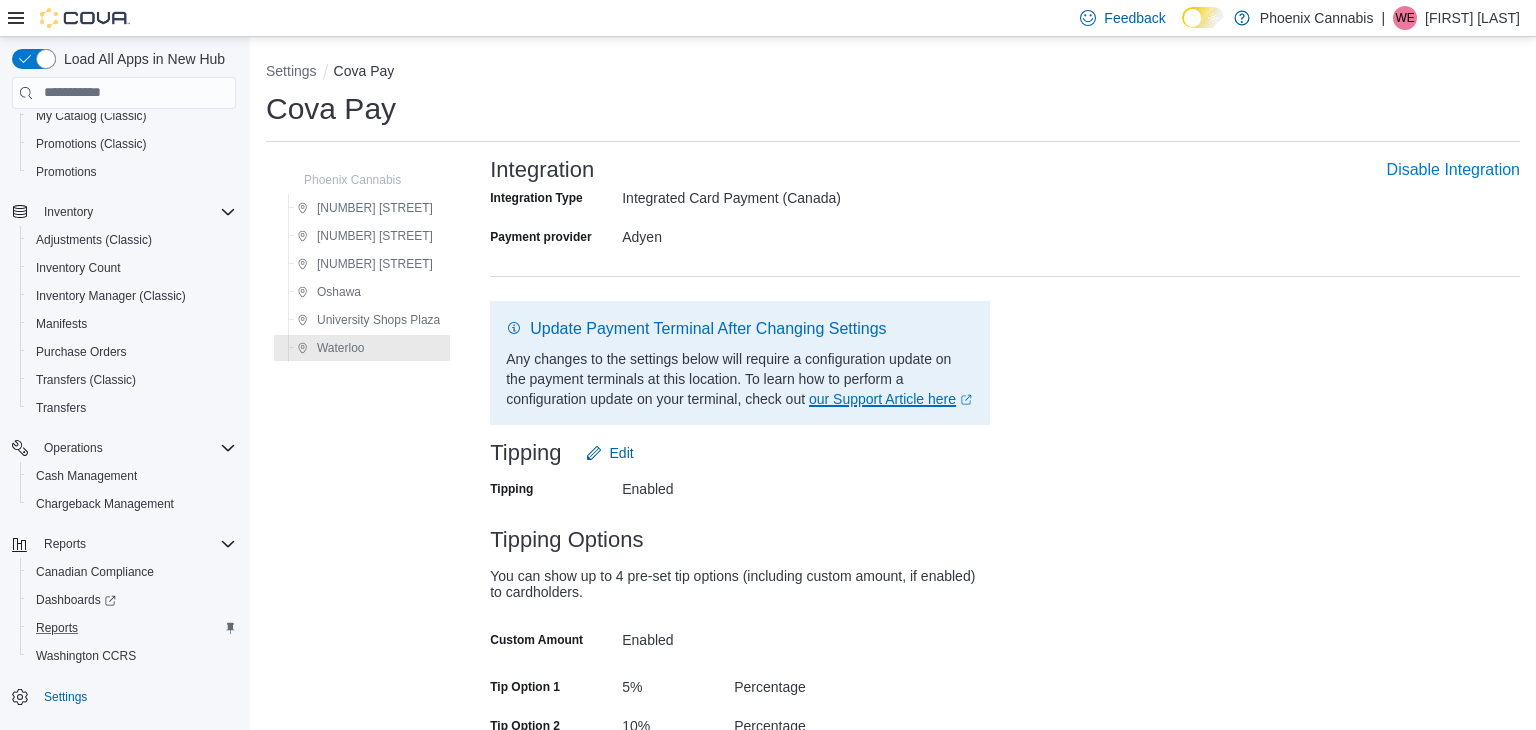 click on "our Support Article here (opens in a new tab or window)" at bounding box center (890, 399) 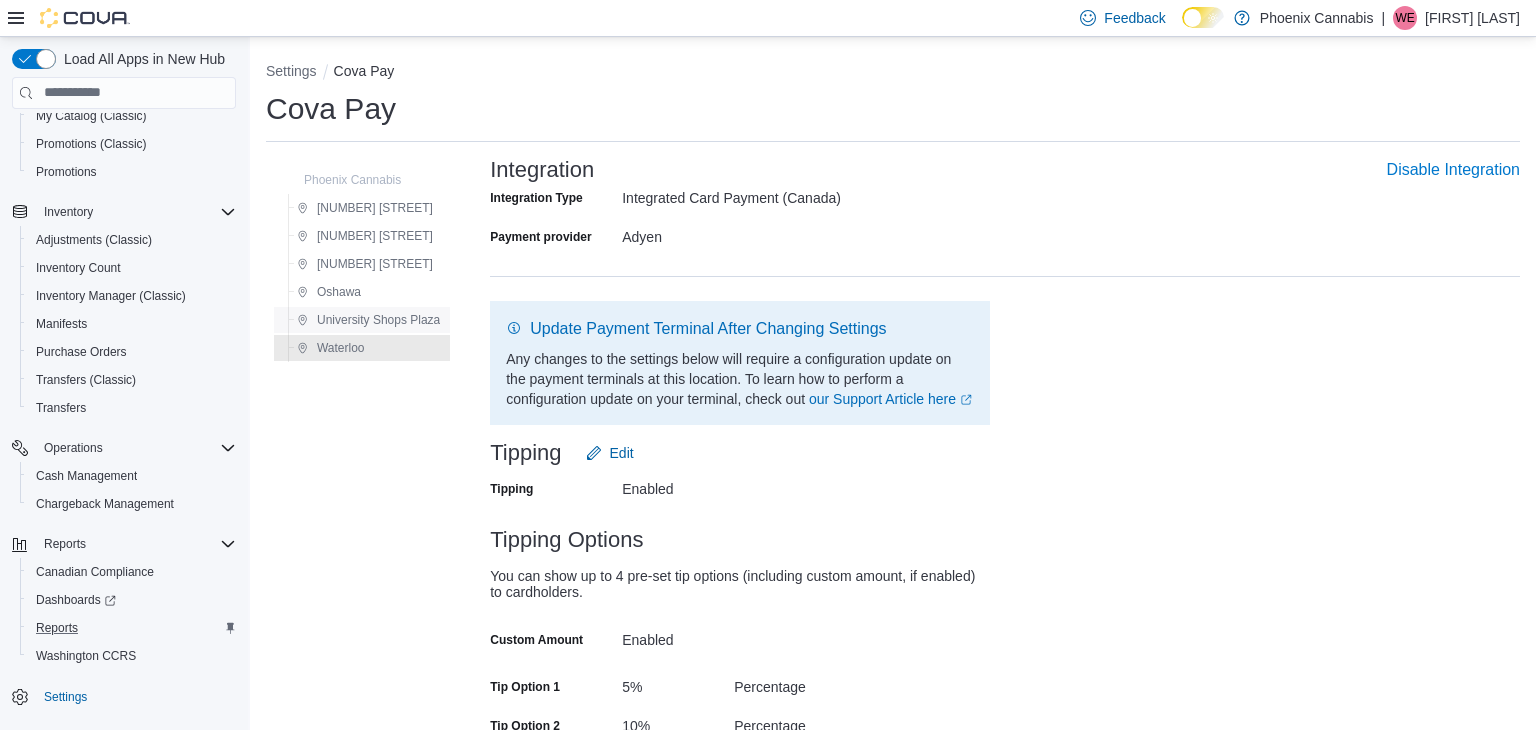 click on "University Shops Plaza" at bounding box center (378, 320) 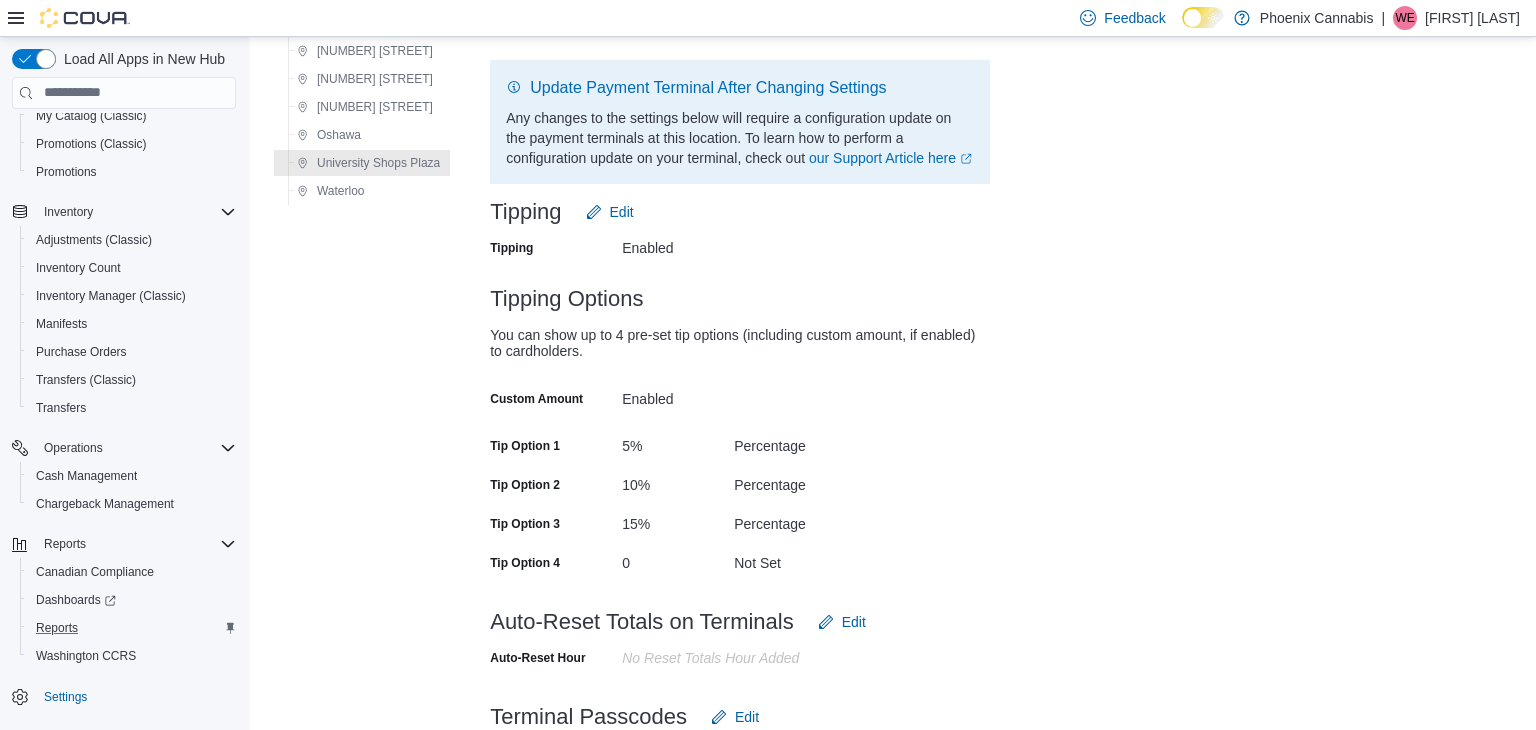 scroll, scrollTop: 263, scrollLeft: 0, axis: vertical 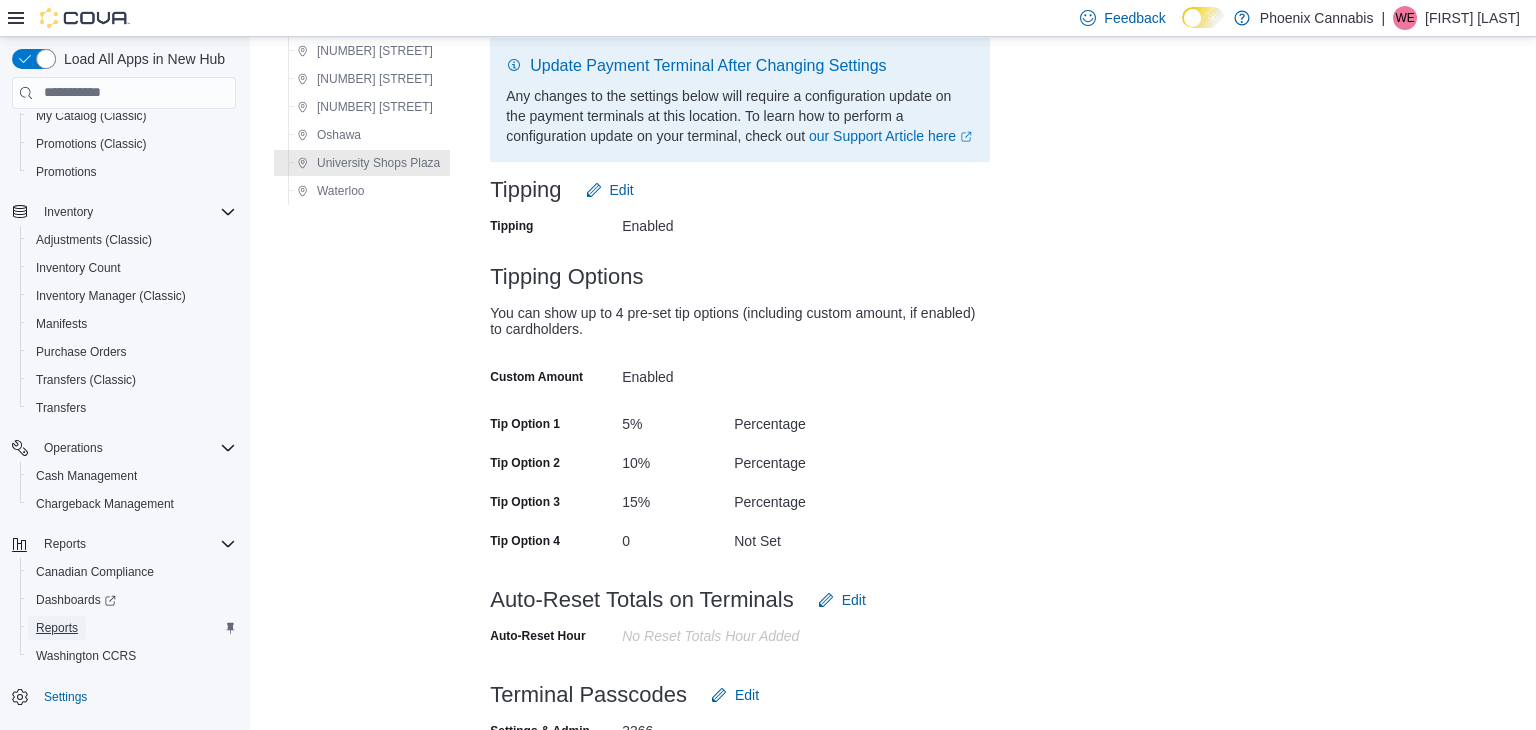 click on "Reports" at bounding box center [57, 628] 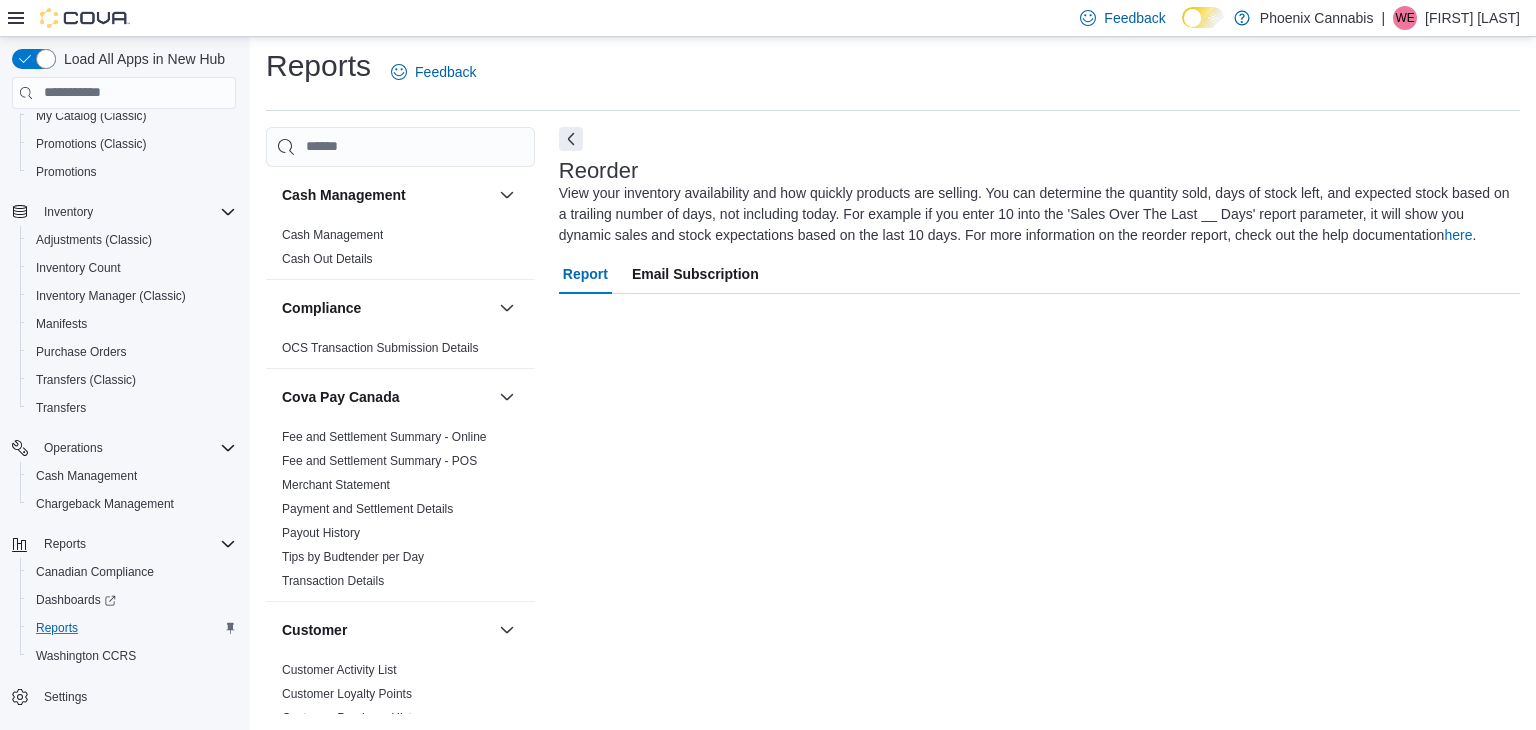 scroll, scrollTop: 0, scrollLeft: 0, axis: both 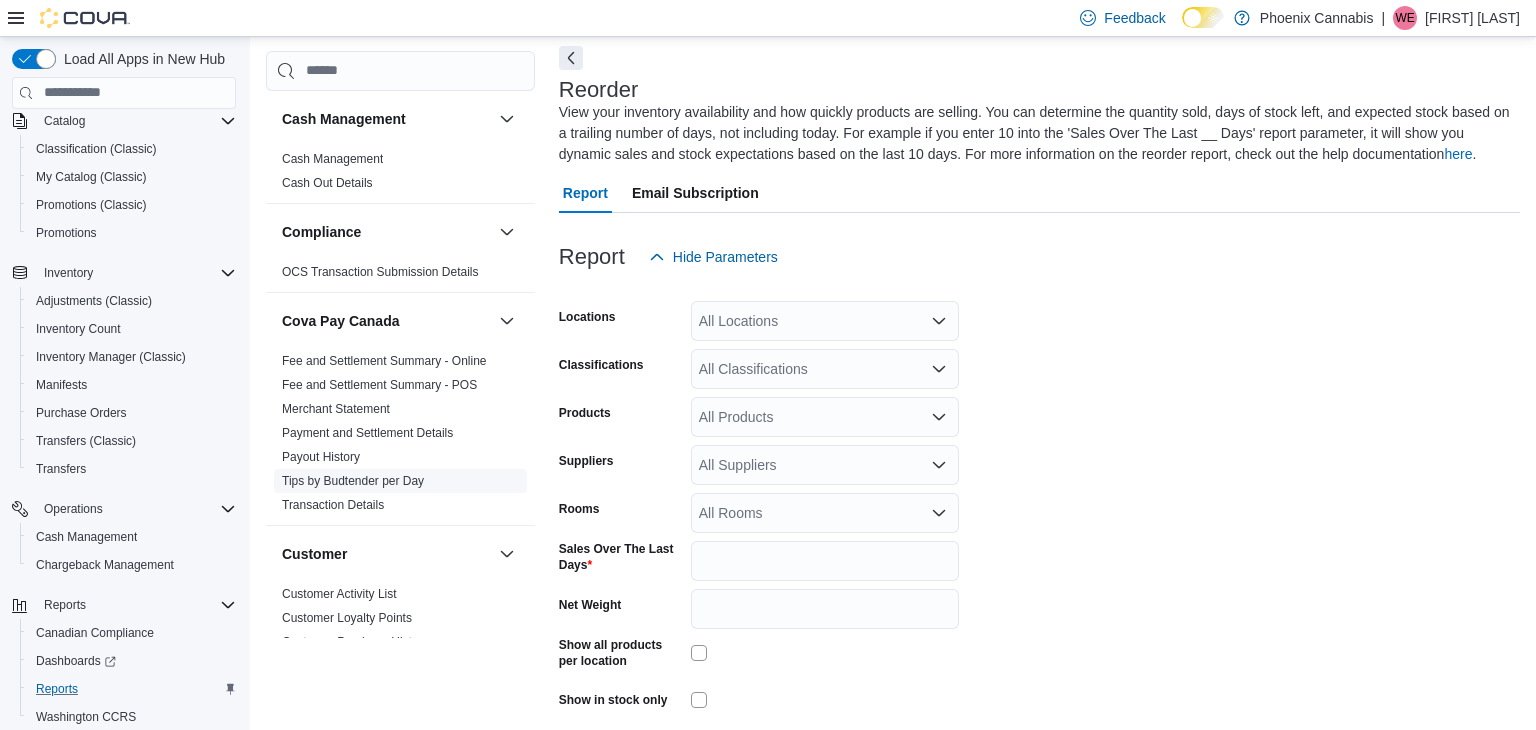 click on "Tips by Budtender per Day" at bounding box center (353, 480) 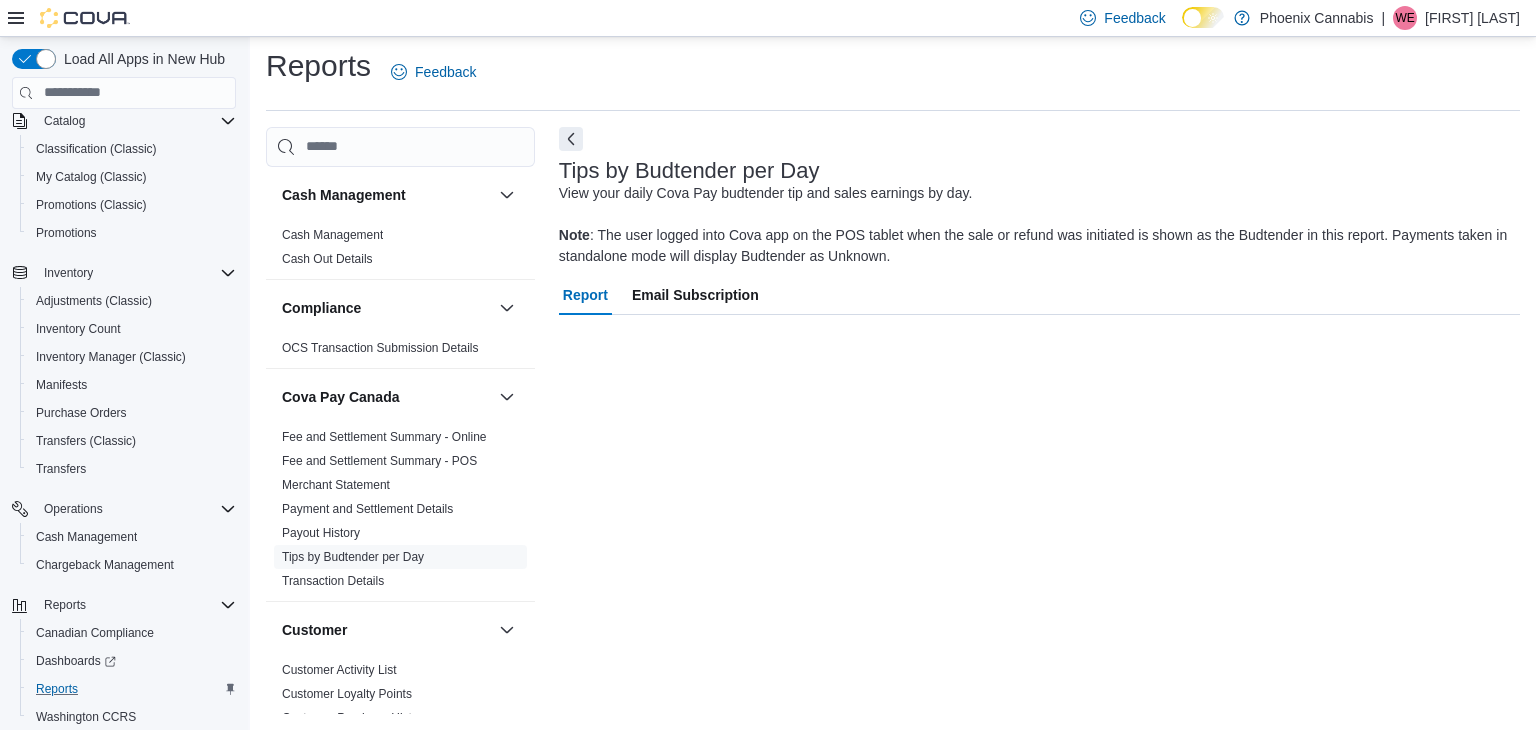 scroll, scrollTop: 7, scrollLeft: 0, axis: vertical 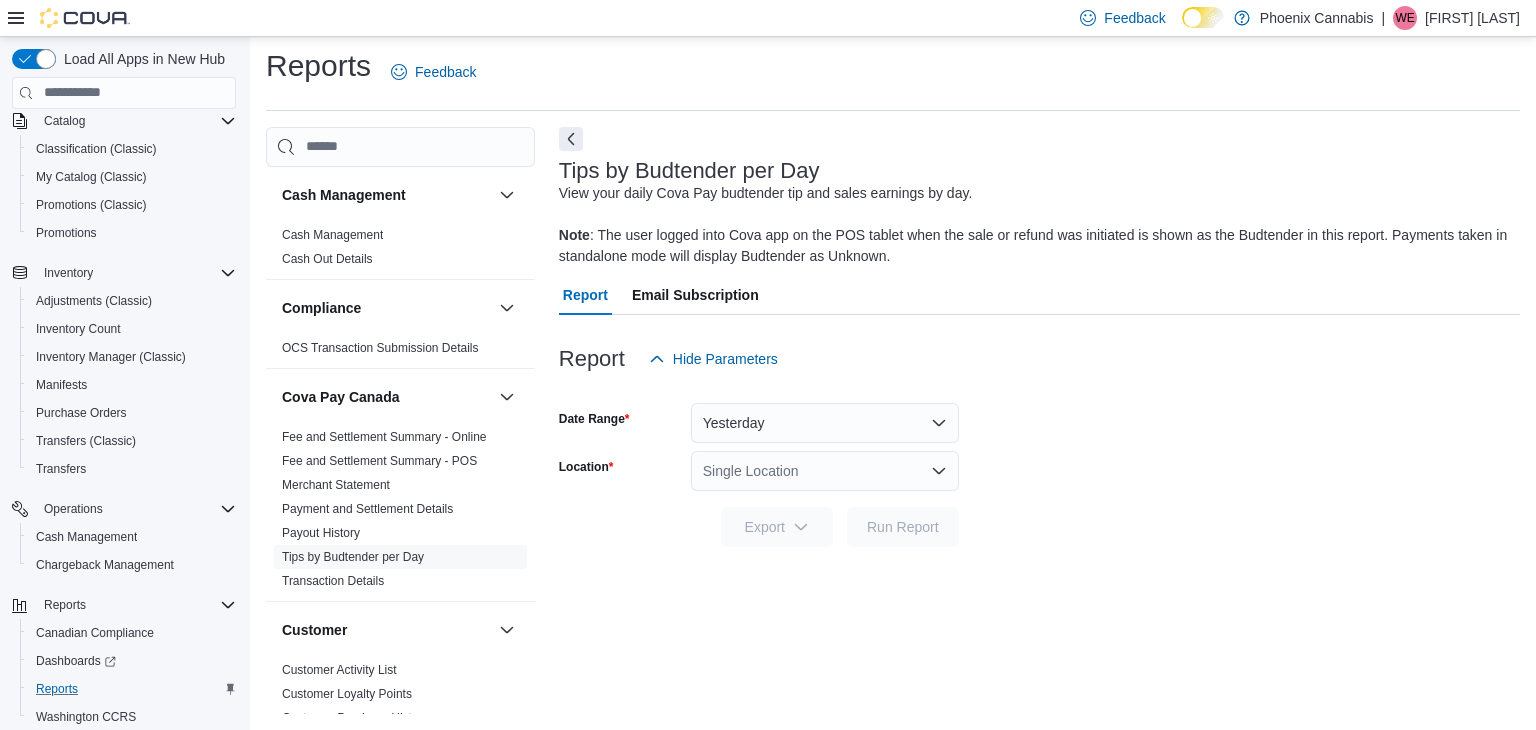 click on "Single Location" at bounding box center (825, 471) 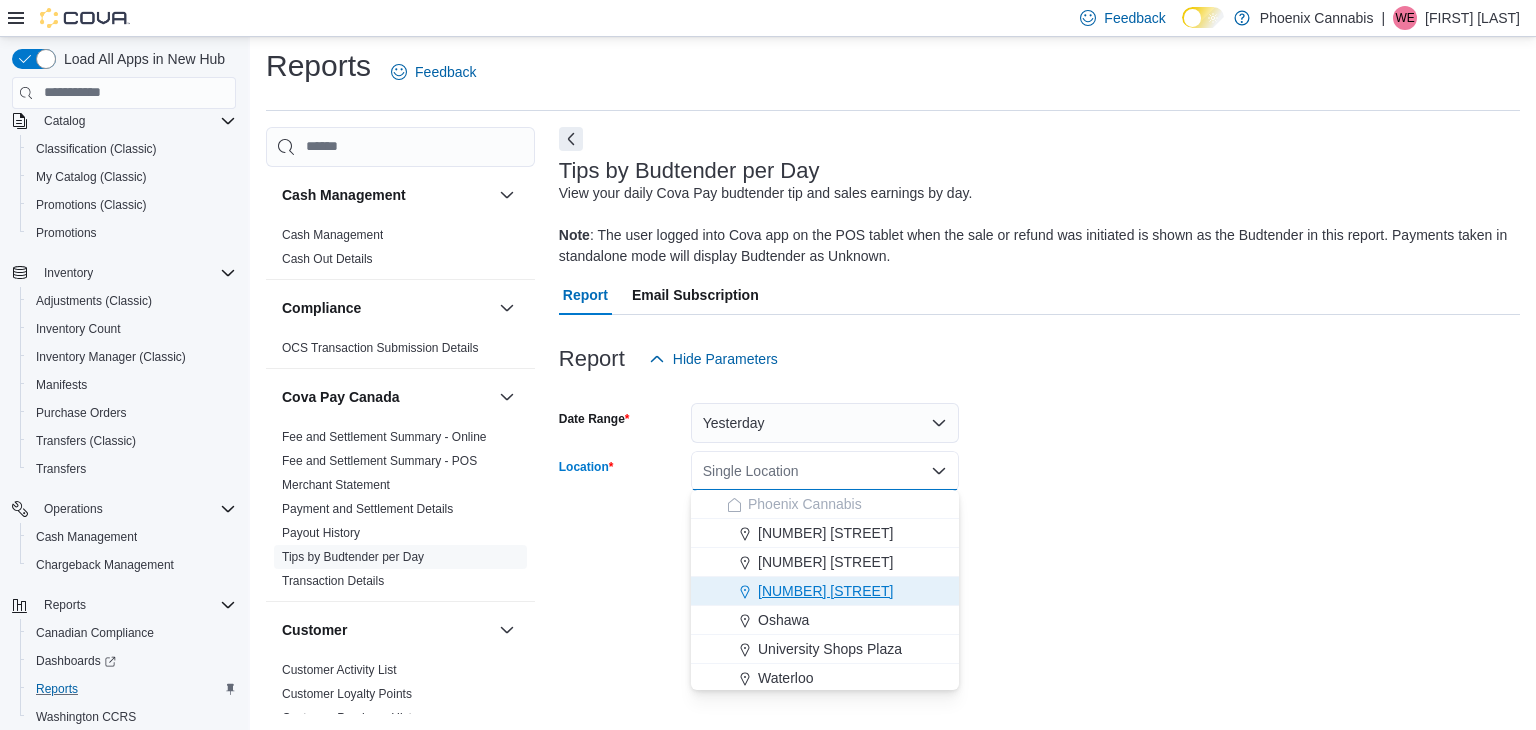 click on "[NUMBER] [STREET]" at bounding box center (825, 591) 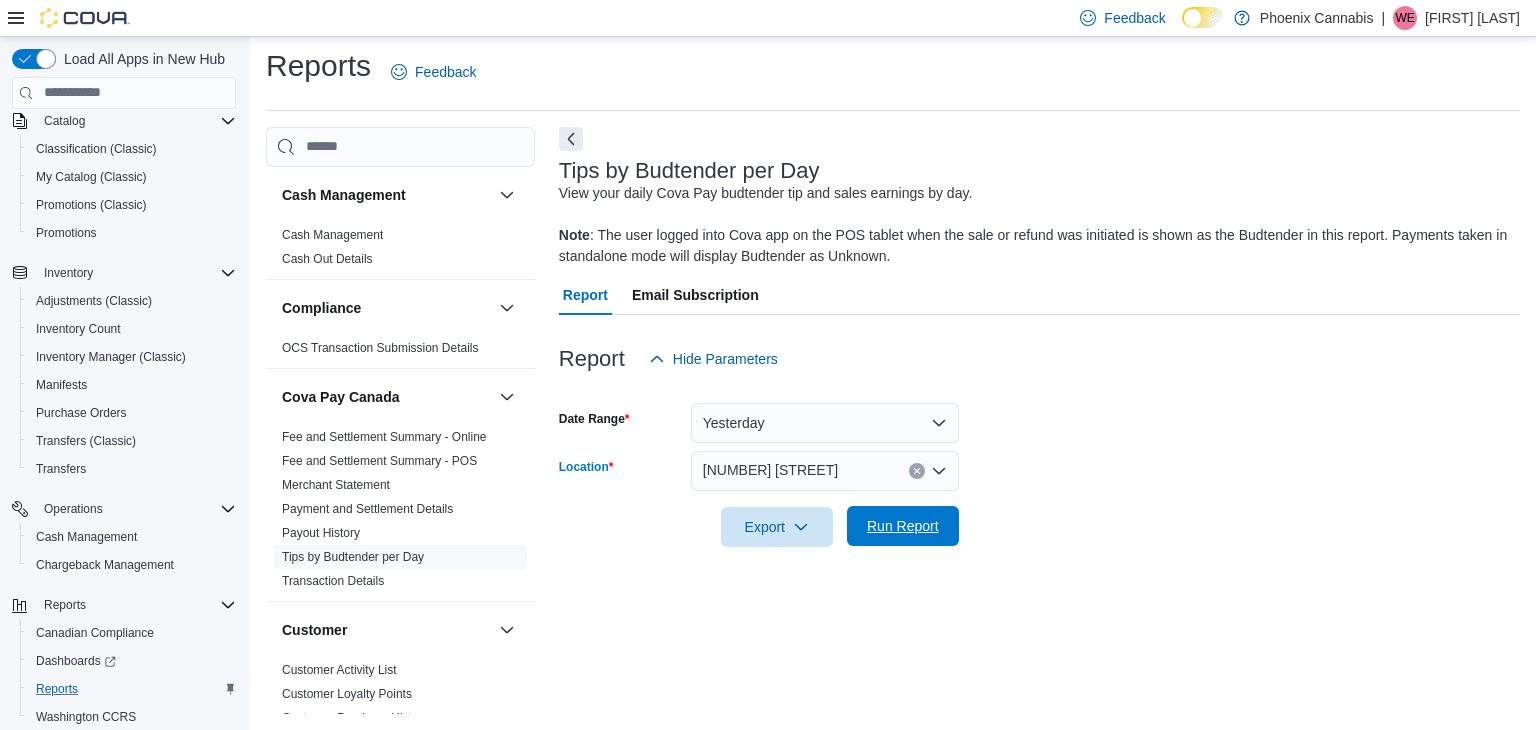 click on "Run Report" at bounding box center (903, 526) 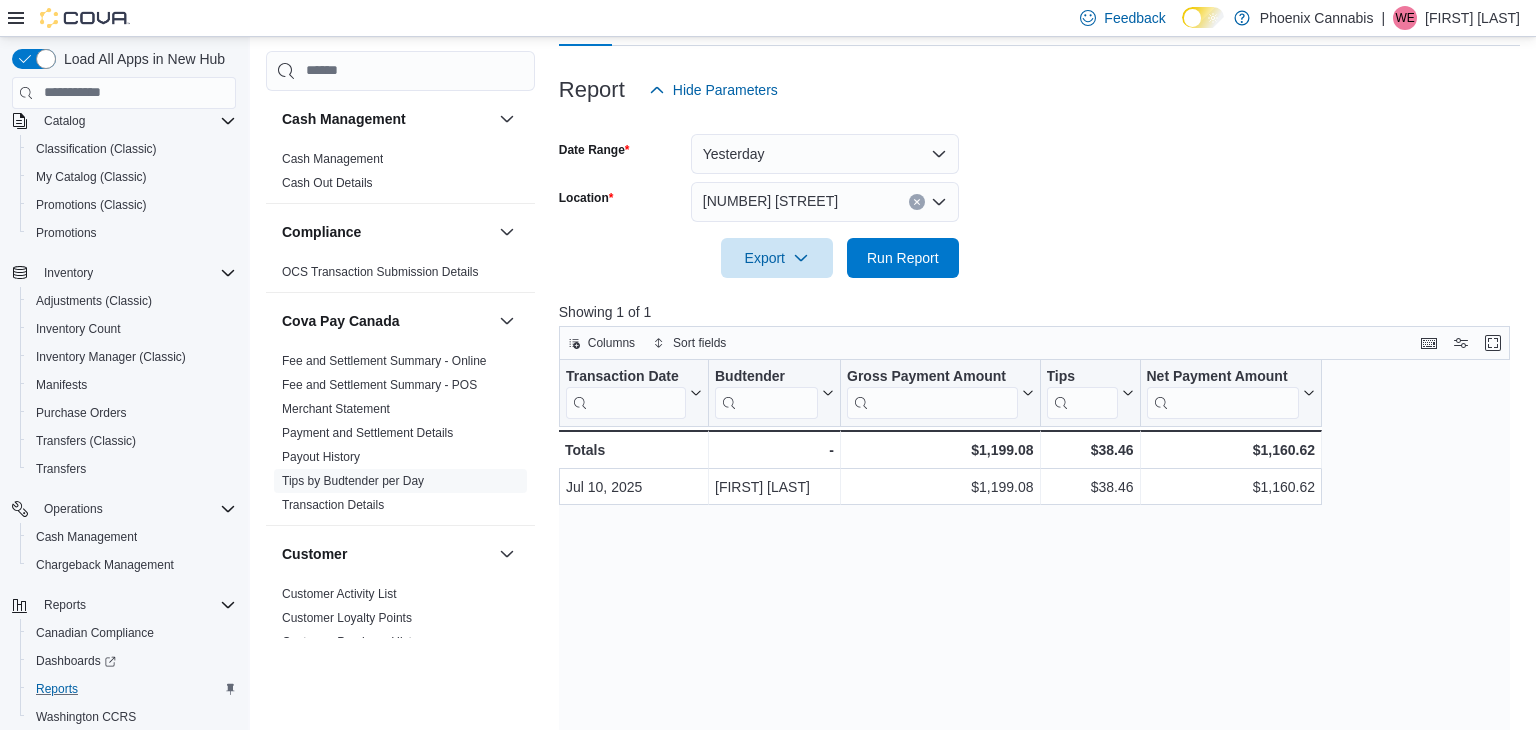 scroll, scrollTop: 276, scrollLeft: 0, axis: vertical 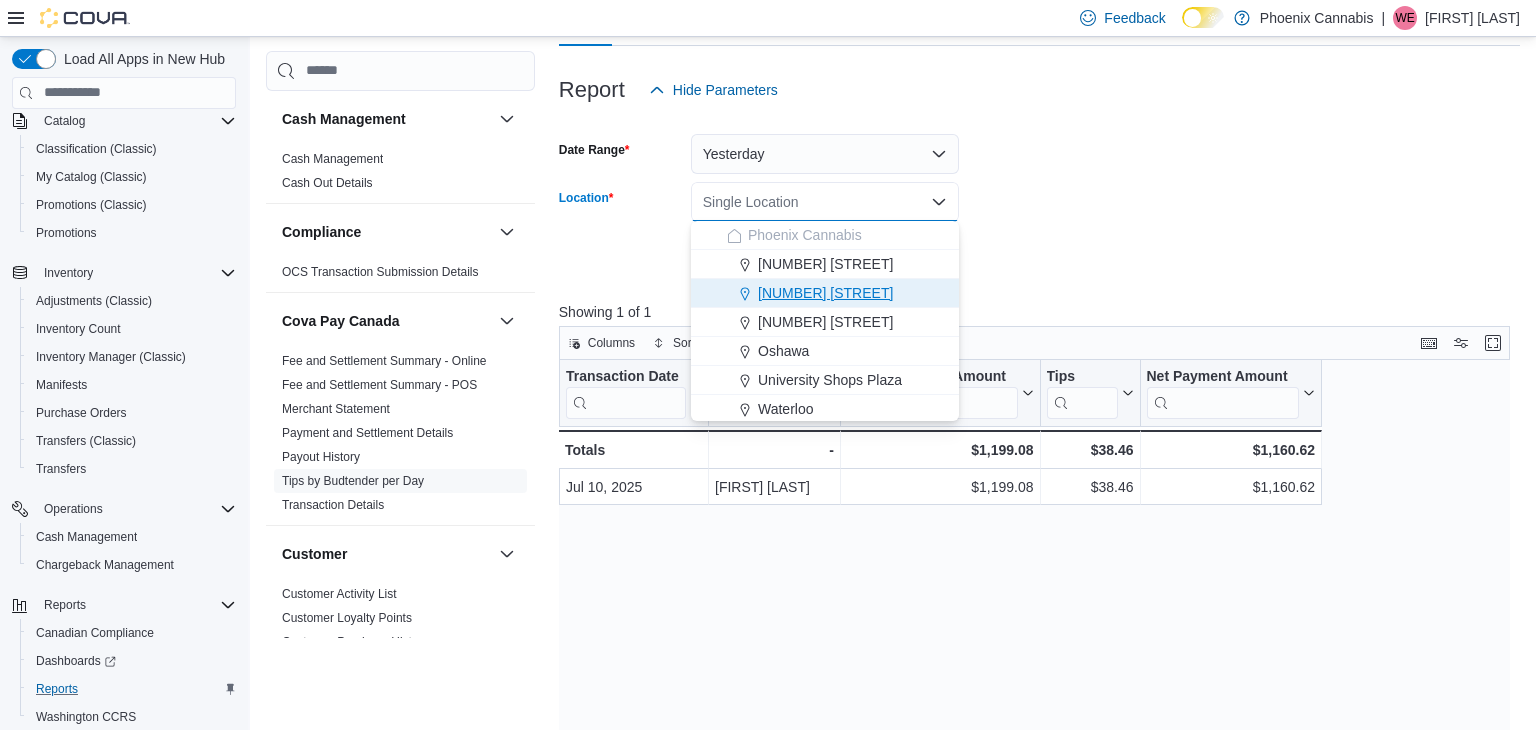 click on "[NUMBER] [STREET]" at bounding box center [825, 293] 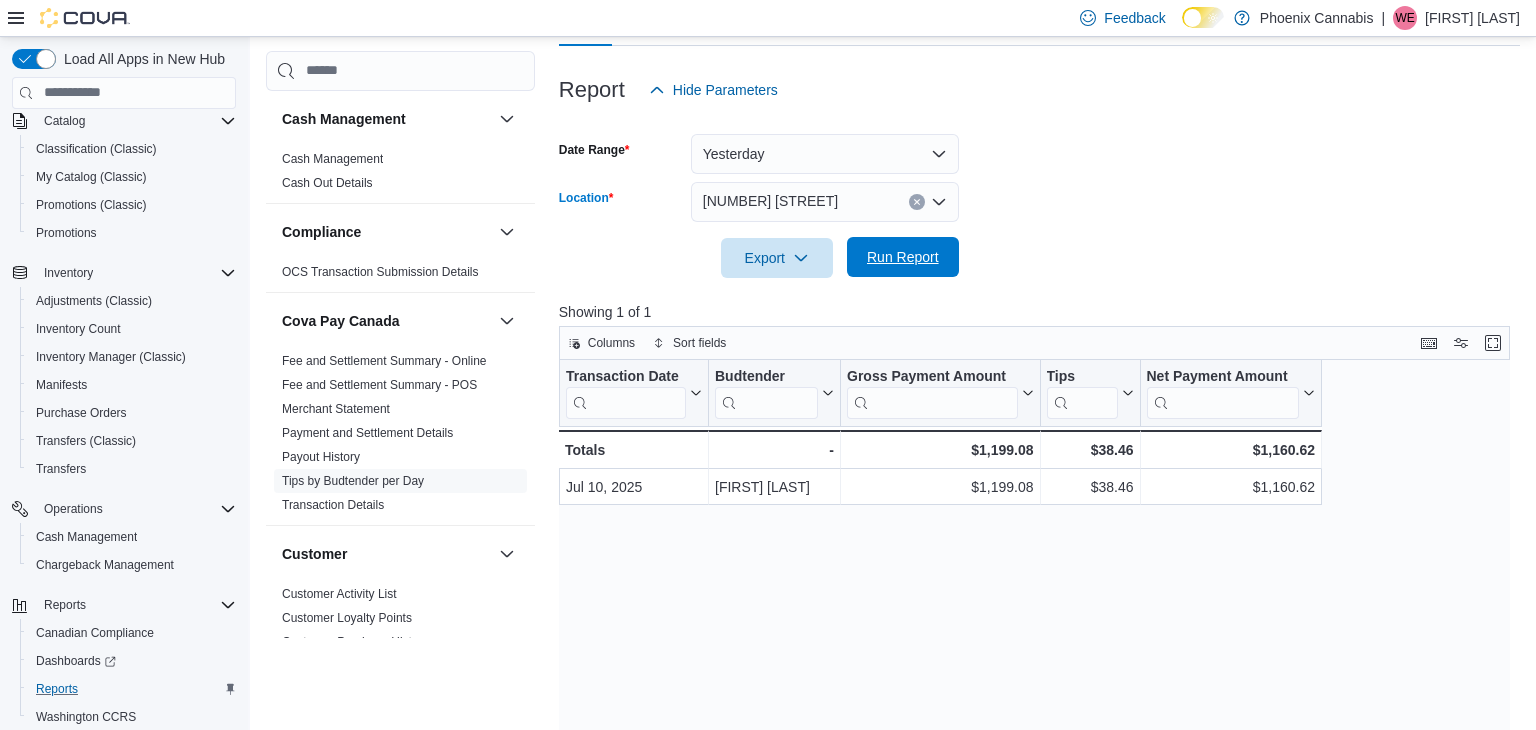 click on "Run Report" at bounding box center (903, 257) 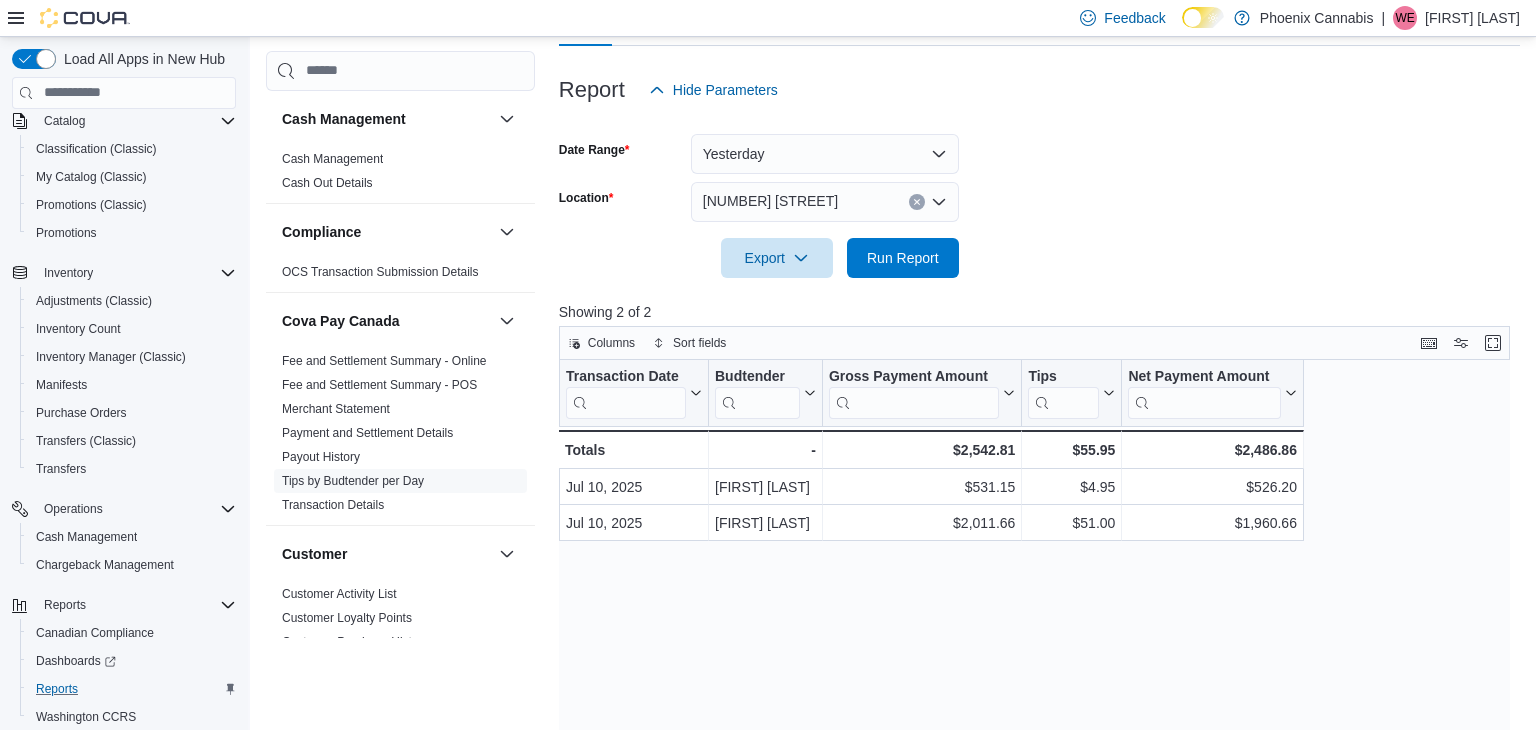 click 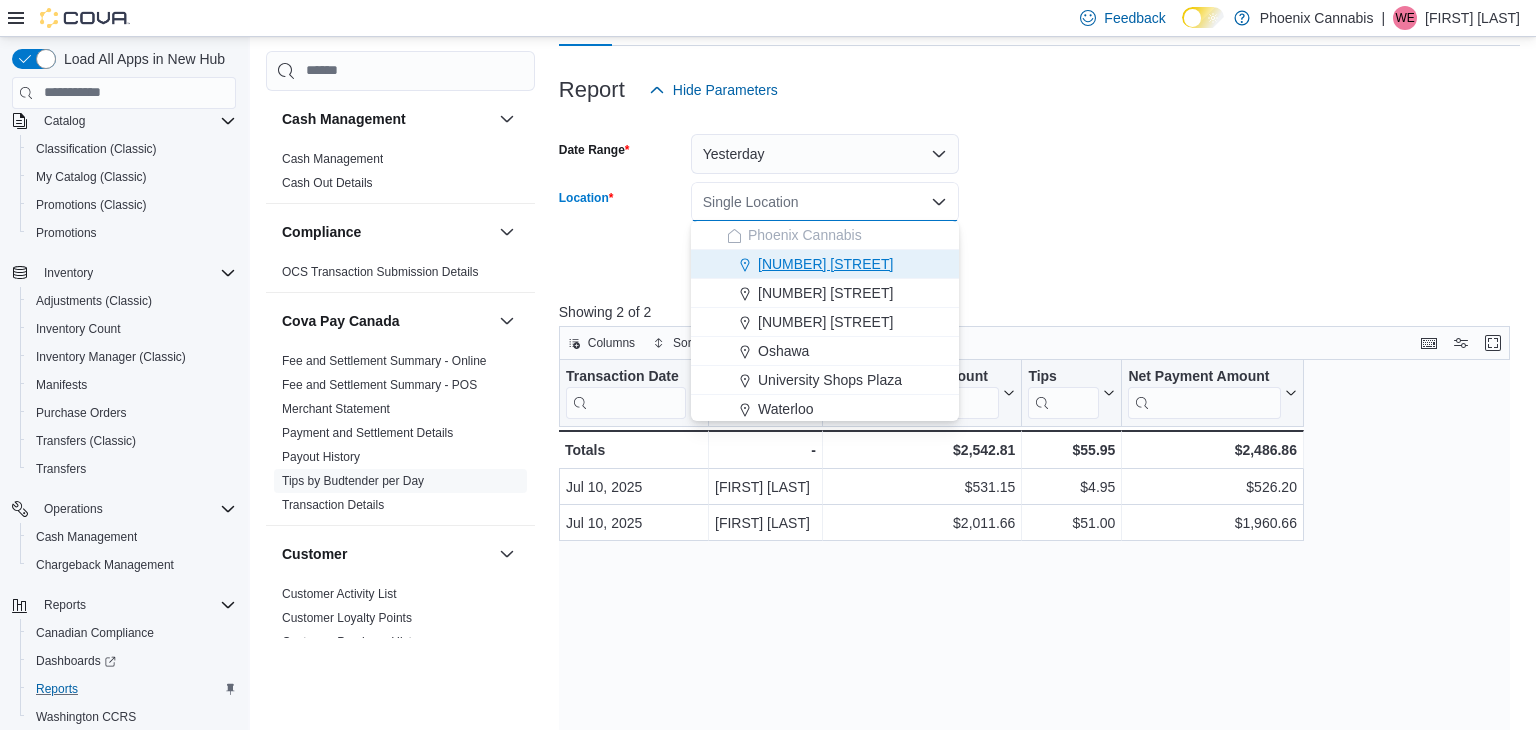 click on "[NUMBER] [STREET]" at bounding box center (837, 264) 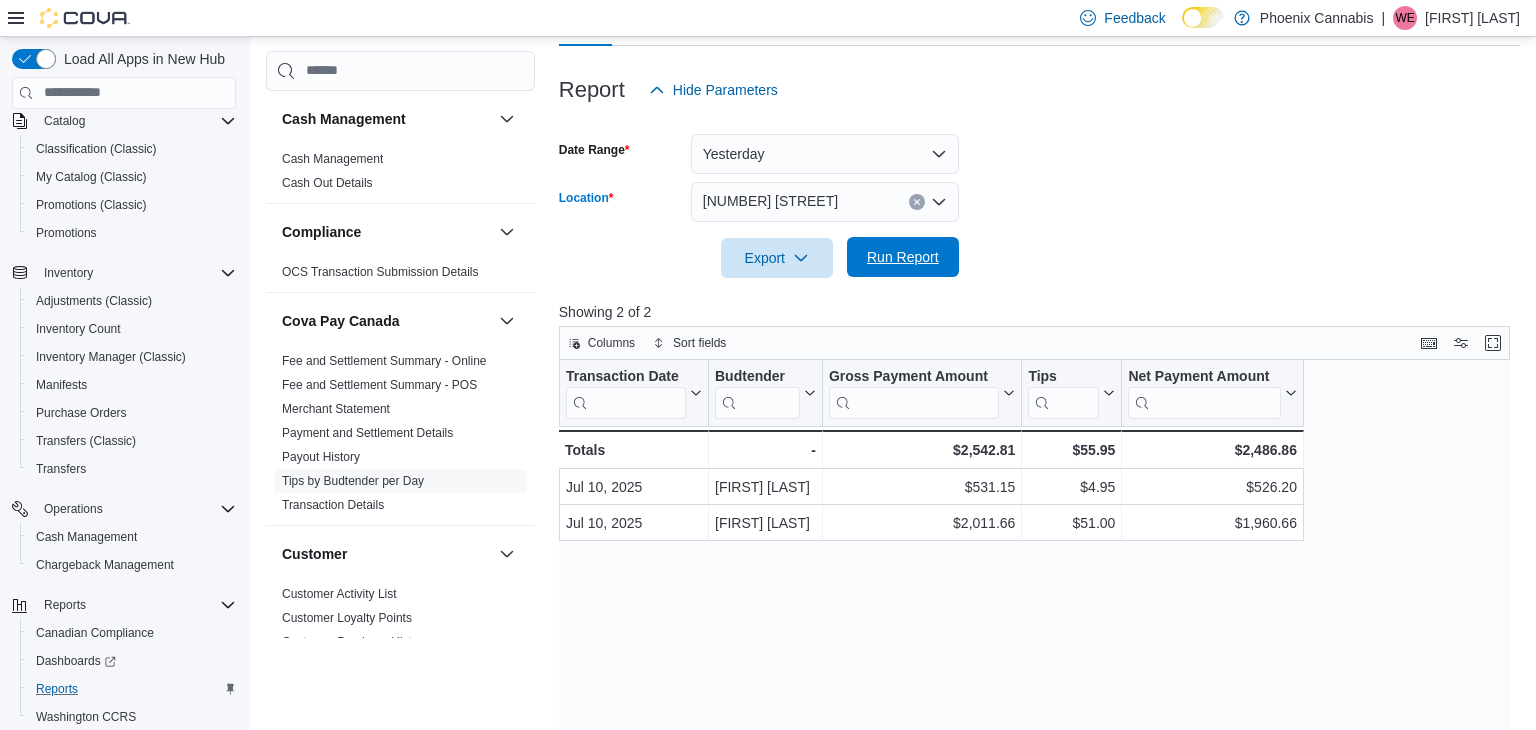 click on "Run Report" at bounding box center (903, 257) 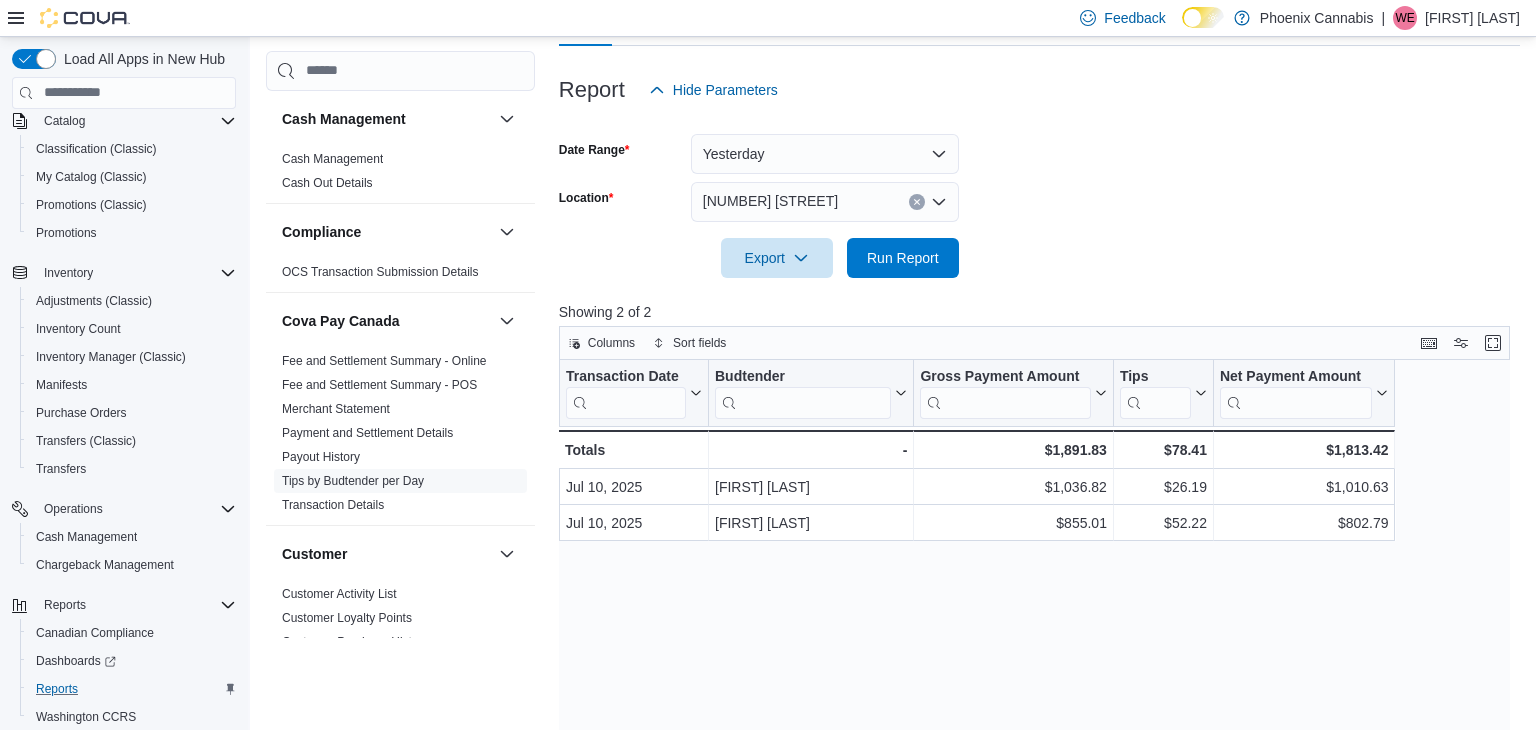 click 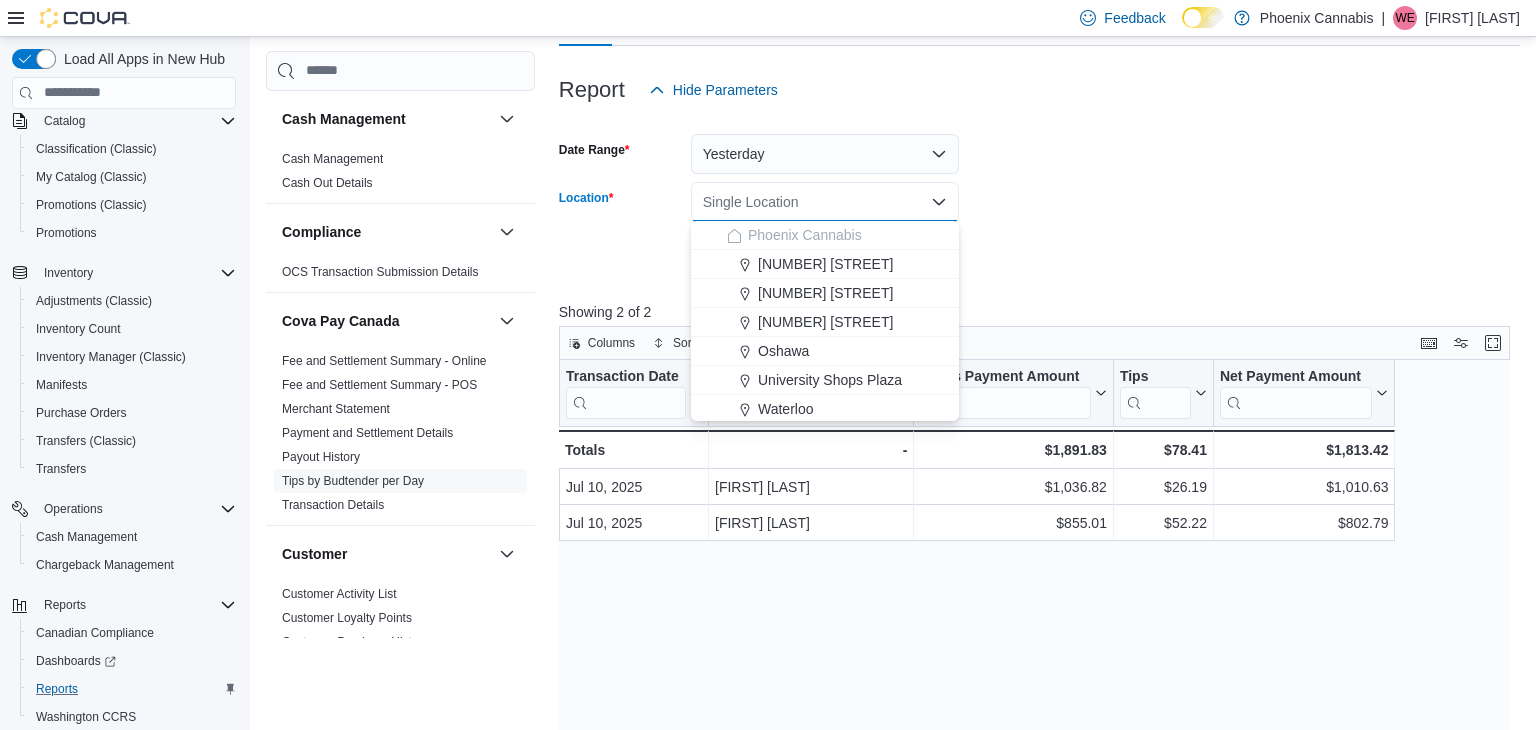 click on "Date Range Yesterday Location Single Location Combo box. Selected. Combo box input. Single Location. Type some text or, to display a list of choices, press Down Arrow. To exit the list of choices, press Escape. Export  Run Report" at bounding box center [1039, 194] 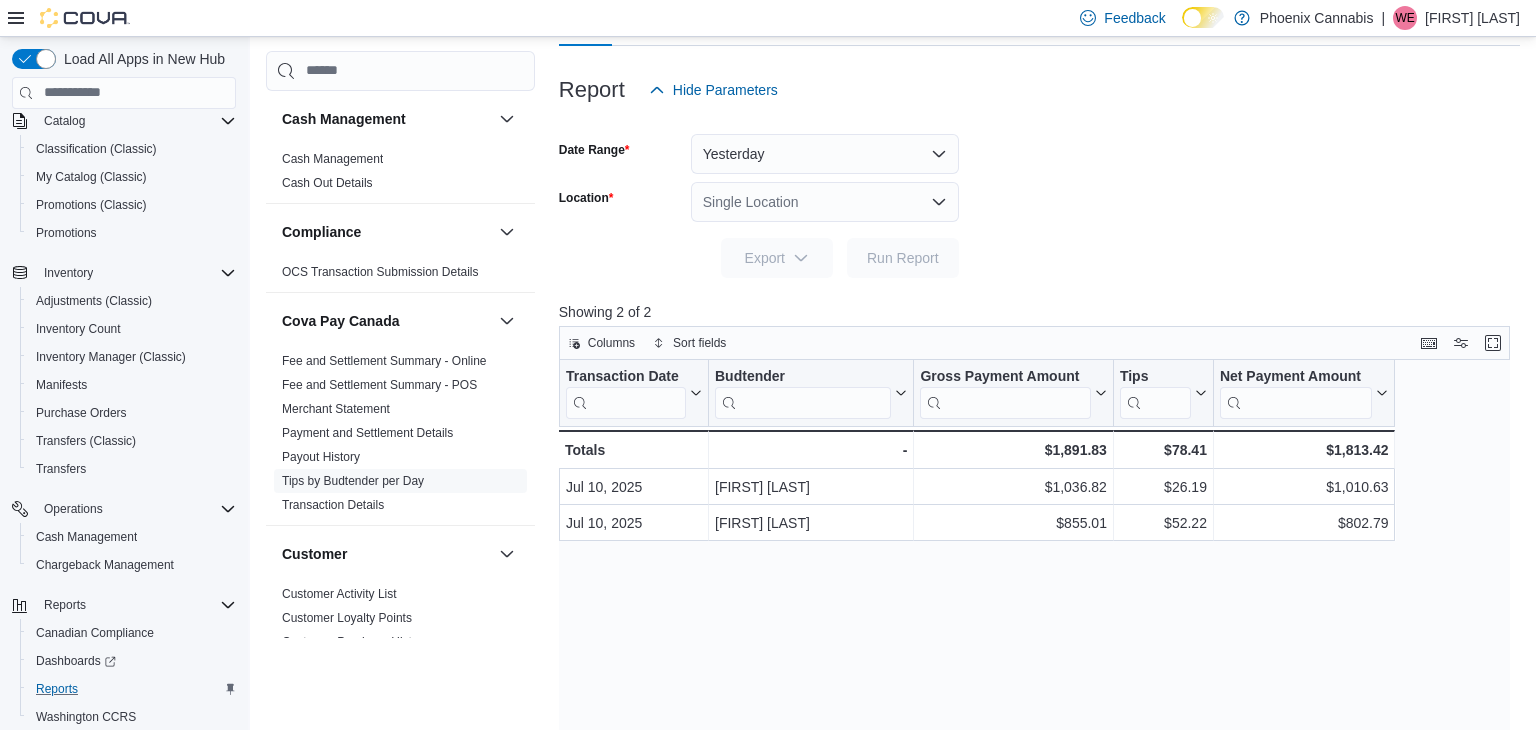 click on "Single Location" at bounding box center (825, 202) 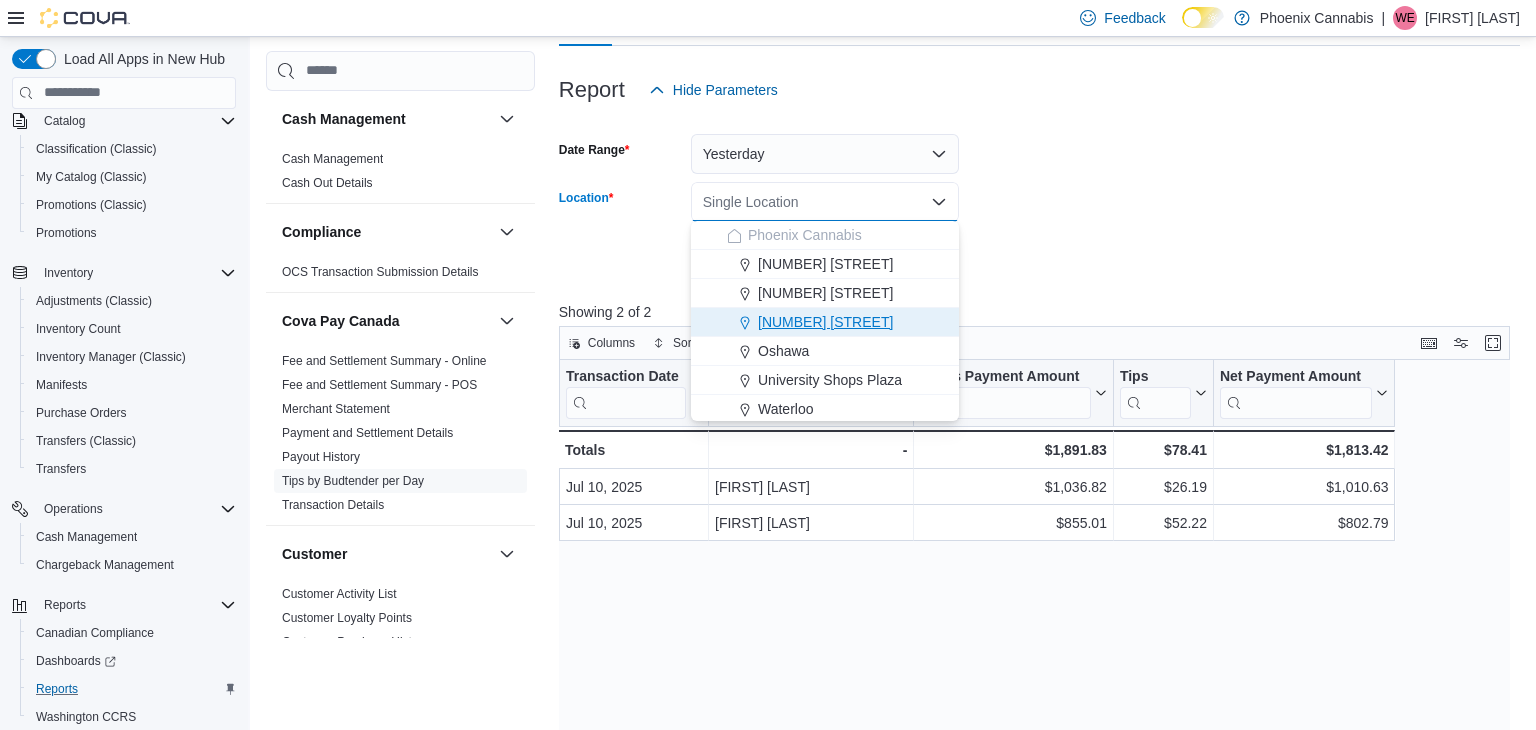 click on "[NUMBER] [STREET]" at bounding box center (825, 322) 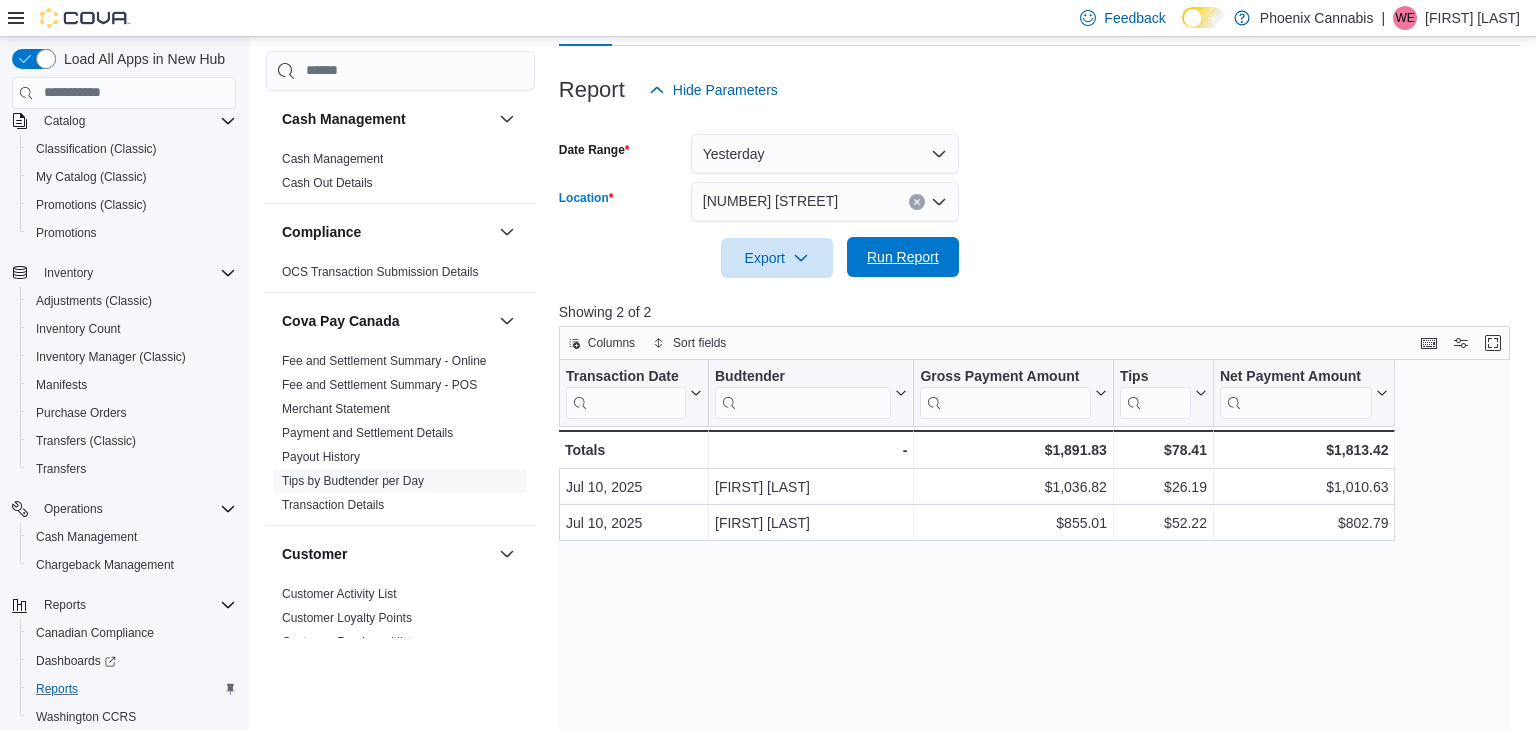 click on "Run Report" at bounding box center [903, 257] 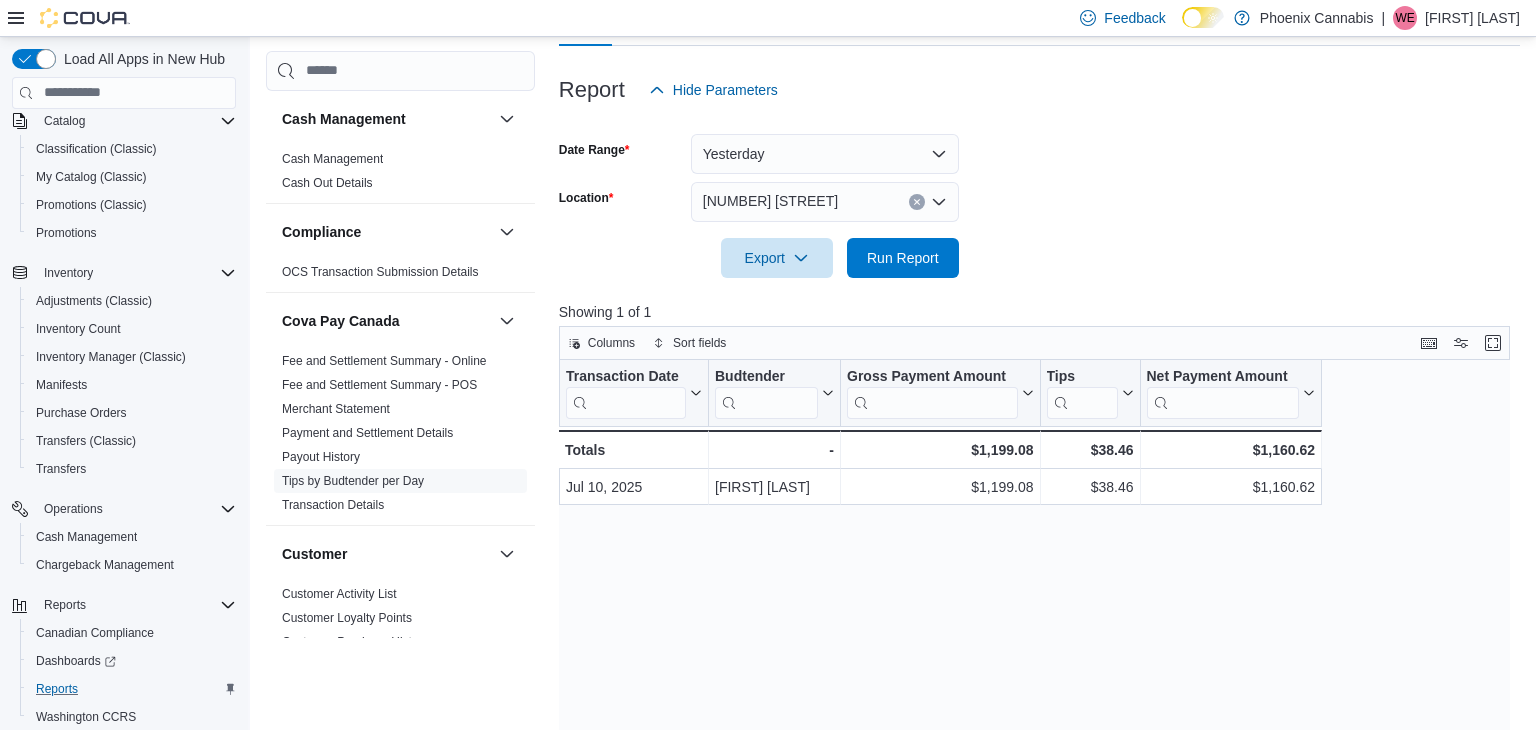 click 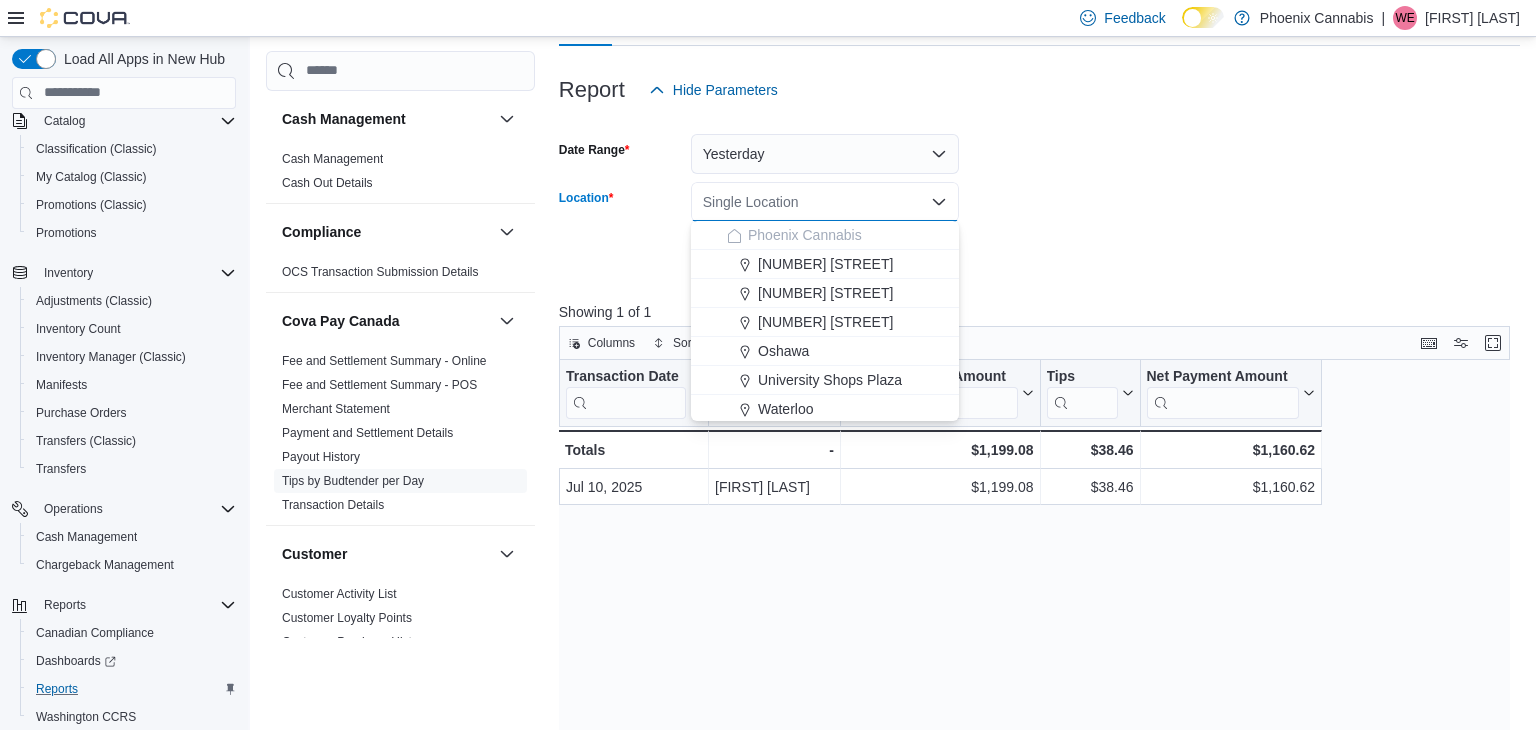 click on "Date Range Yesterday Location Single Location Combo box. Selected. Combo box input. Single Location. Type some text or, to display a list of choices, press Down Arrow. To exit the list of choices, press Escape. Export  Run Report" at bounding box center (1039, 194) 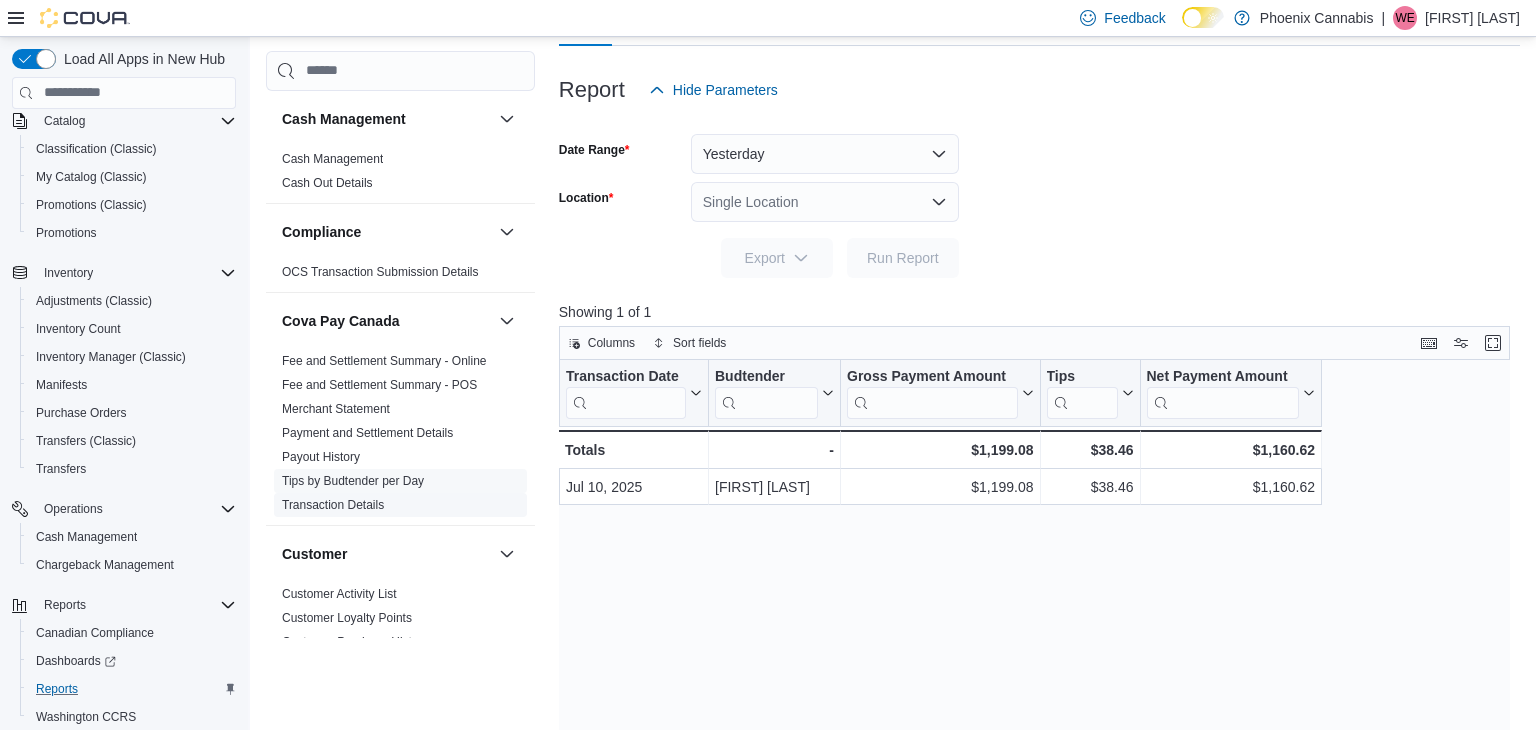 scroll, scrollTop: 1611, scrollLeft: 0, axis: vertical 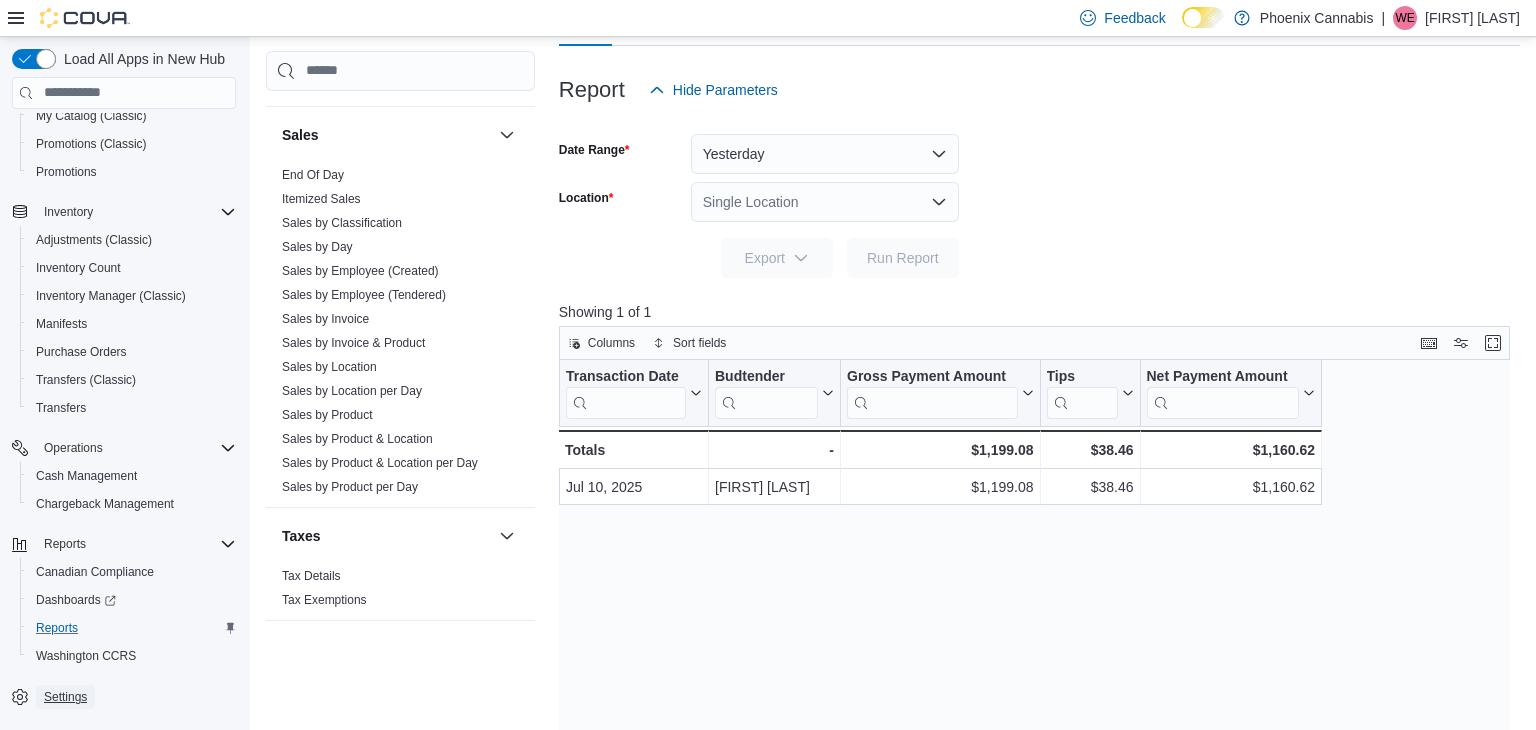 click on "Settings" at bounding box center [65, 697] 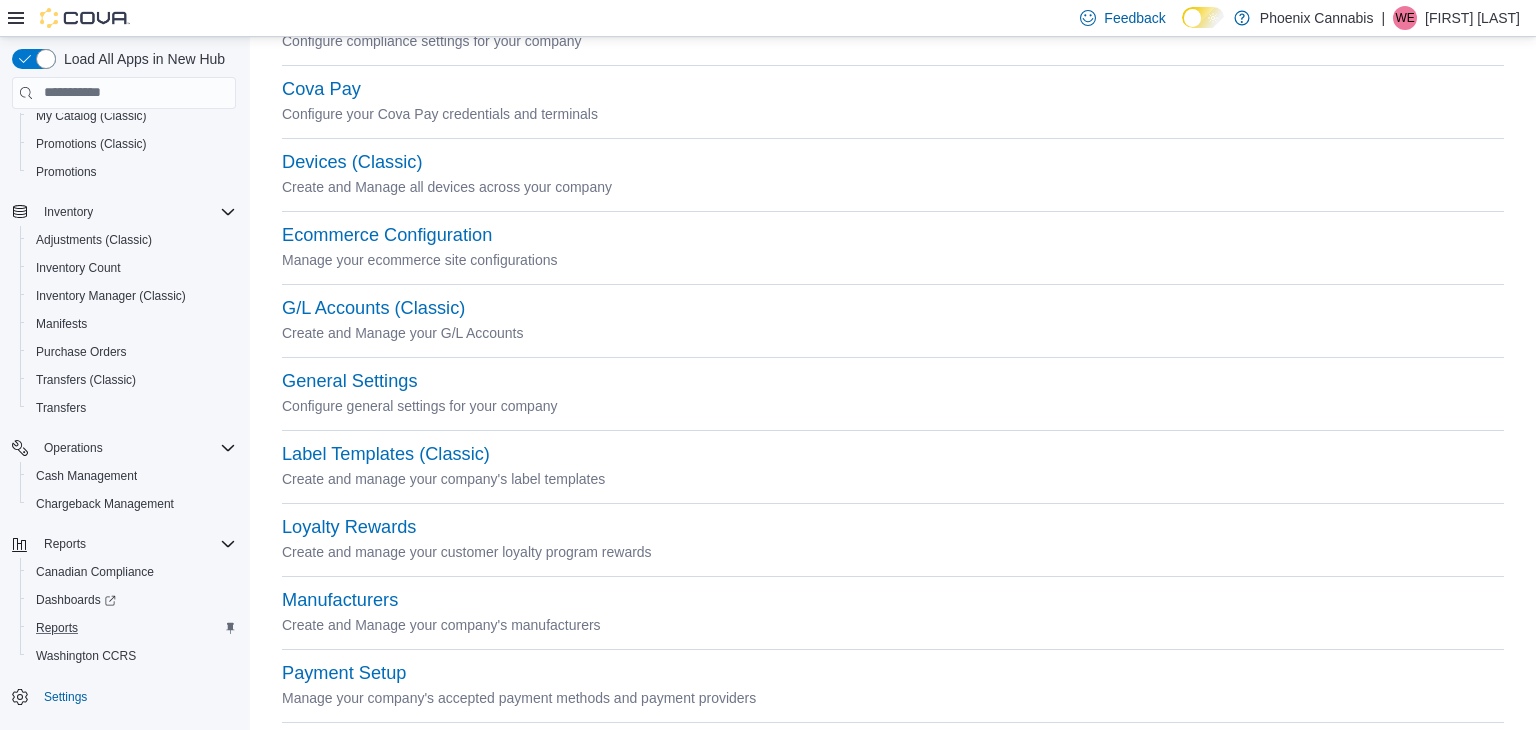 scroll, scrollTop: 337, scrollLeft: 0, axis: vertical 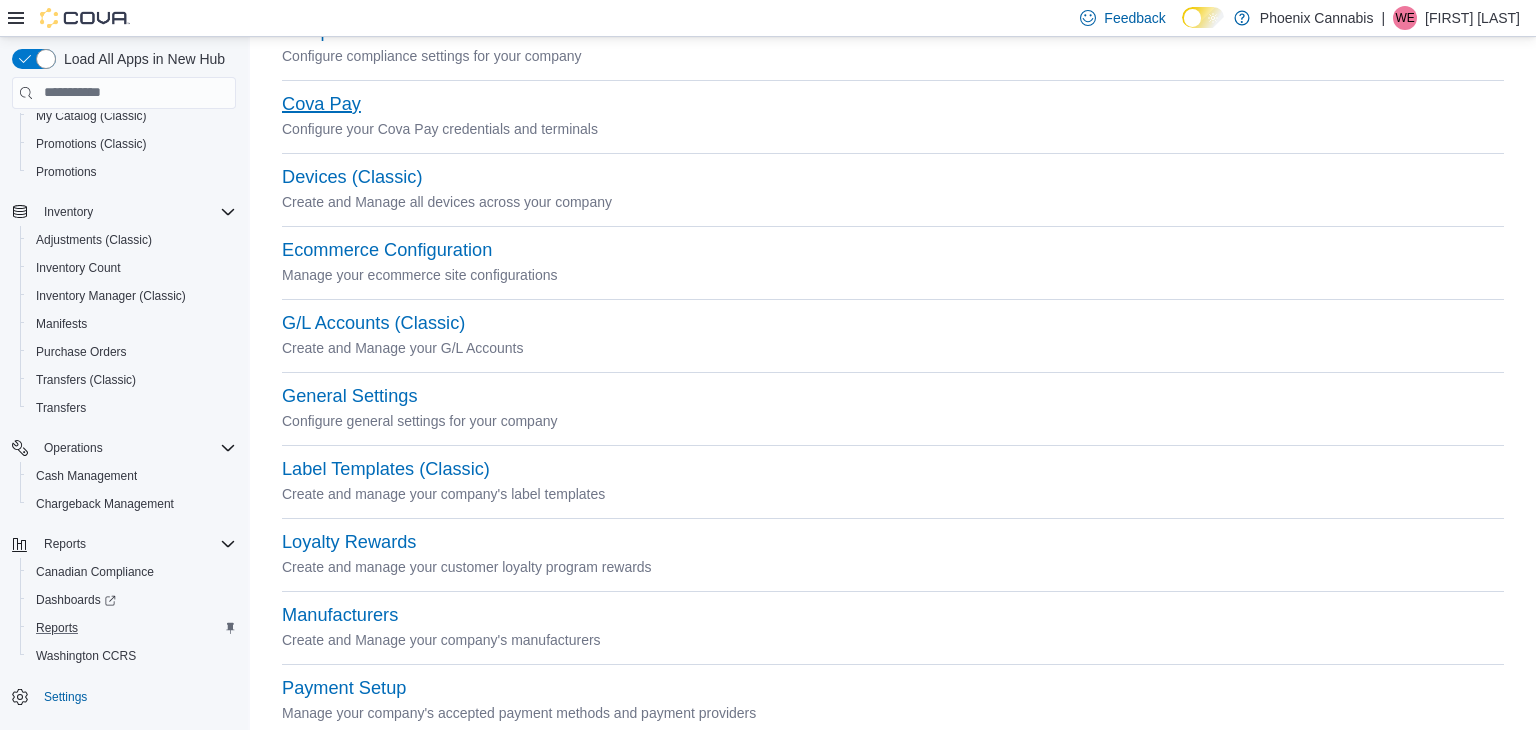 click on "Cova Pay" at bounding box center (321, 104) 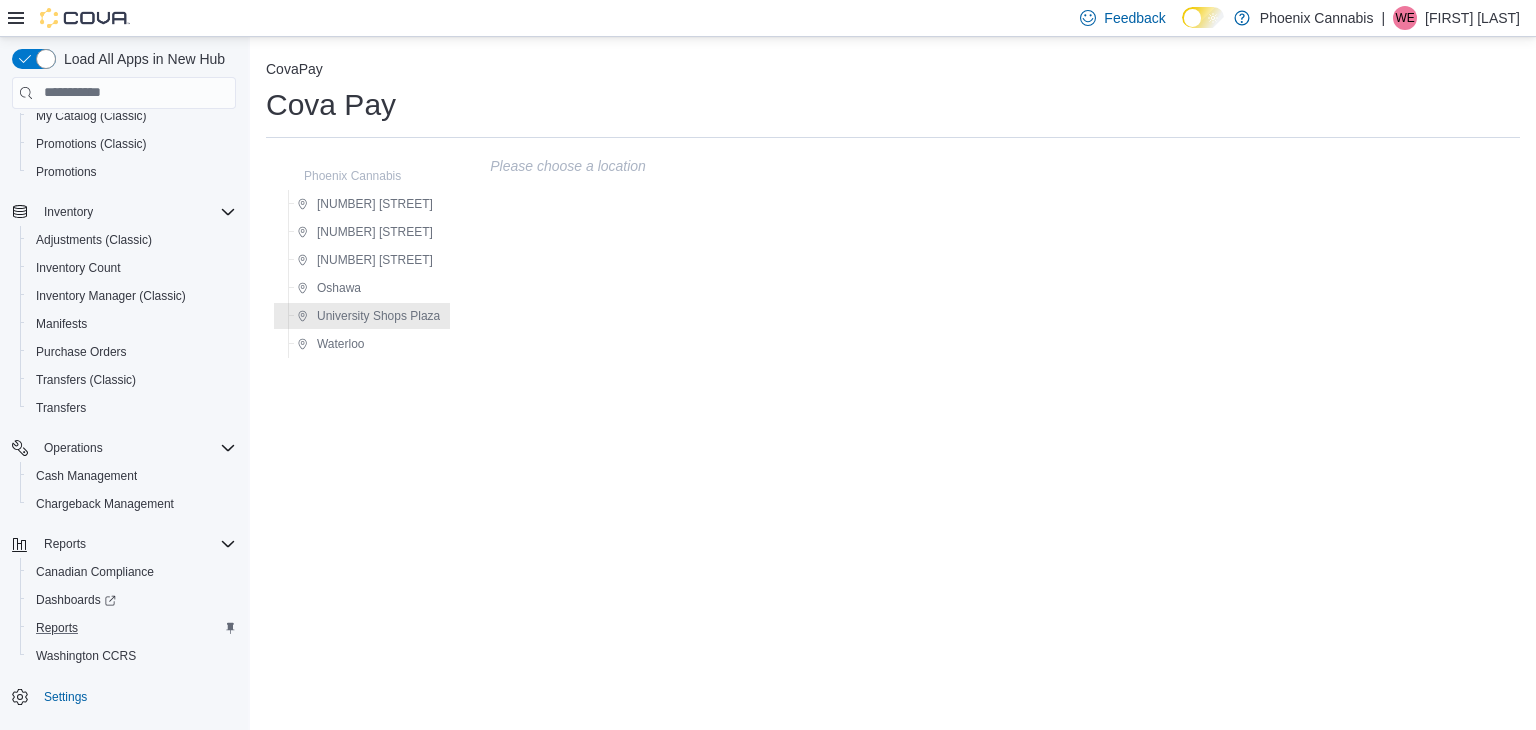 scroll, scrollTop: 0, scrollLeft: 0, axis: both 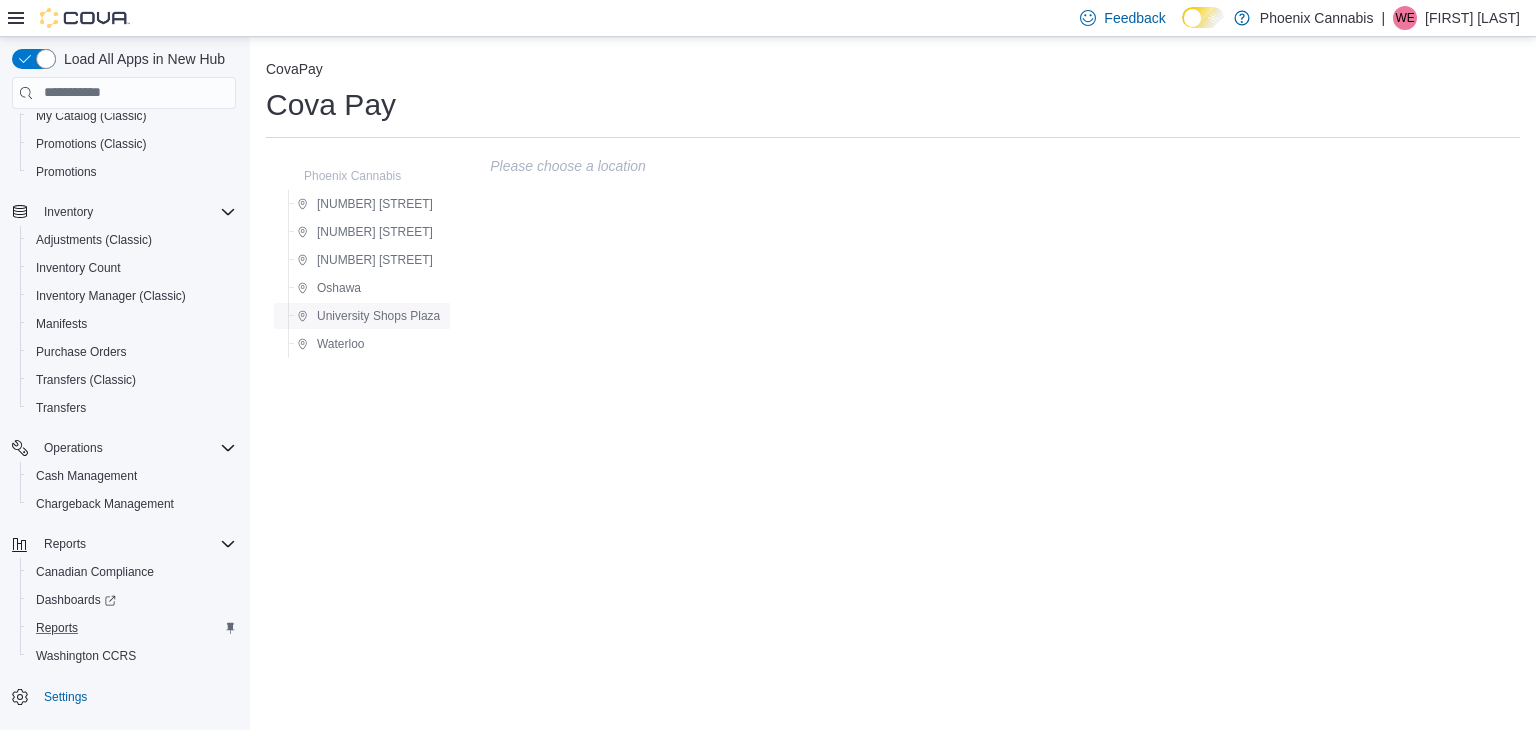 click on "University Shops Plaza" at bounding box center [378, 316] 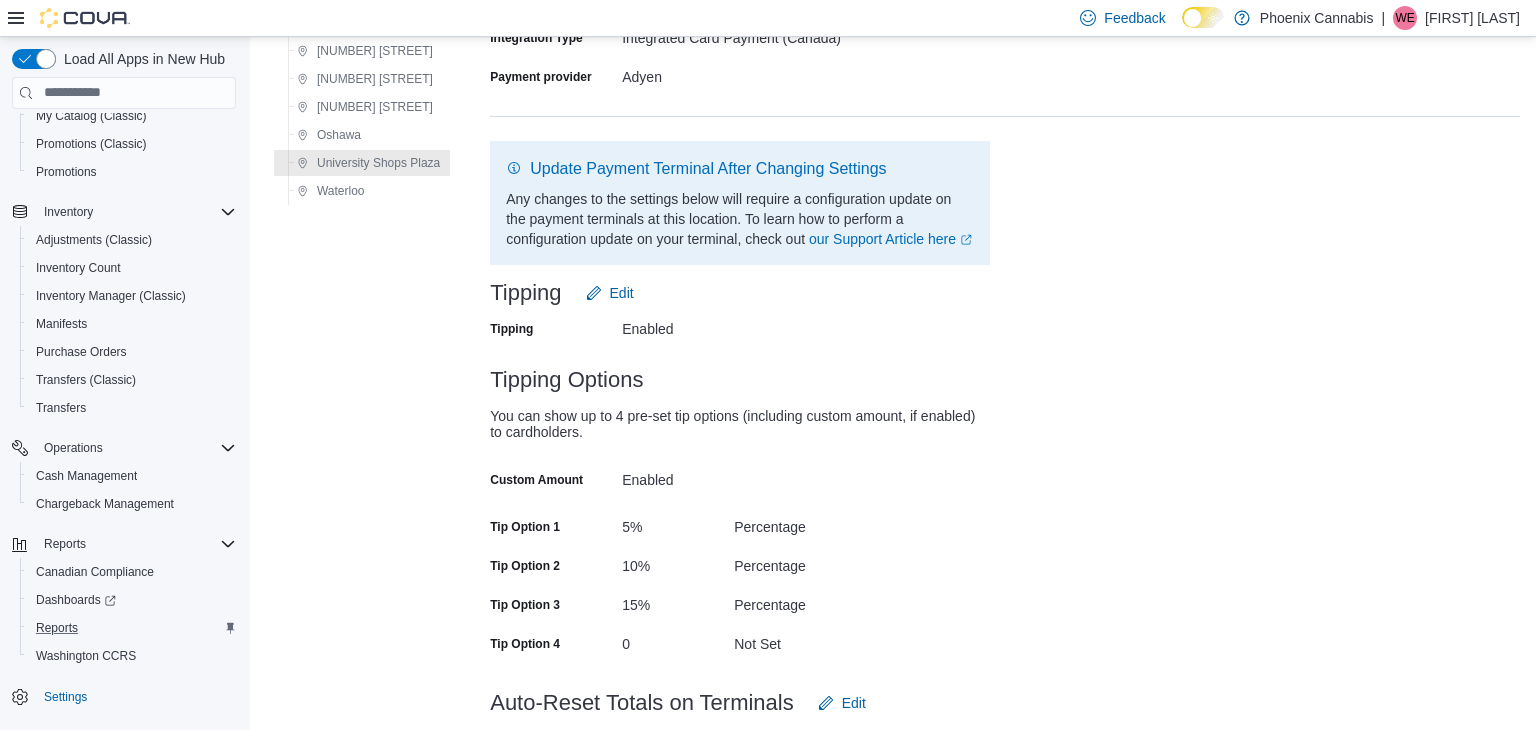scroll, scrollTop: 184, scrollLeft: 0, axis: vertical 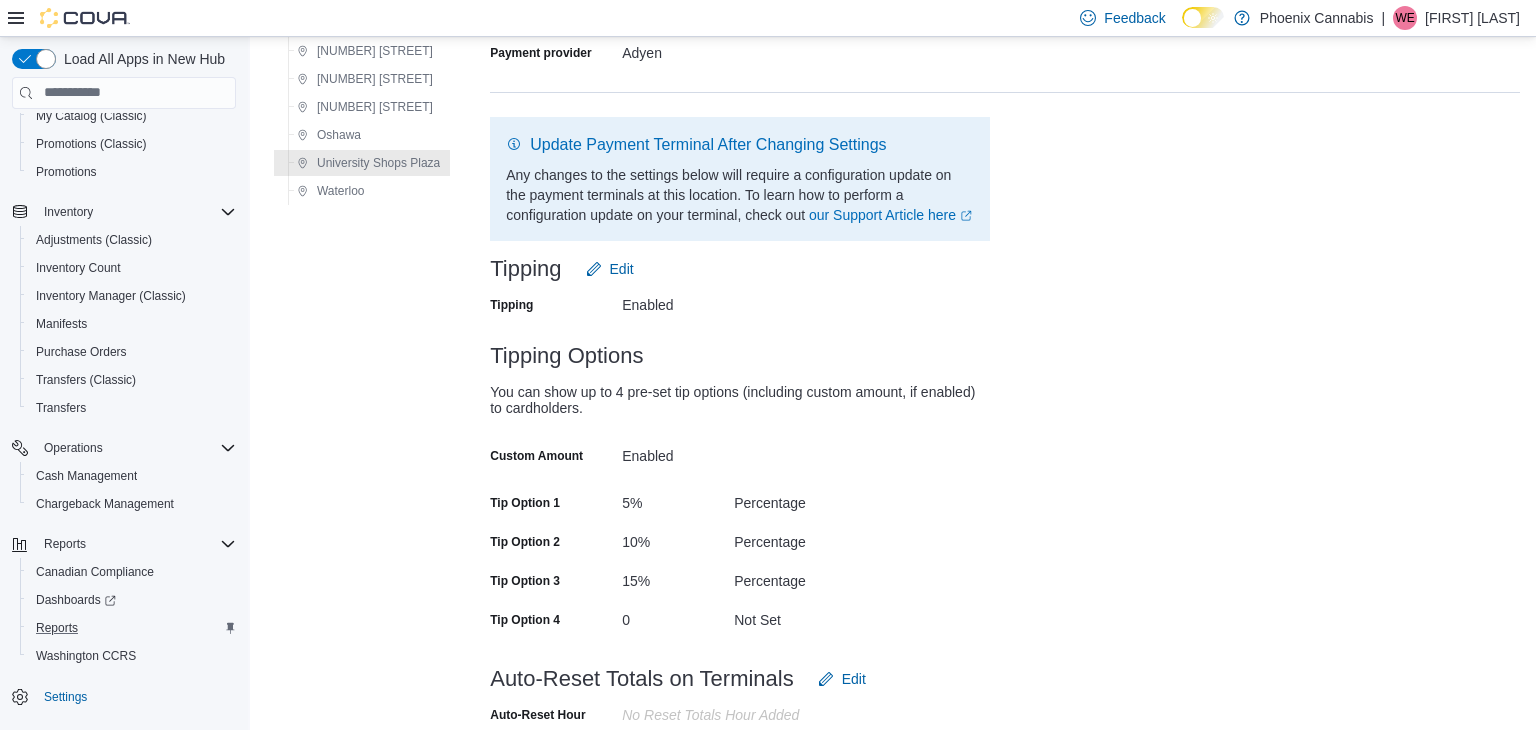 type 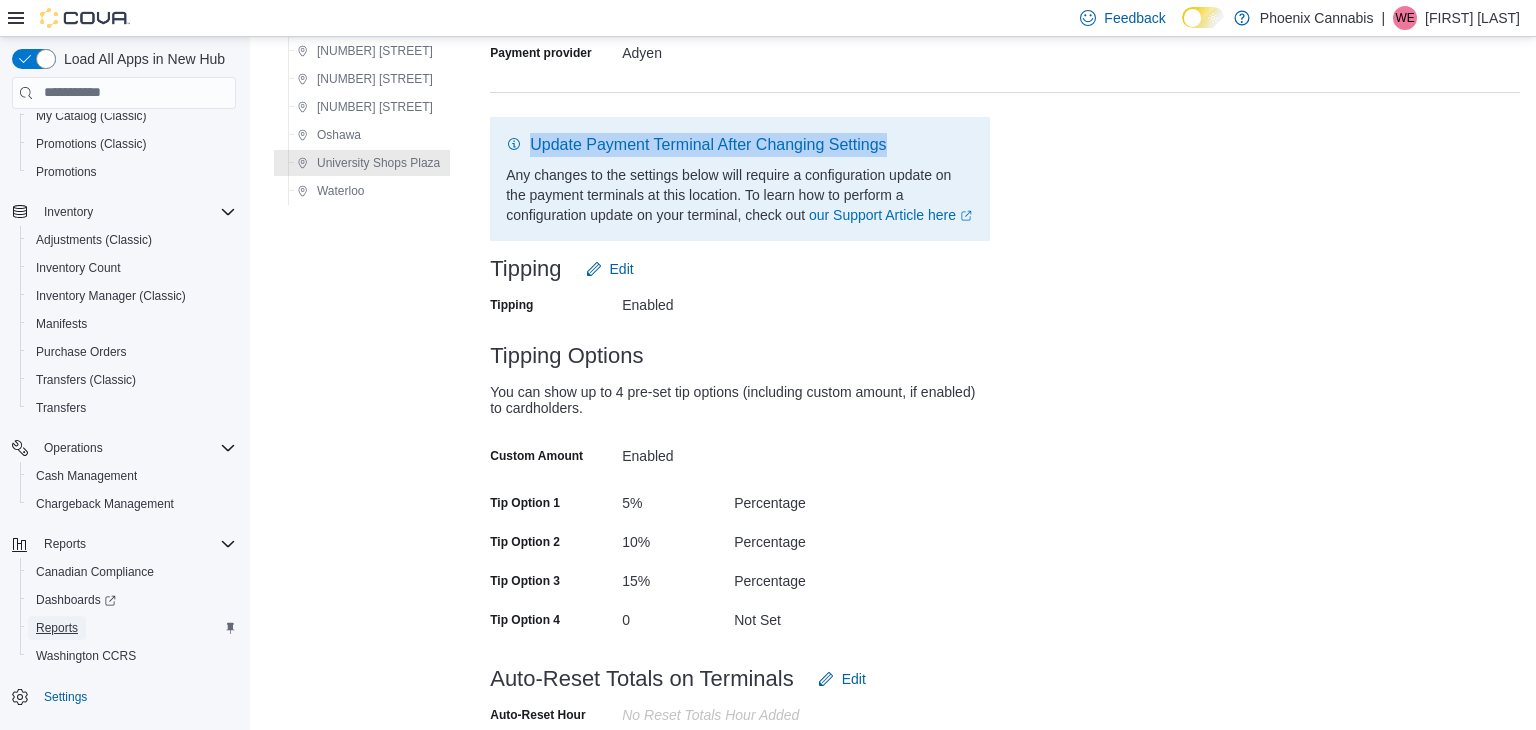 click on "Reports" at bounding box center [57, 628] 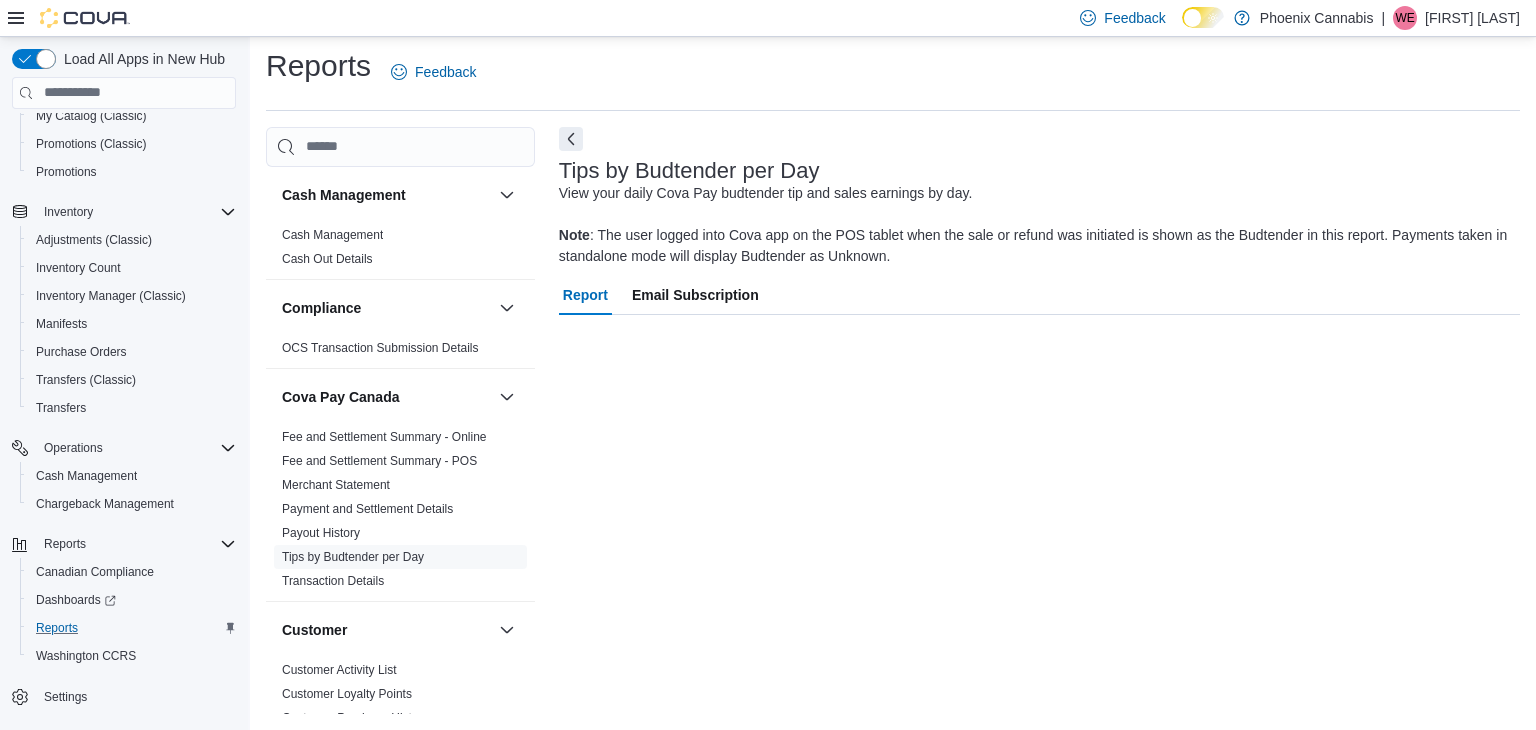 scroll, scrollTop: 0, scrollLeft: 0, axis: both 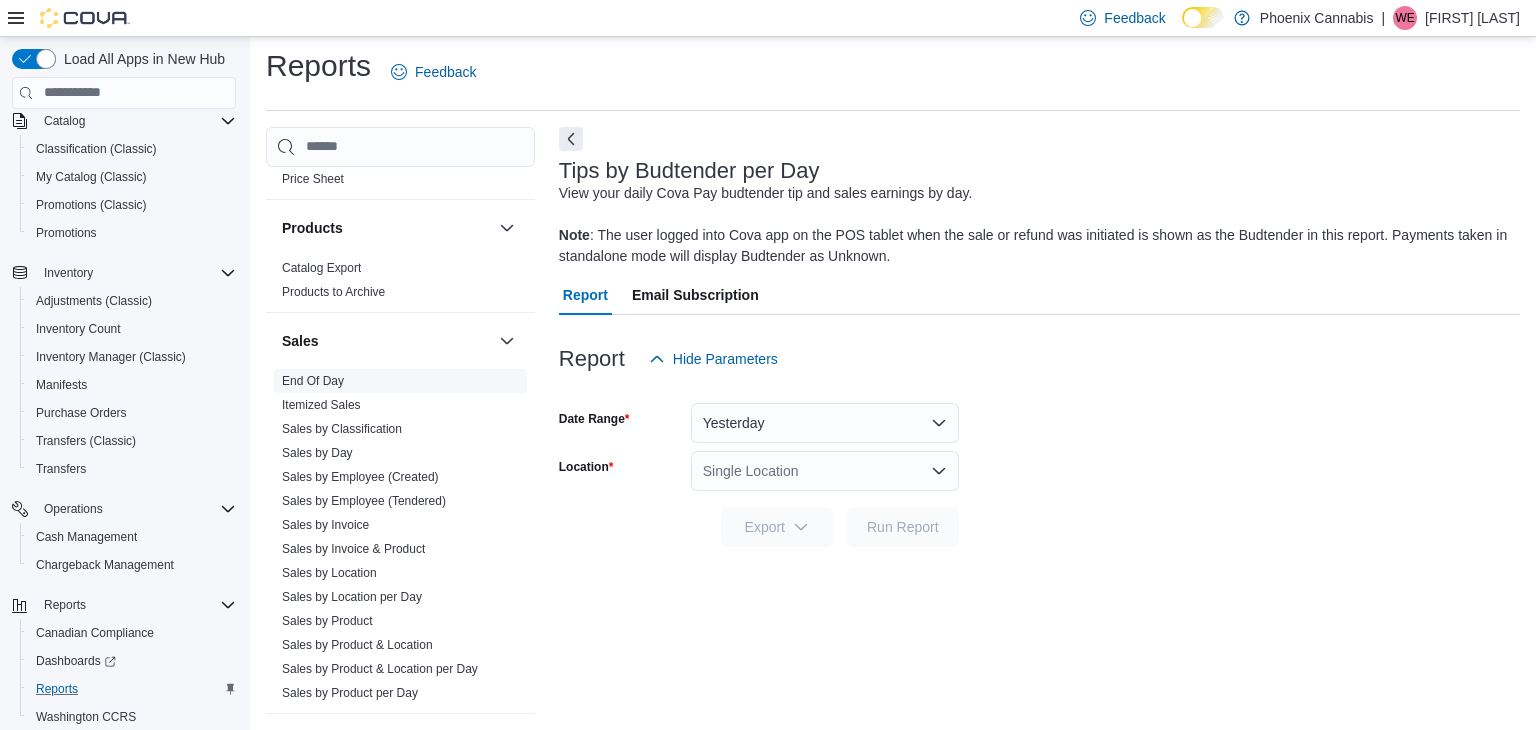 click on "End Of Day" at bounding box center (313, 381) 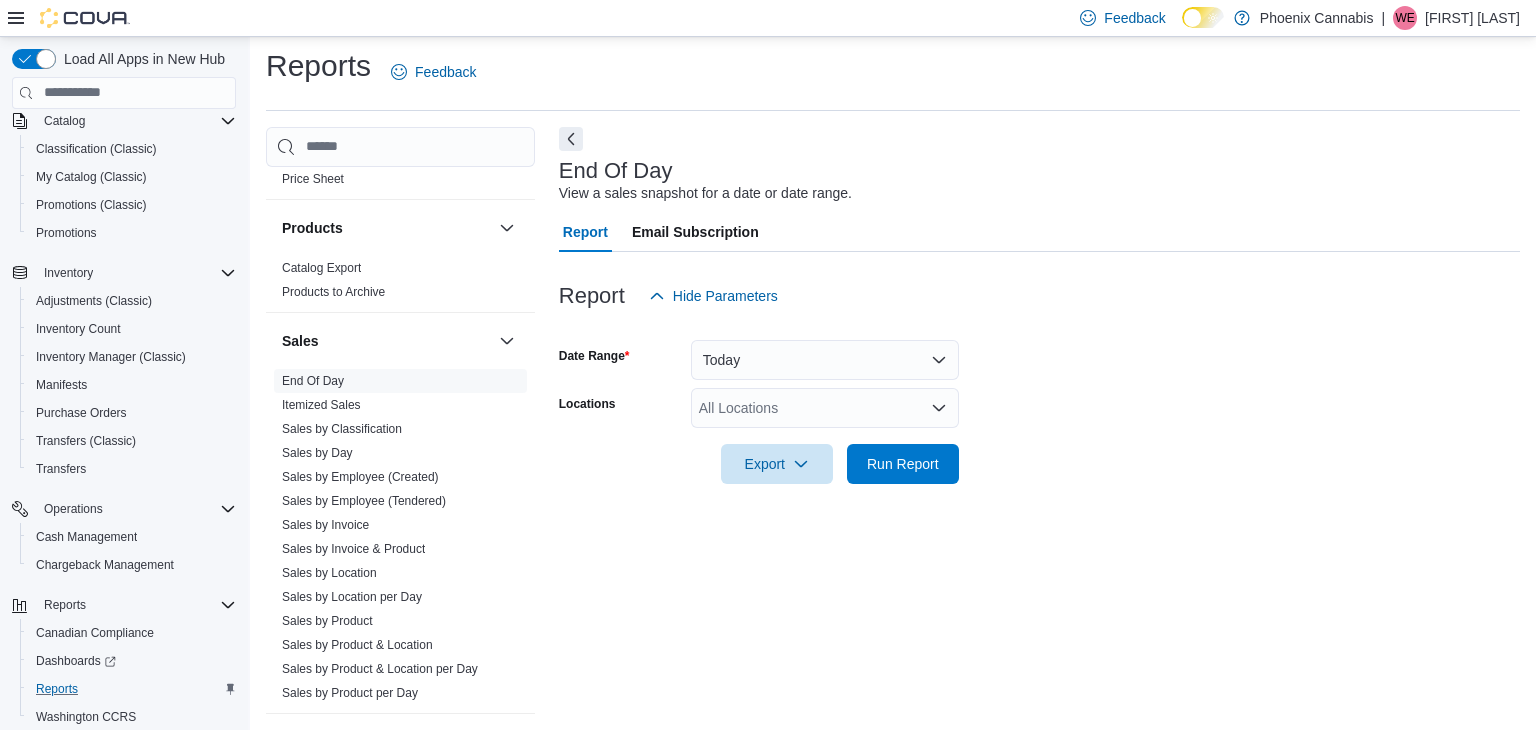 click on "All Locations" at bounding box center [825, 408] 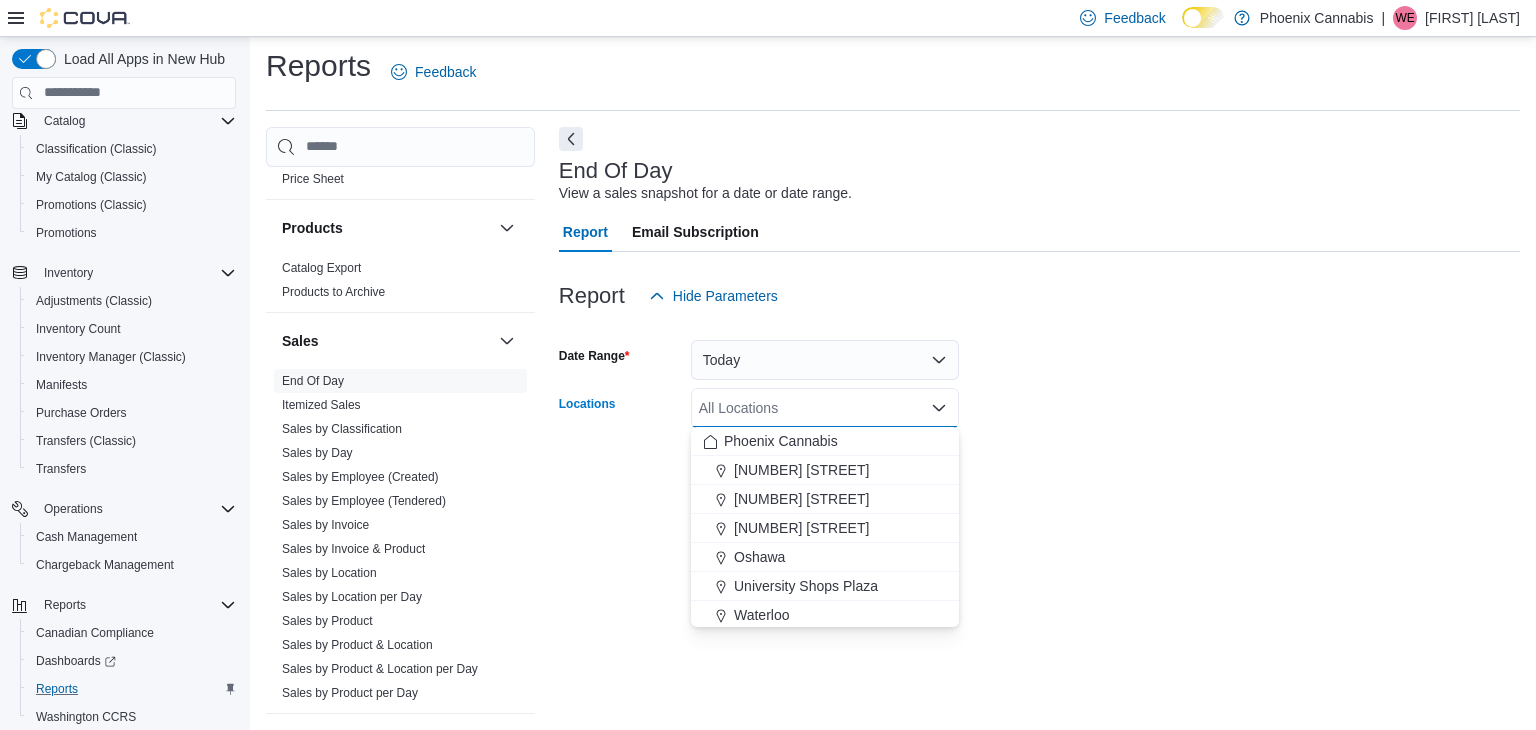 click on "All Locations Combo box. Selected. Combo box input. All Locations. Type some text or, to display a list of choices, press Down Arrow. To exit the list of choices, press Escape." at bounding box center [825, 408] 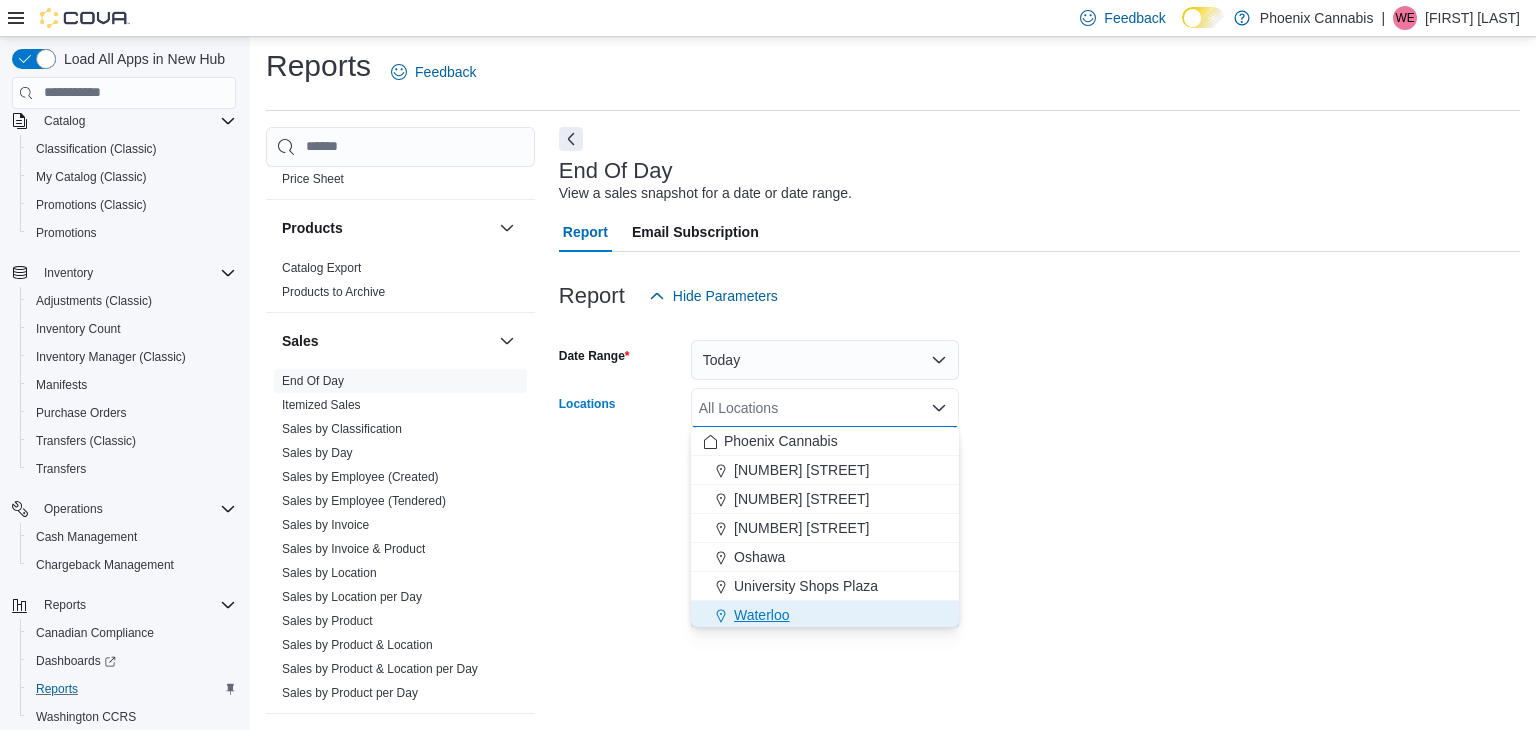 click on "Waterloo" at bounding box center [825, 615] 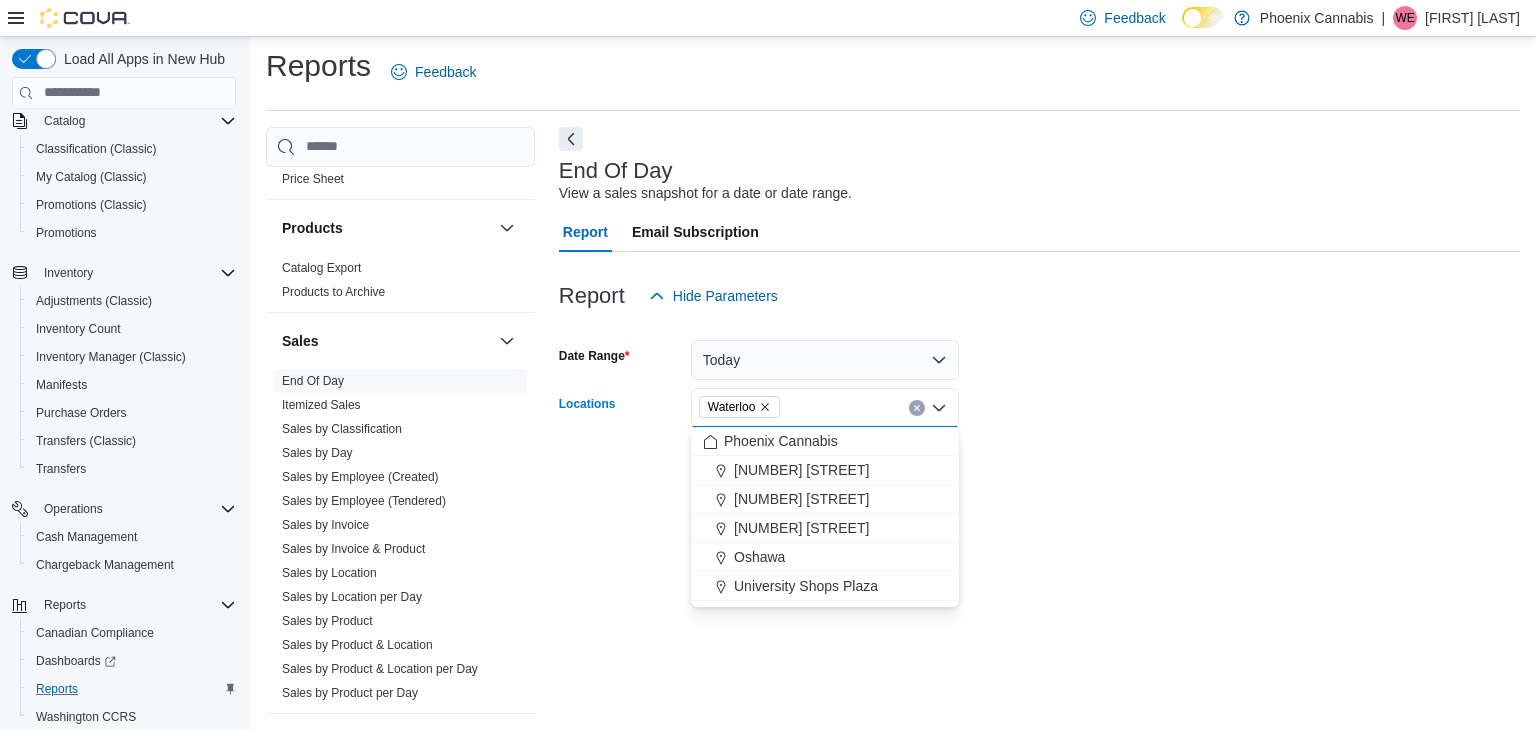click at bounding box center (1039, 496) 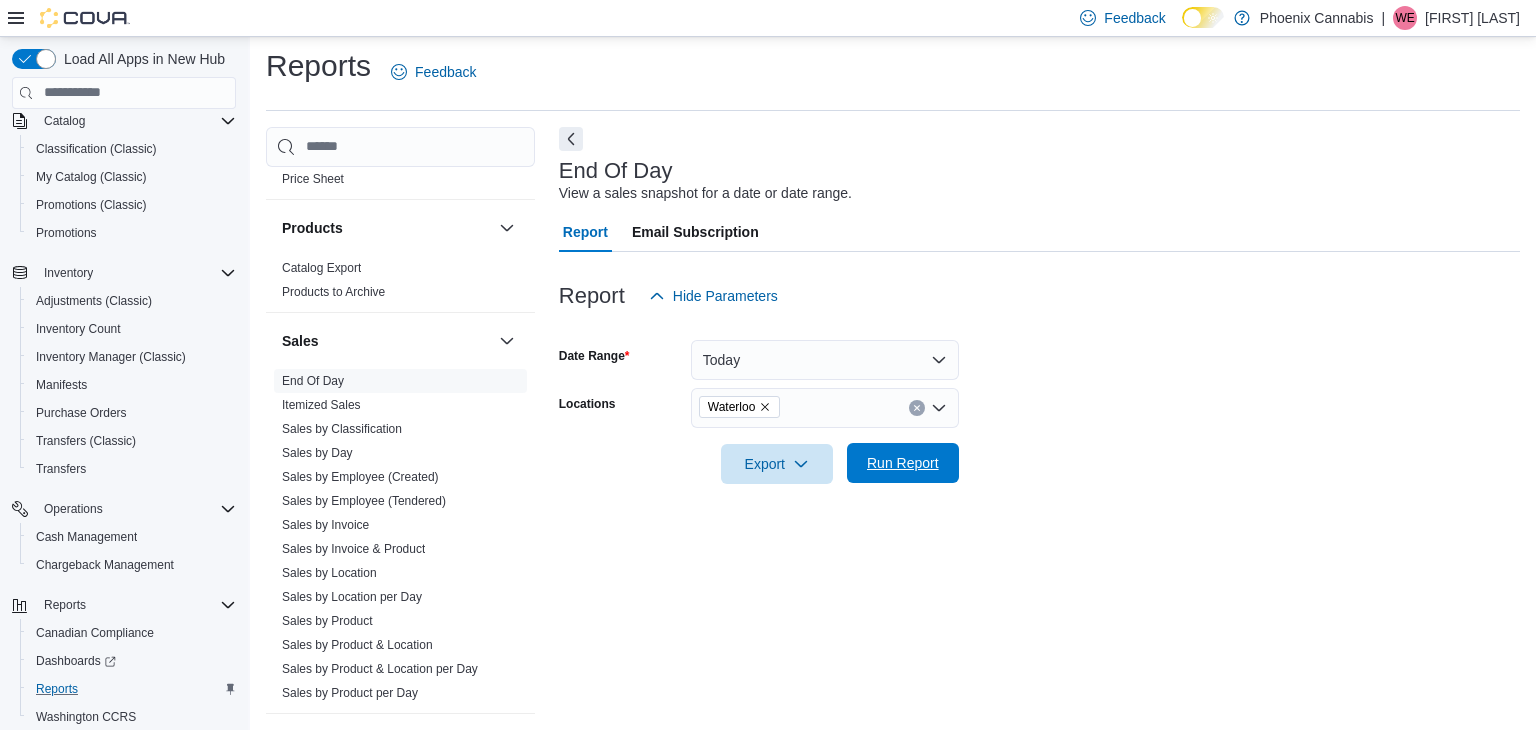 click on "Run Report" at bounding box center (903, 463) 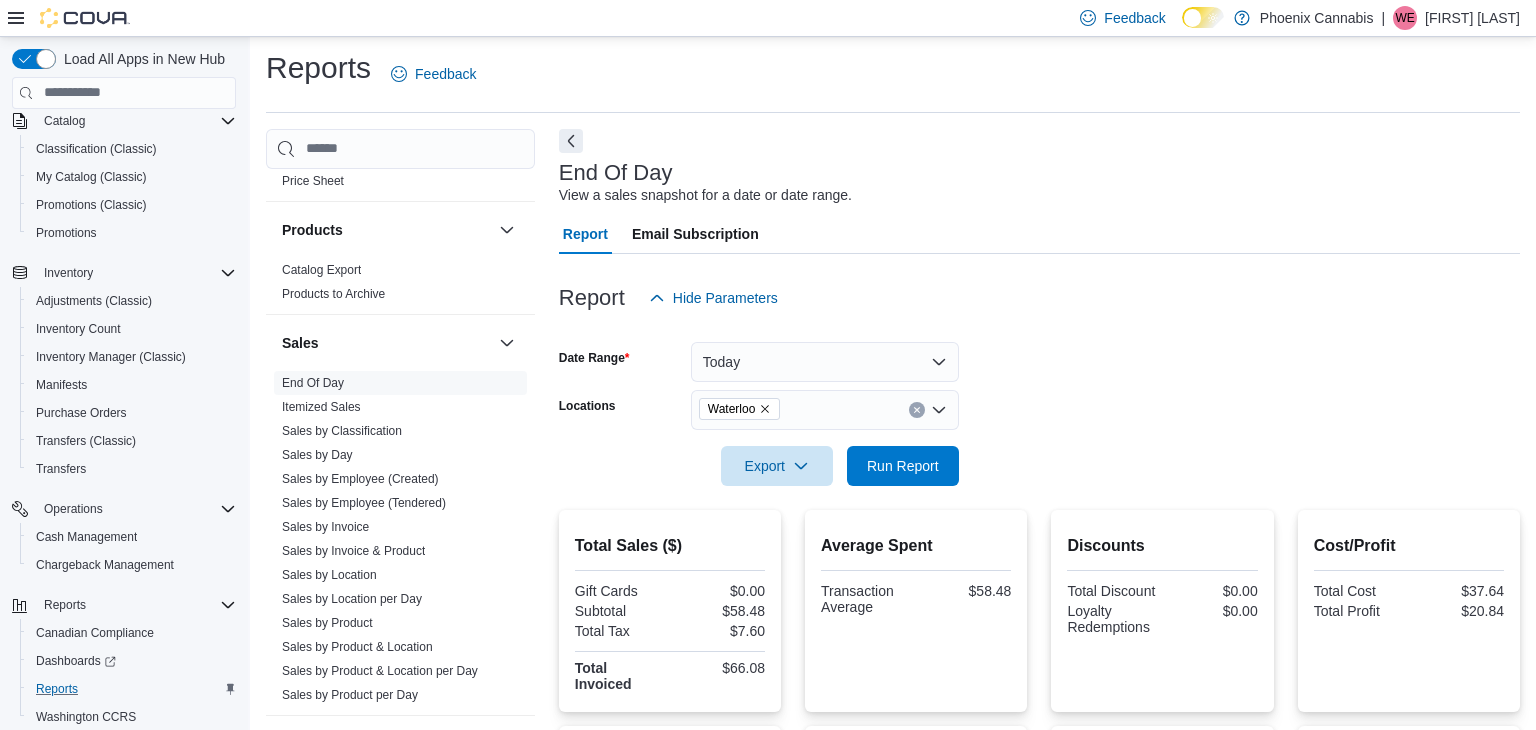 scroll, scrollTop: 0, scrollLeft: 0, axis: both 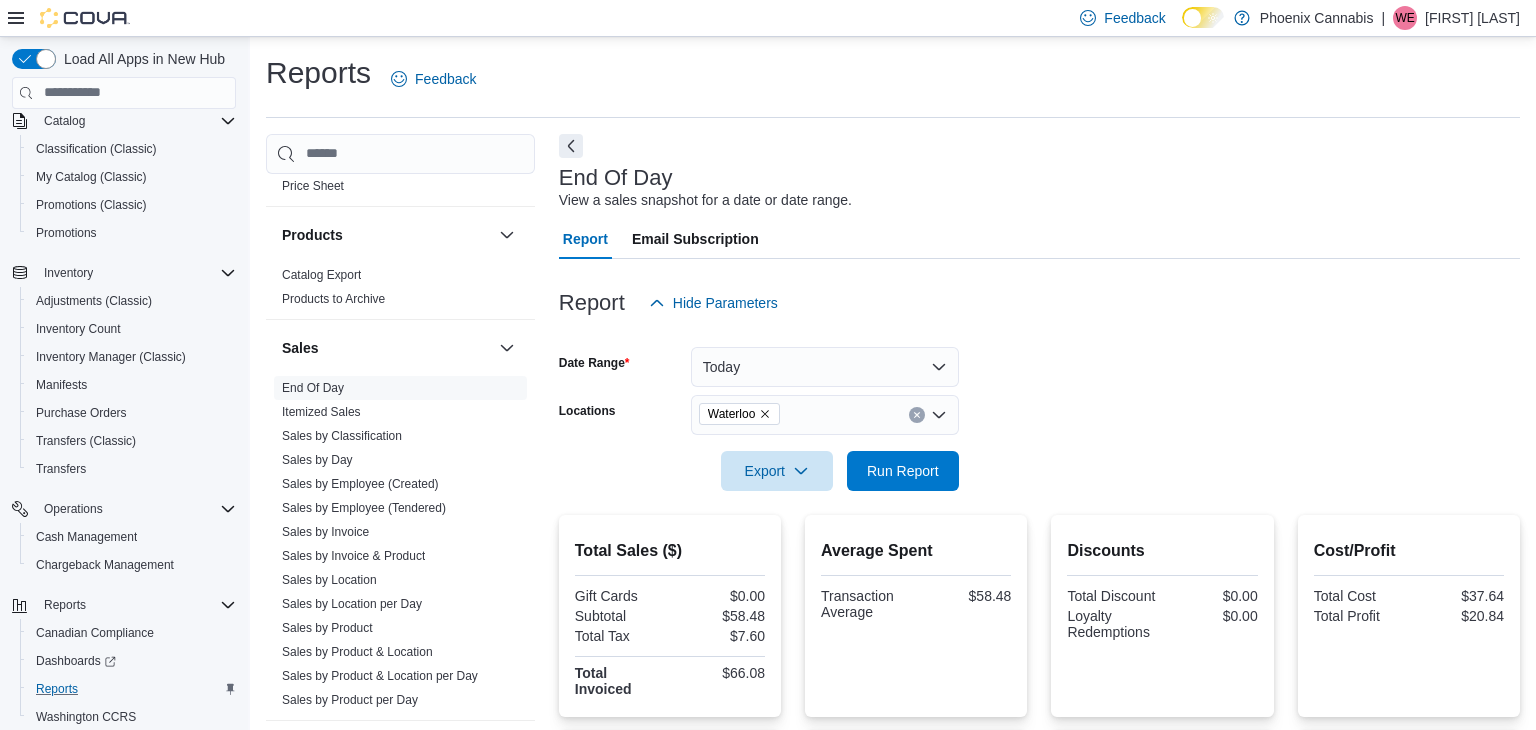 click 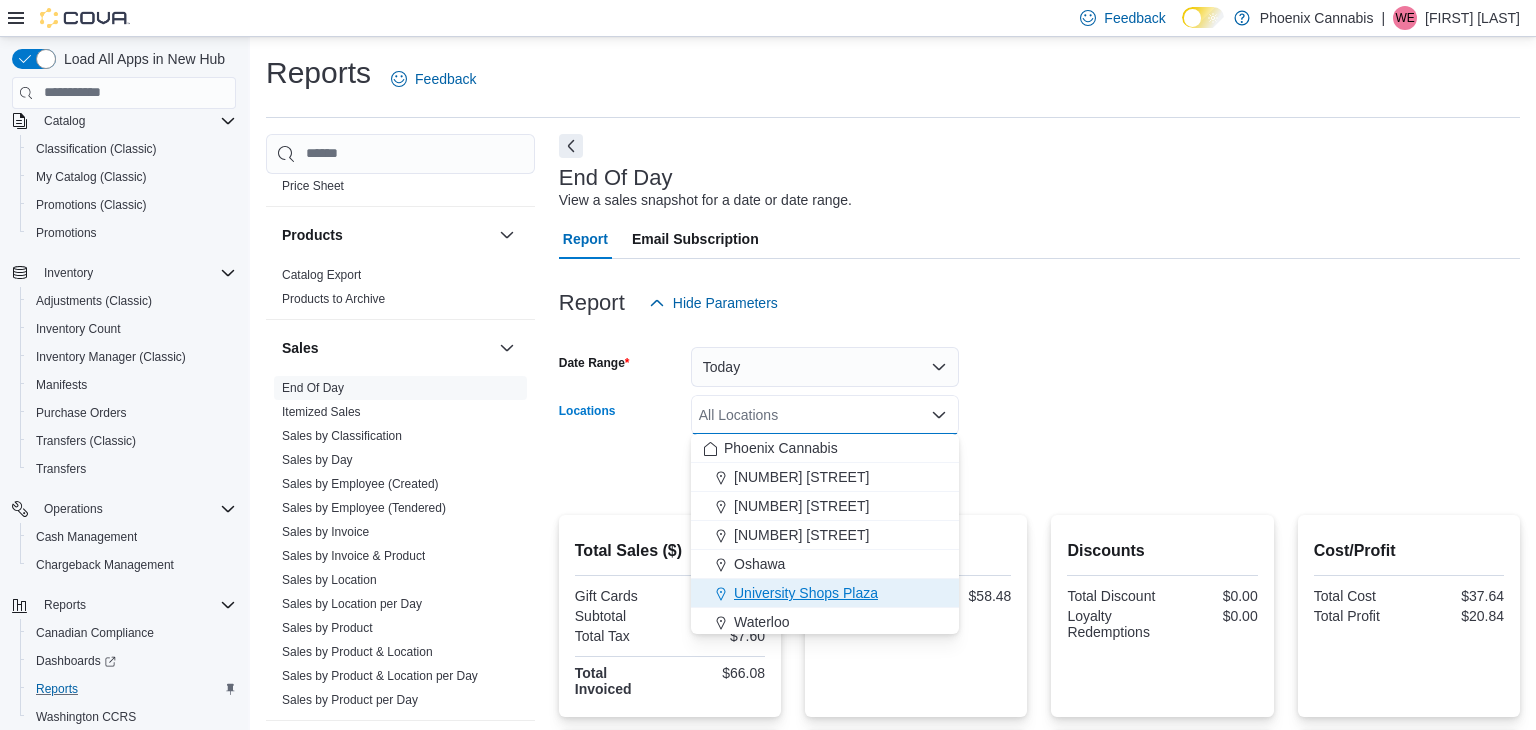 click on "University Shops Plaza" at bounding box center (806, 593) 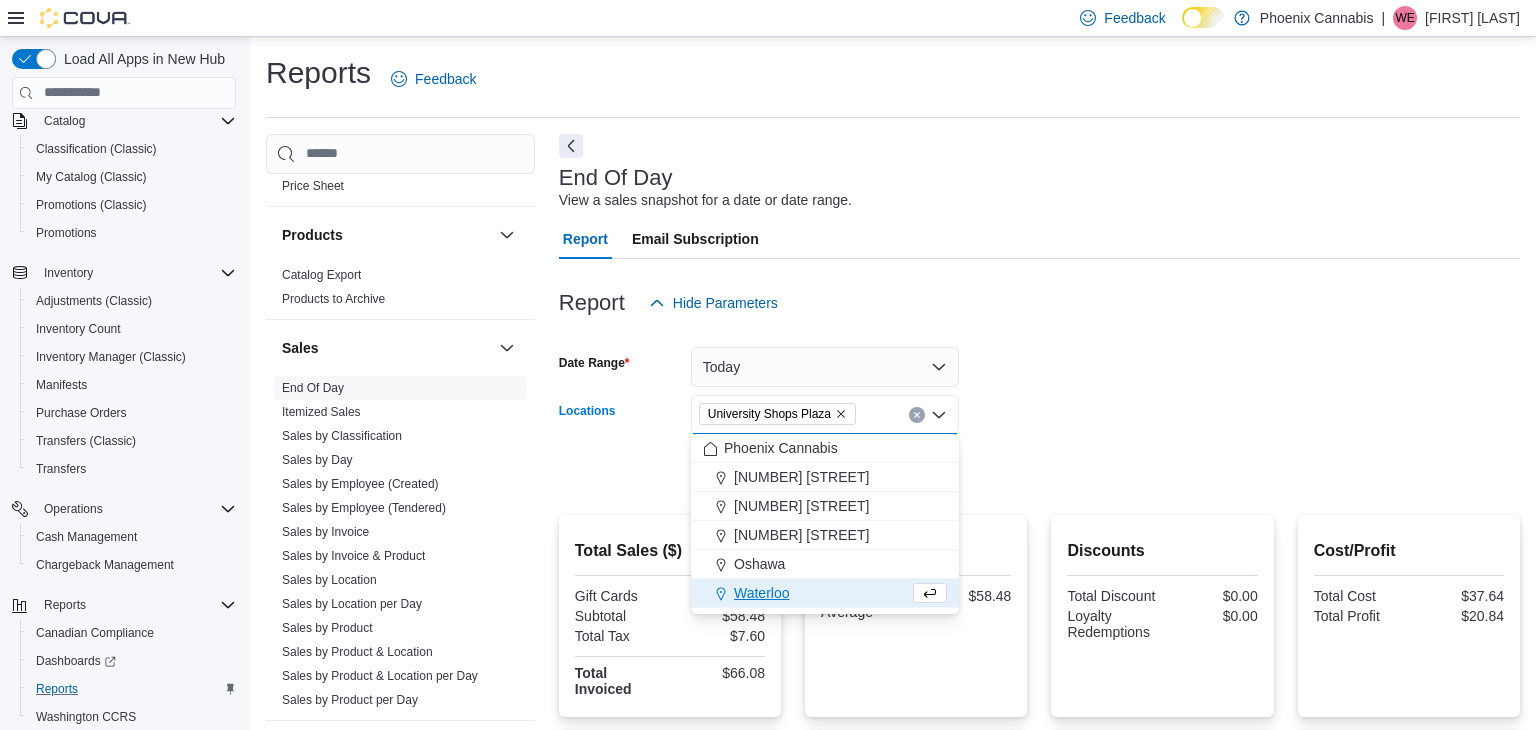 click 